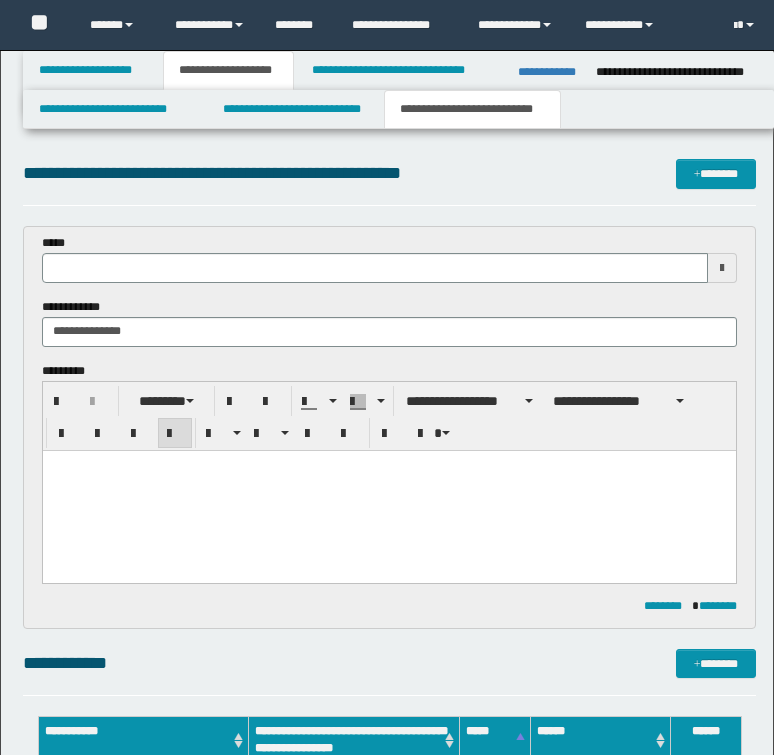 scroll, scrollTop: 868, scrollLeft: 0, axis: vertical 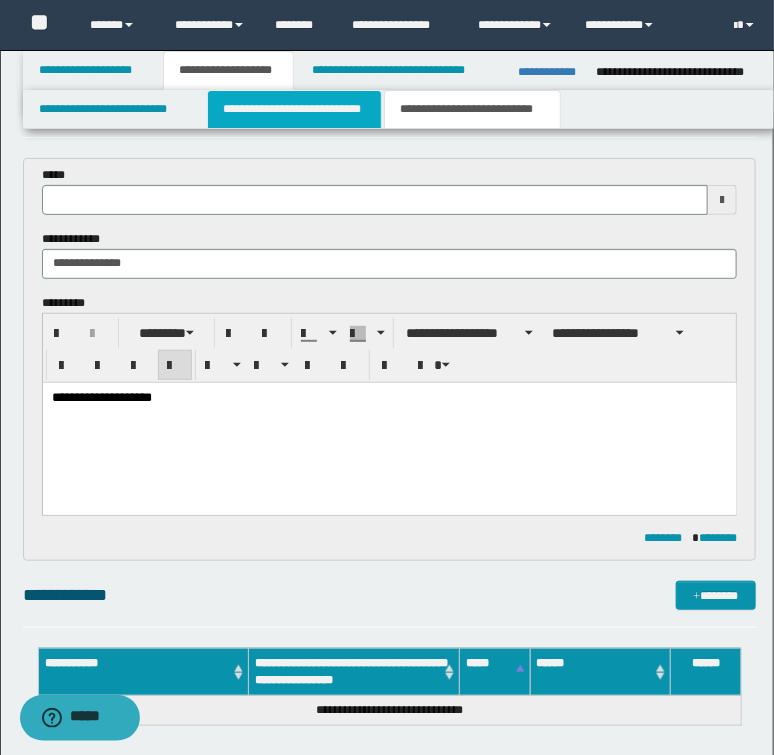 click on "**********" at bounding box center [294, 109] 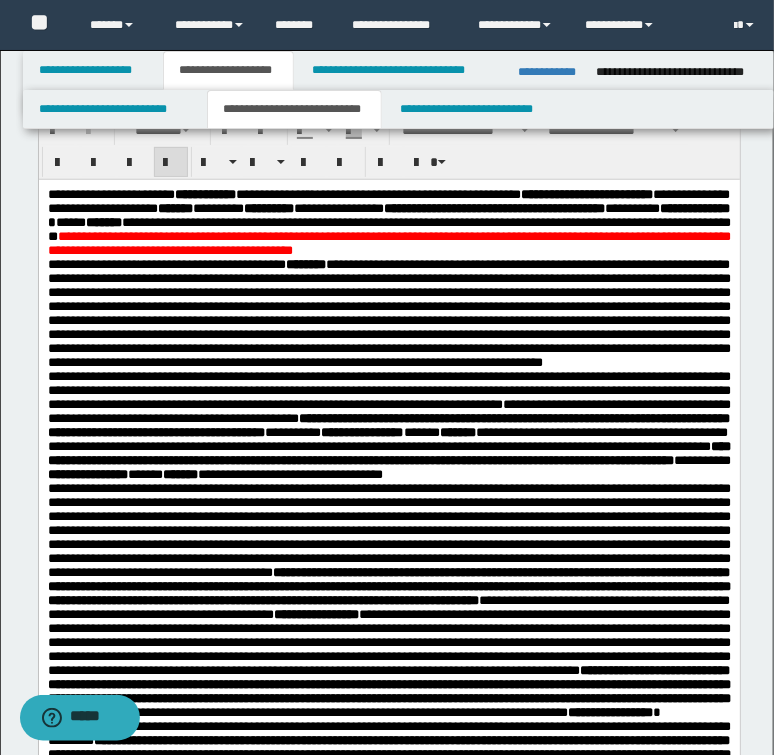 click on "**********" at bounding box center [388, 222] 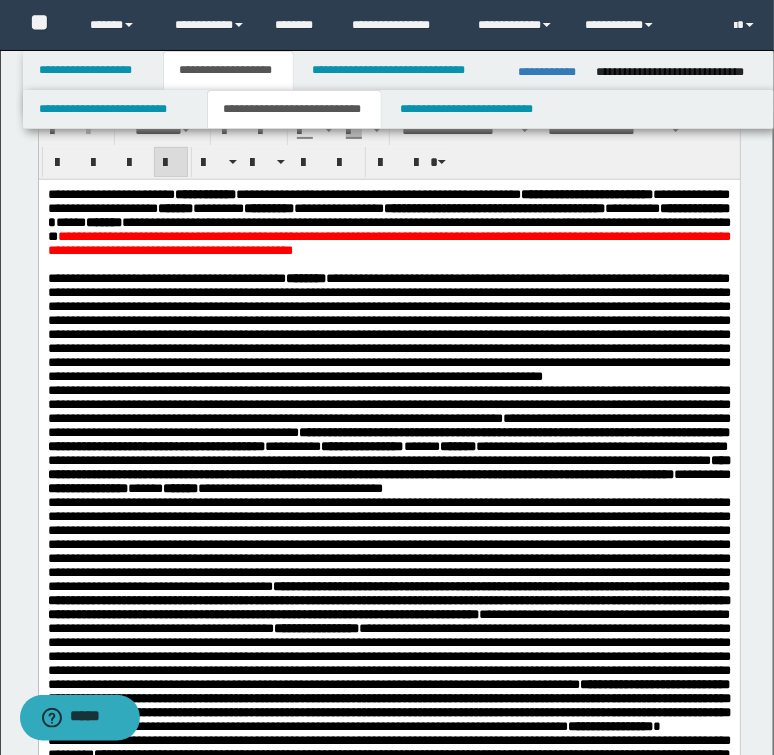 click on "**********" at bounding box center [388, 327] 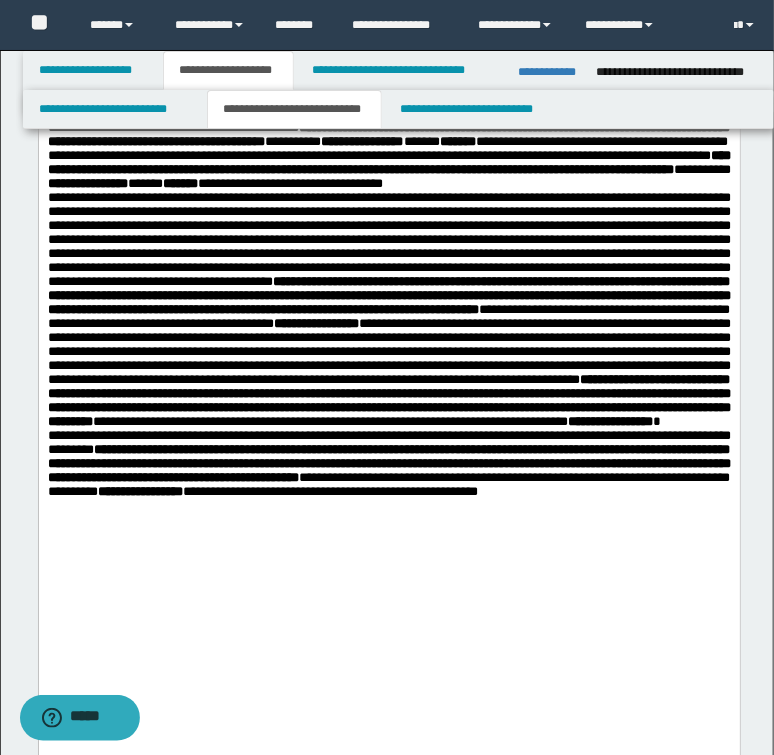 scroll, scrollTop: 388, scrollLeft: 0, axis: vertical 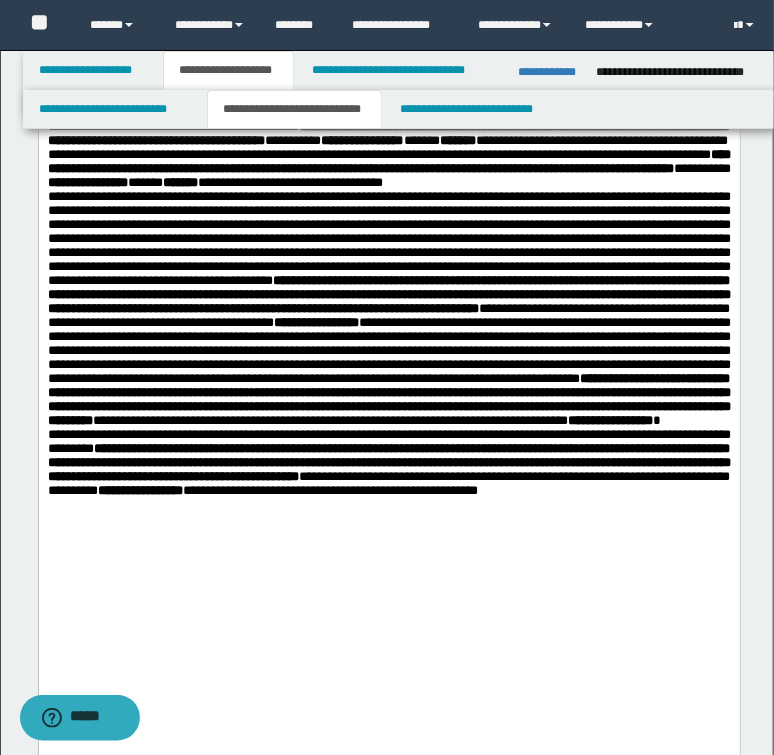 click on "**********" at bounding box center (388, 308) 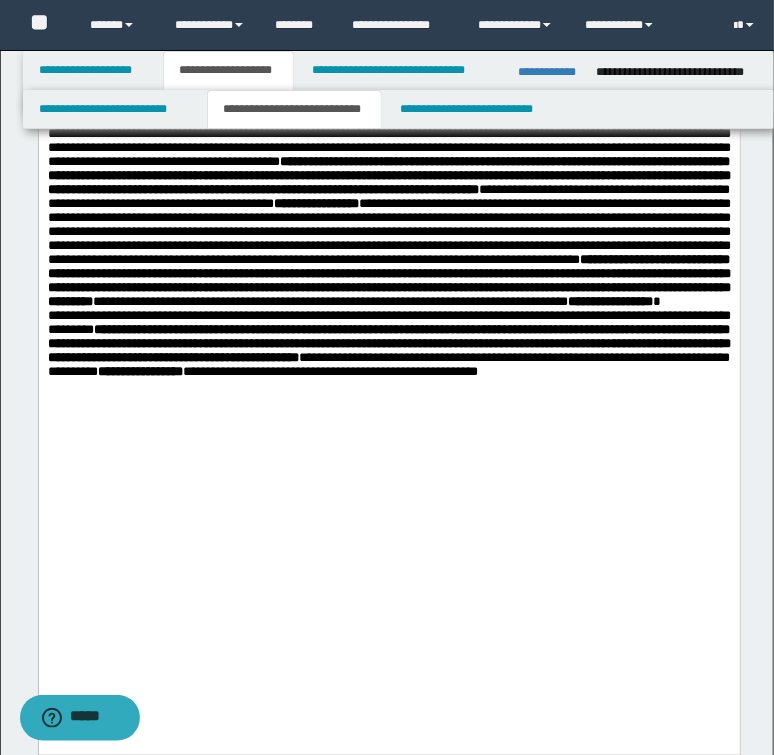 scroll, scrollTop: 628, scrollLeft: 0, axis: vertical 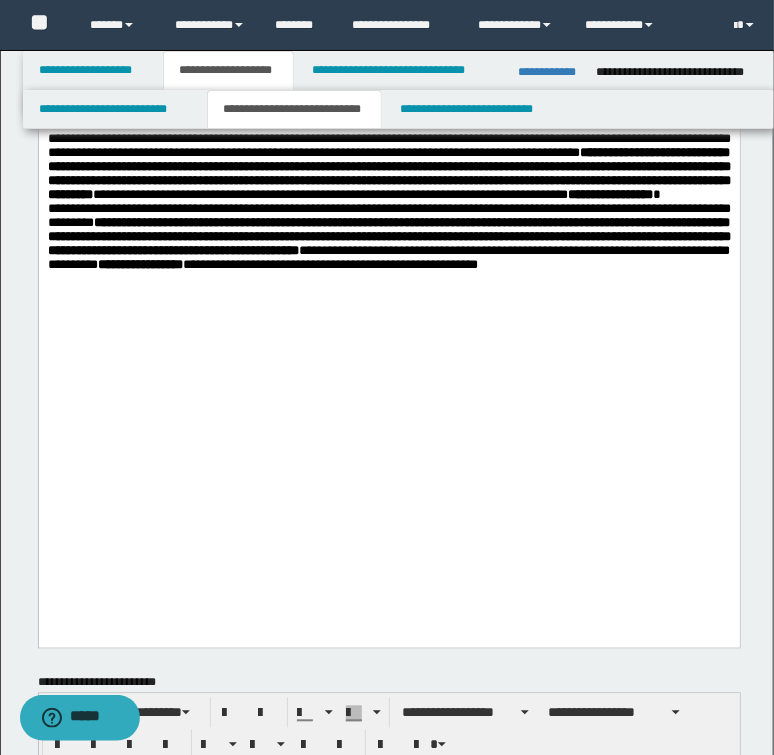 click on "**********" at bounding box center (388, 84) 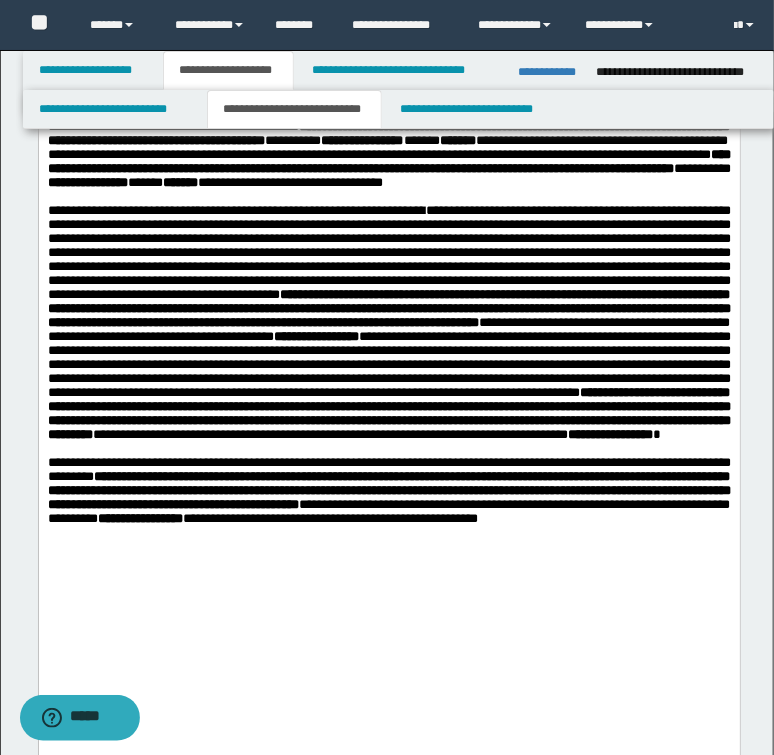 scroll, scrollTop: 0, scrollLeft: 0, axis: both 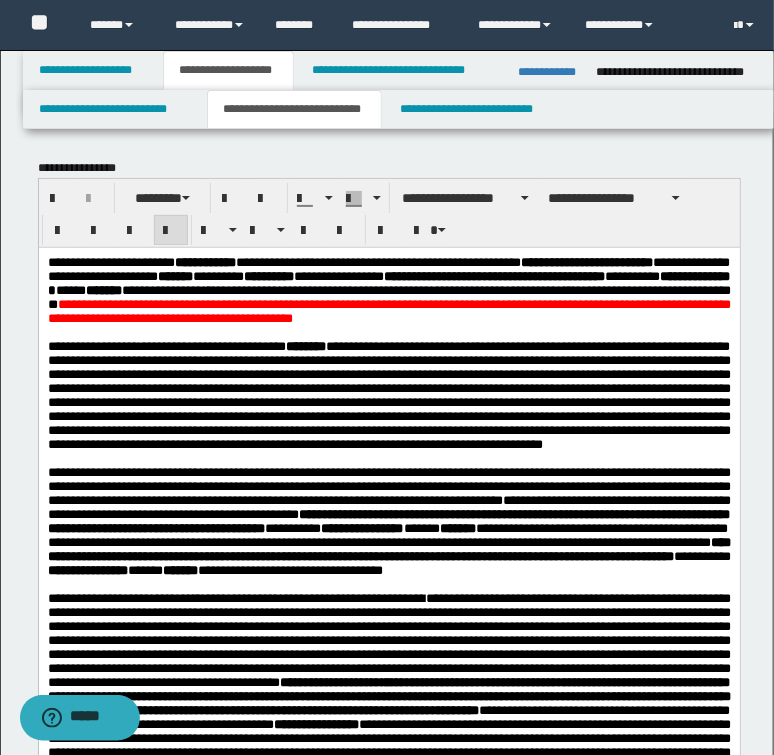 click on "**********" at bounding box center [398, 109] 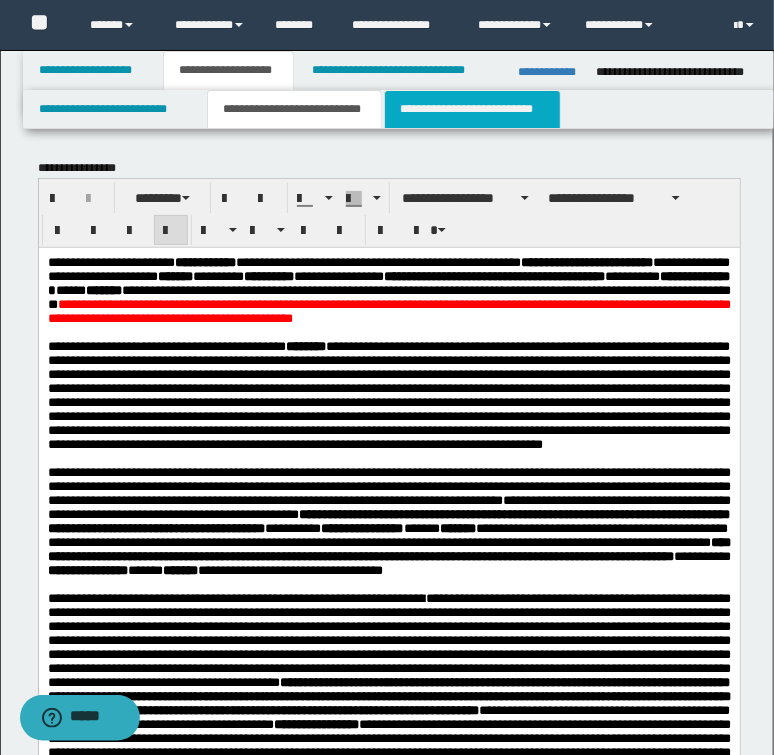 click on "**********" at bounding box center (472, 109) 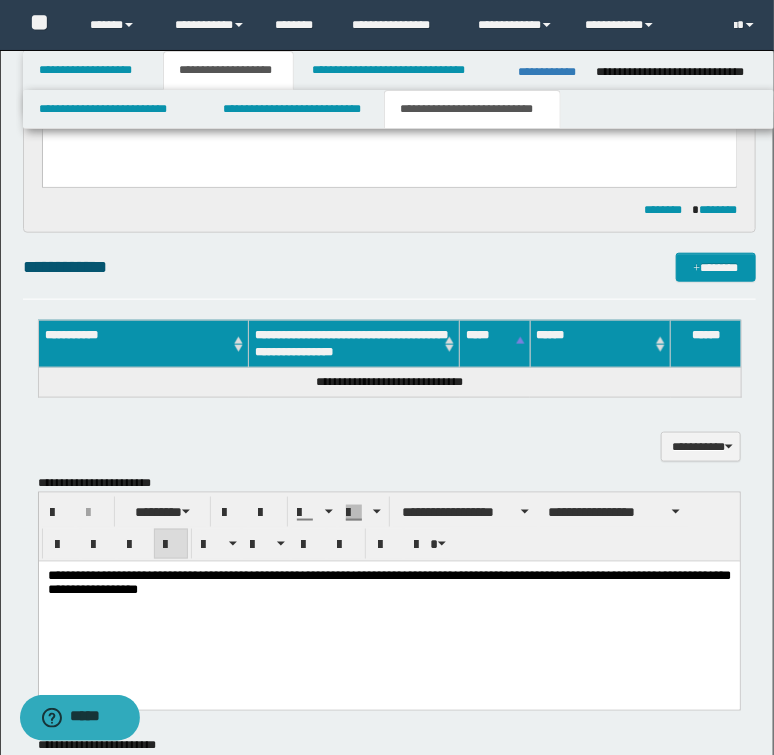 scroll, scrollTop: 400, scrollLeft: 0, axis: vertical 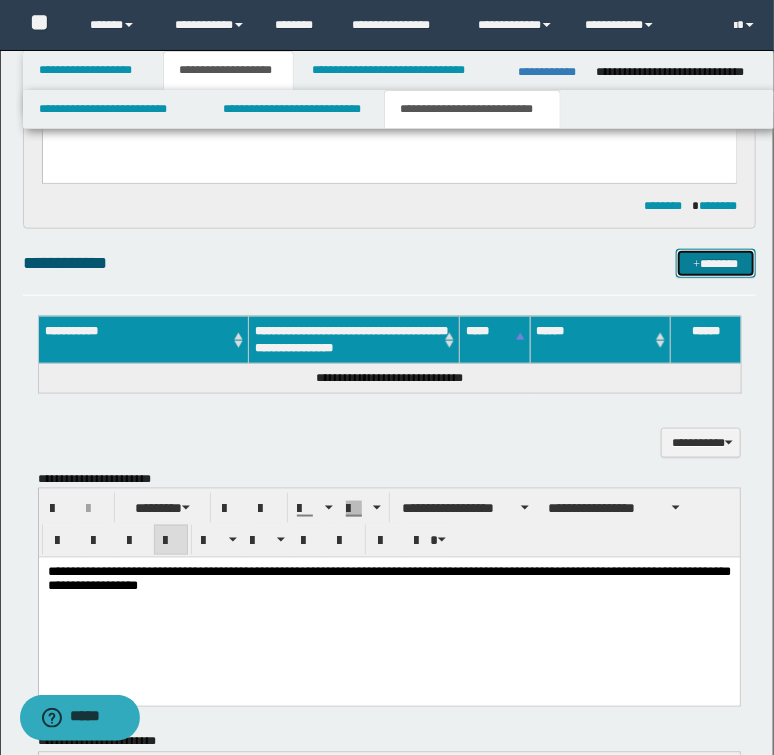 click at bounding box center (697, 265) 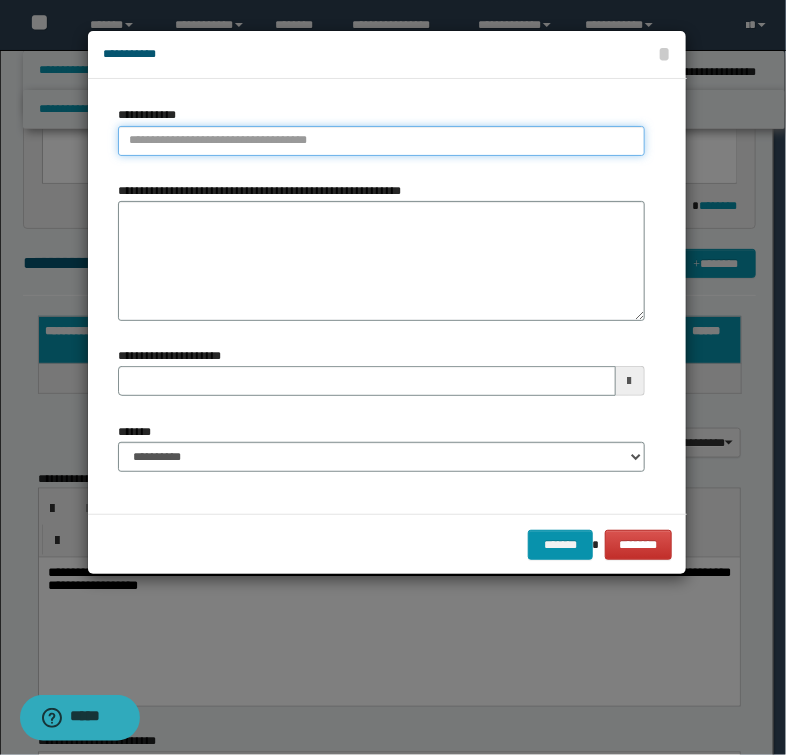 click on "**********" at bounding box center (381, 141) 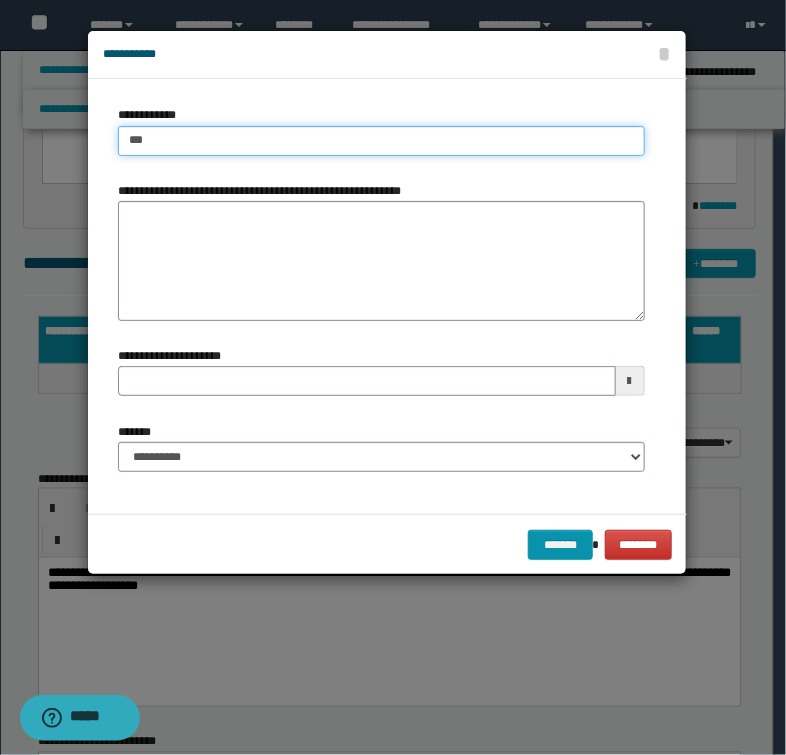 type on "****" 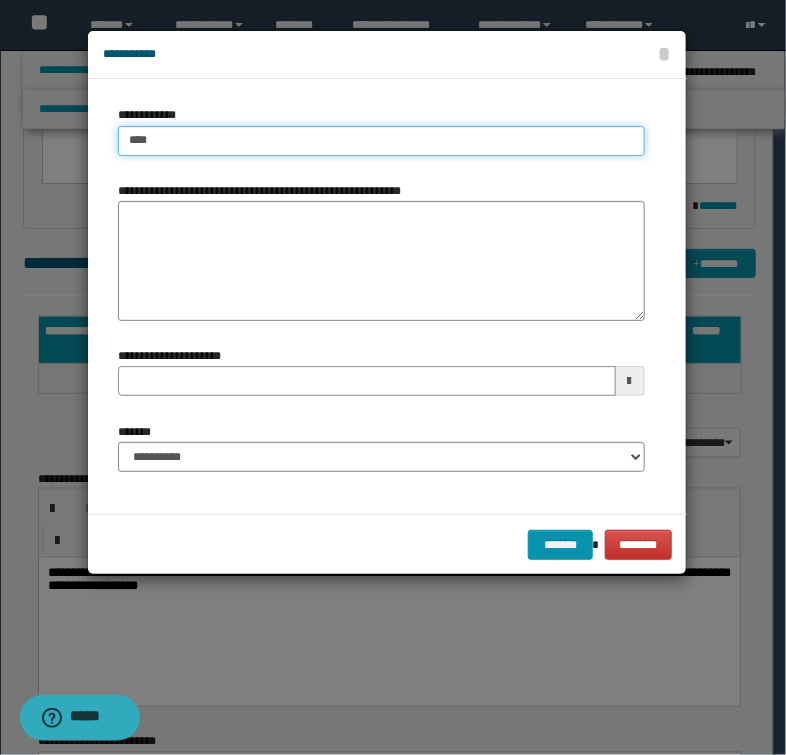 type on "****" 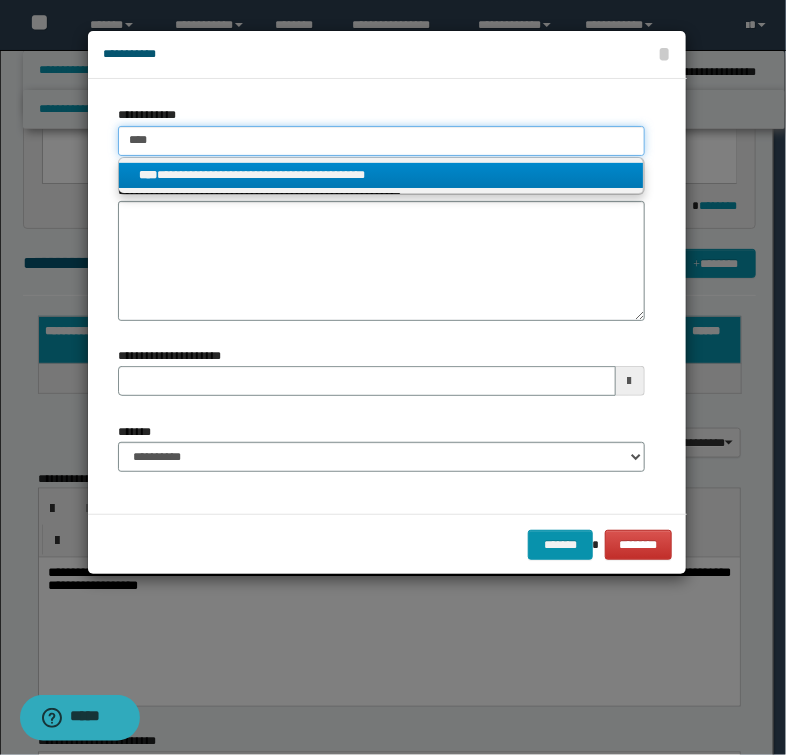 type on "****" 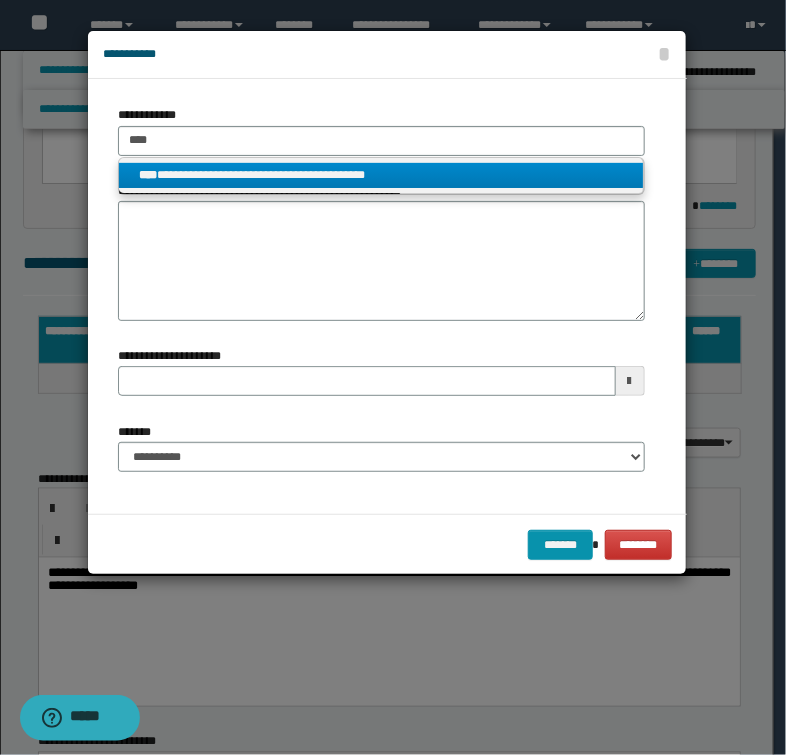click on "**********" at bounding box center [381, 175] 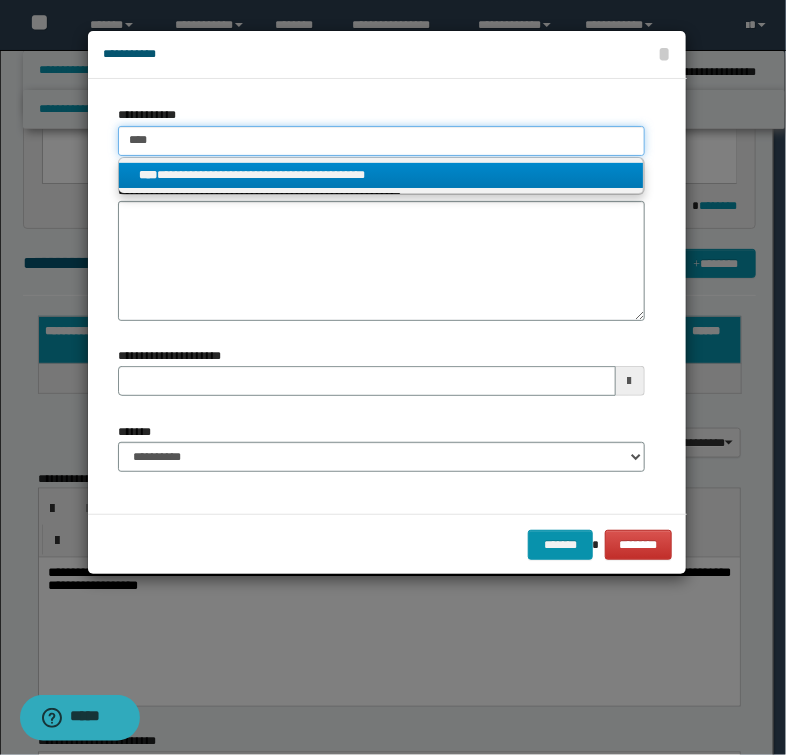 type 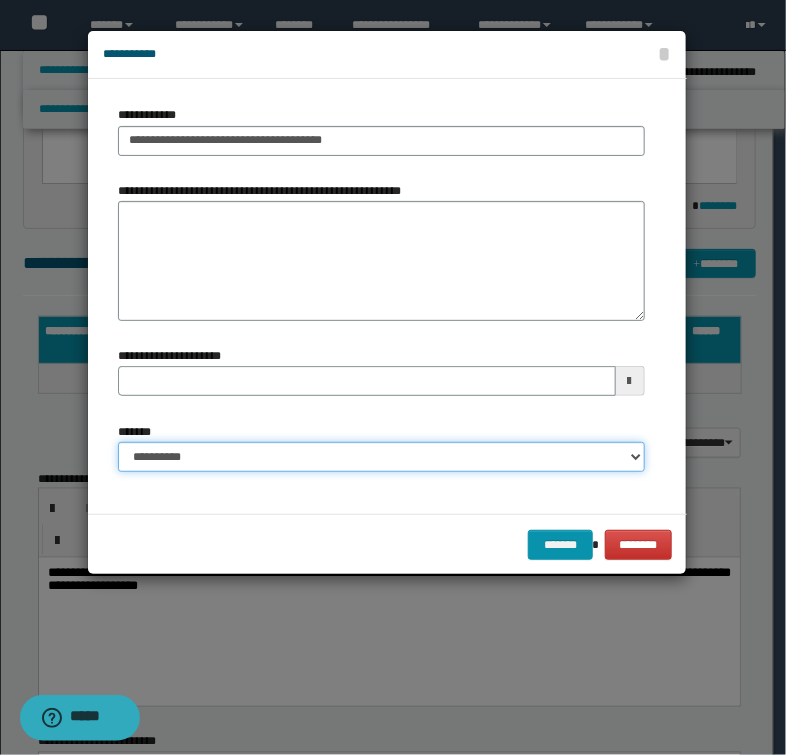 type 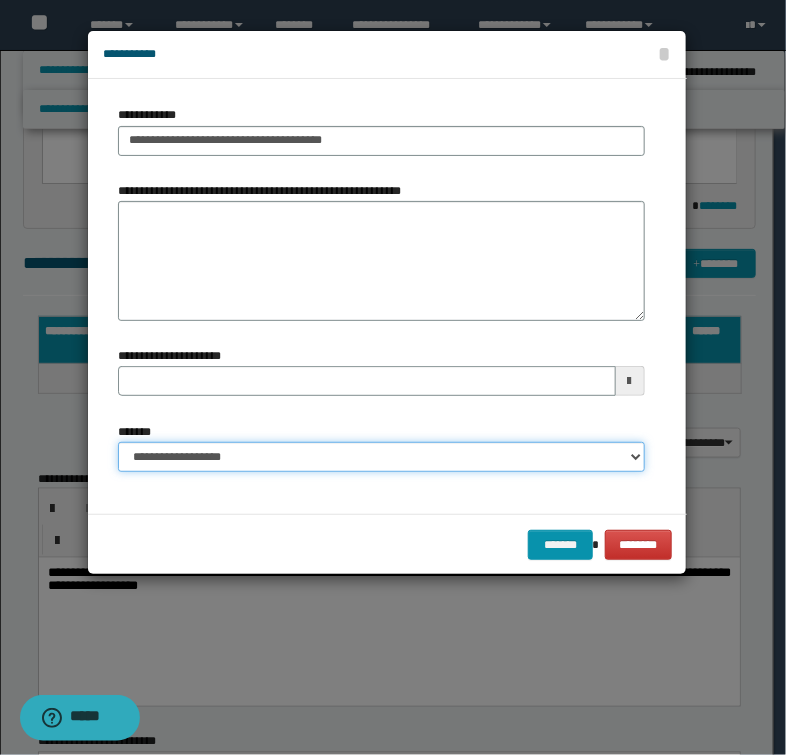 click on "**********" at bounding box center (381, 457) 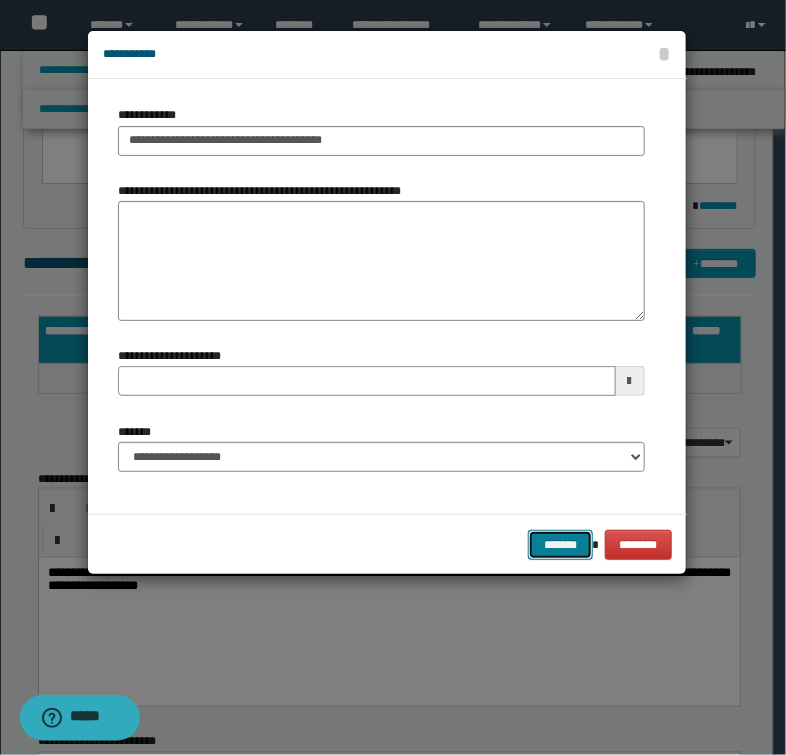 click on "*******" at bounding box center [560, 545] 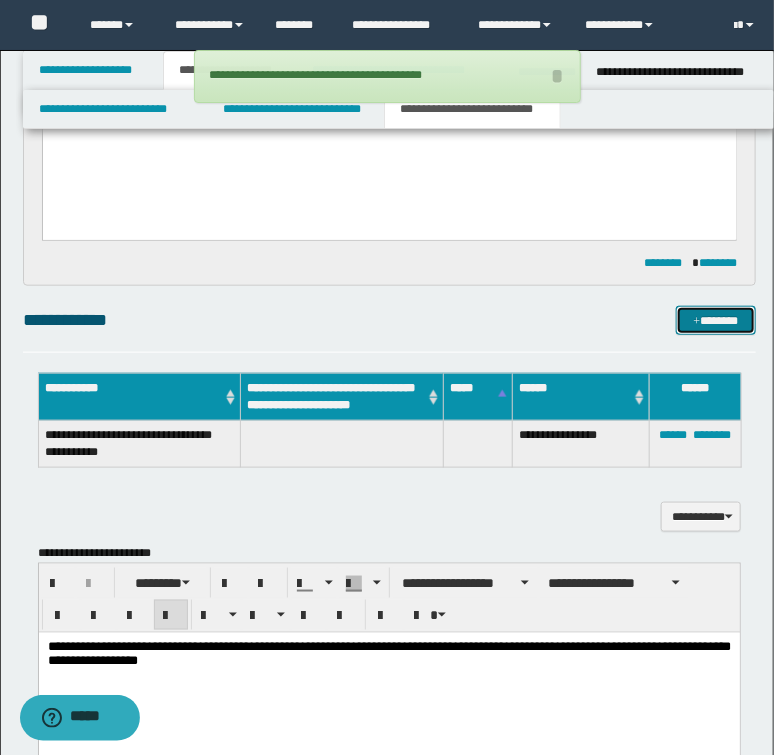 scroll, scrollTop: 0, scrollLeft: 0, axis: both 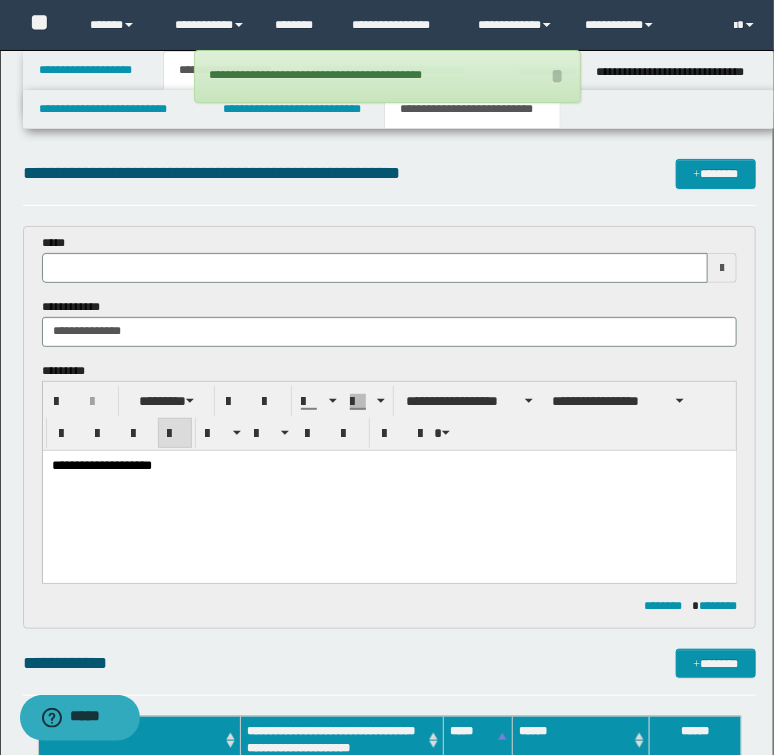 click on "**********" at bounding box center (387, 832) 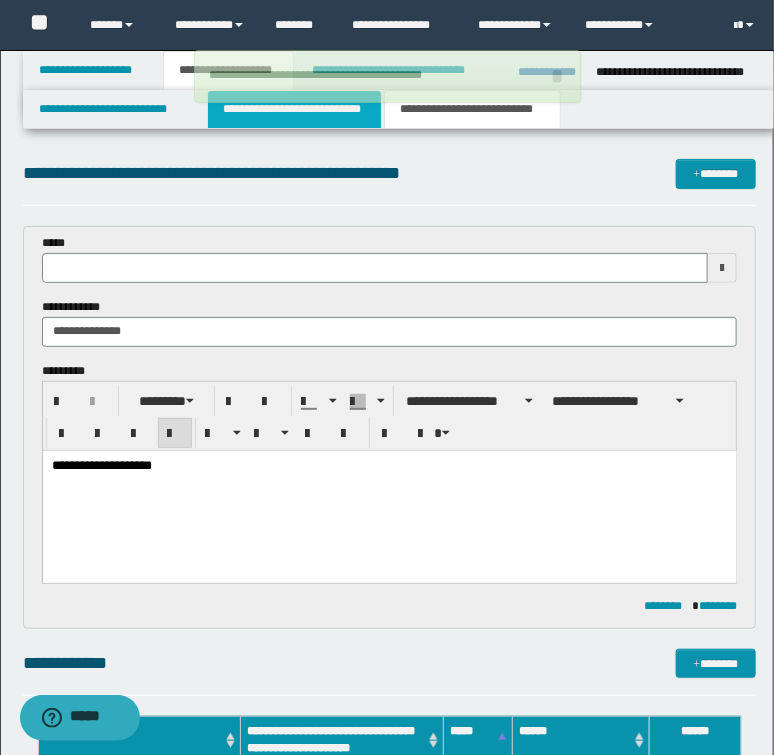 click on "**********" at bounding box center (294, 109) 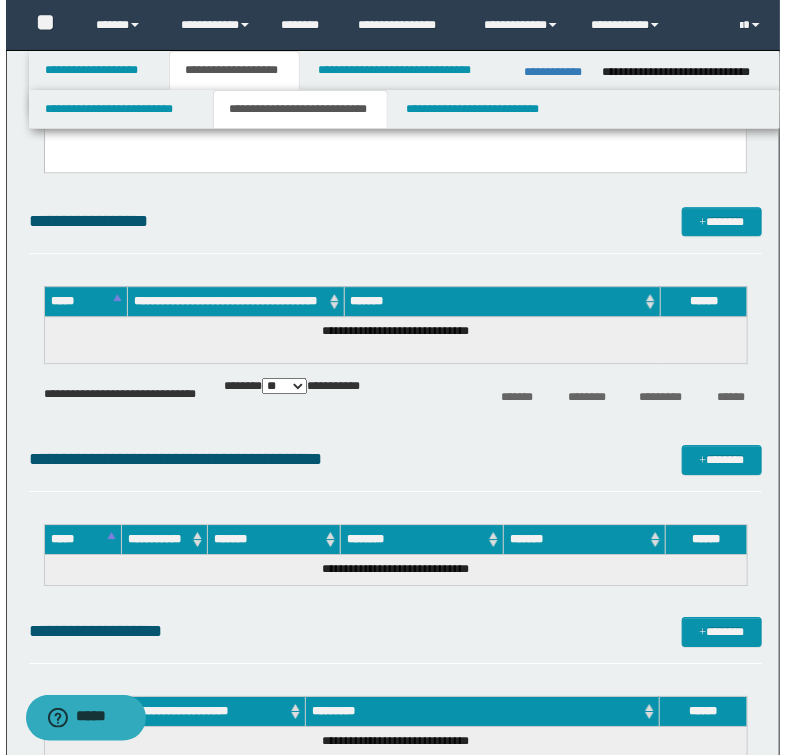 scroll, scrollTop: 1280, scrollLeft: 0, axis: vertical 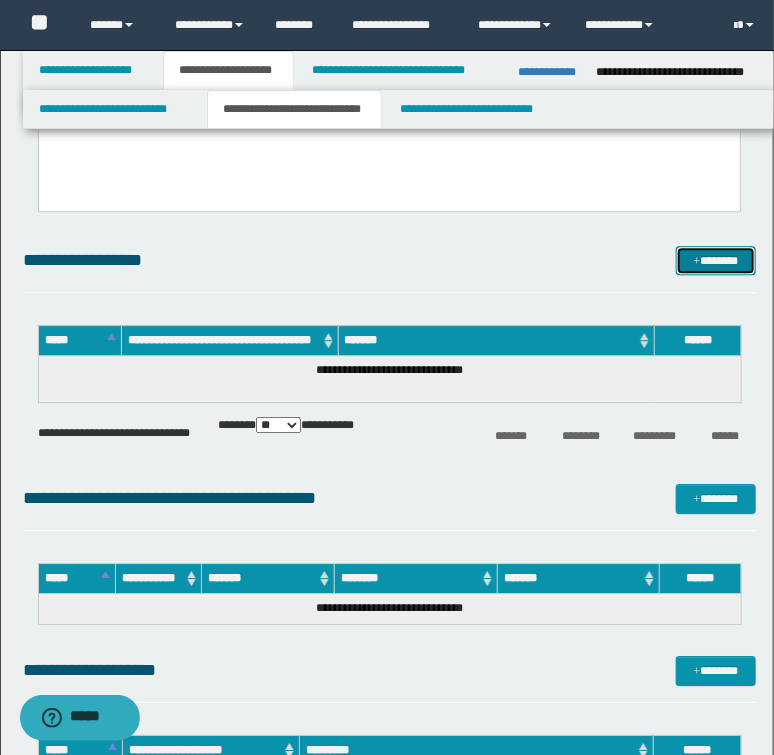 click on "*******" at bounding box center (715, 261) 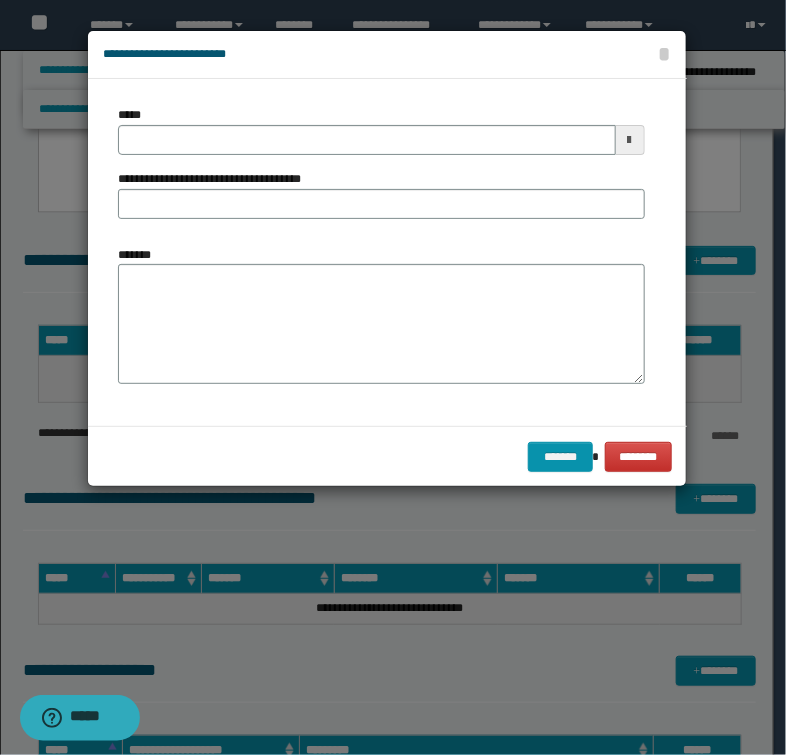 drag, startPoint x: 252, startPoint y: 165, endPoint x: 260, endPoint y: 144, distance: 22.472204 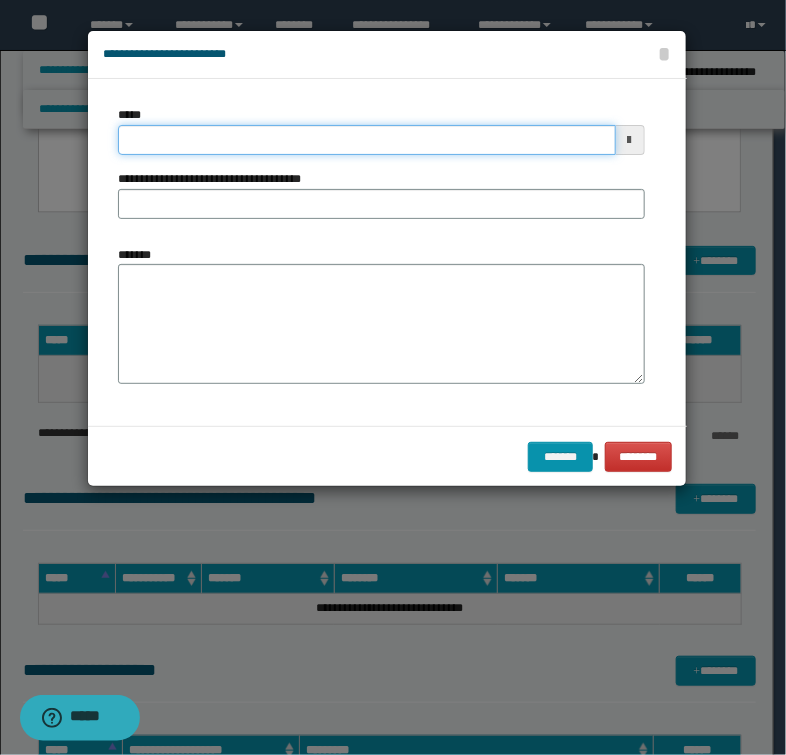 click on "*****" at bounding box center [366, 140] 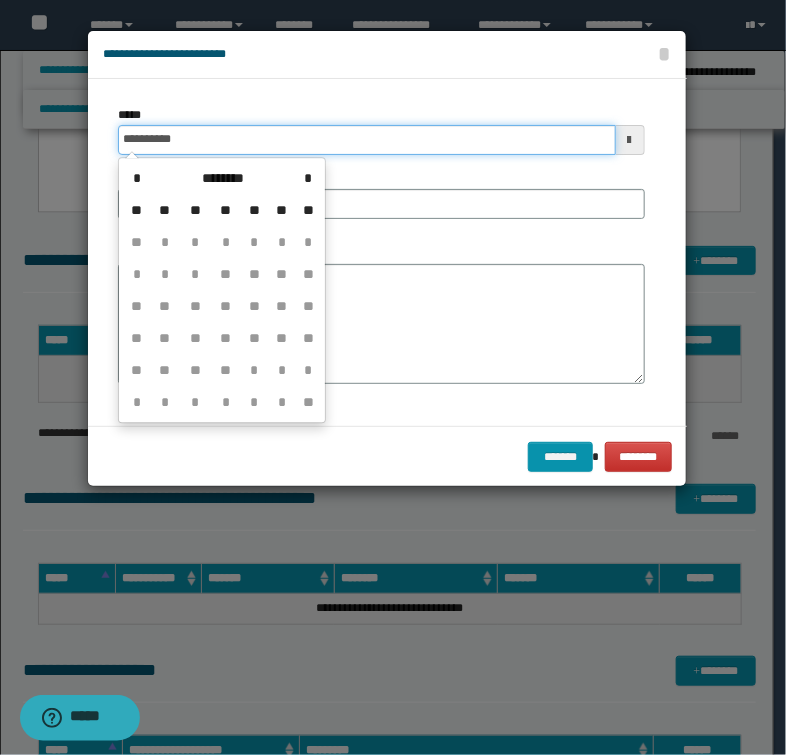 type on "**********" 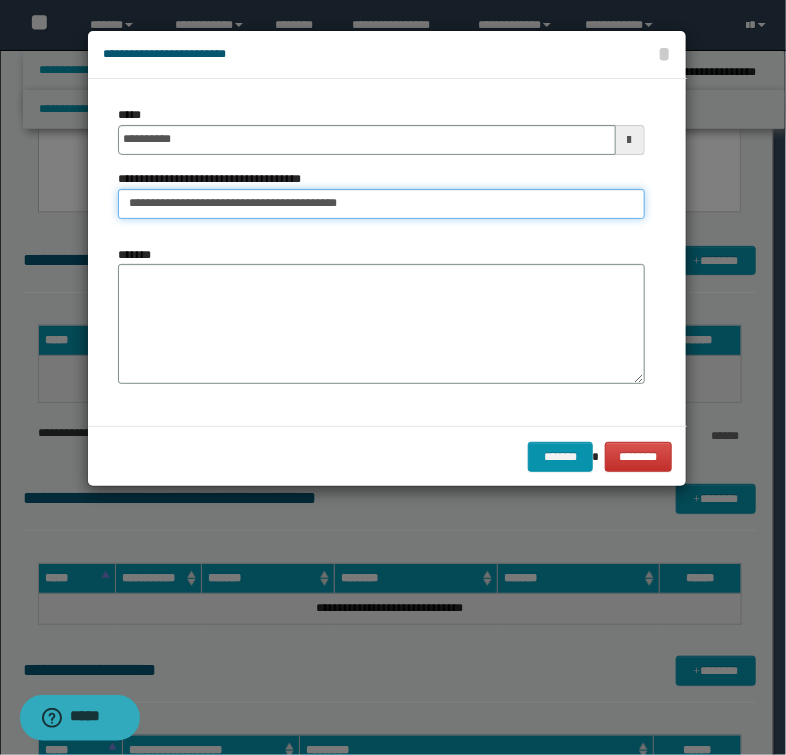 type on "**********" 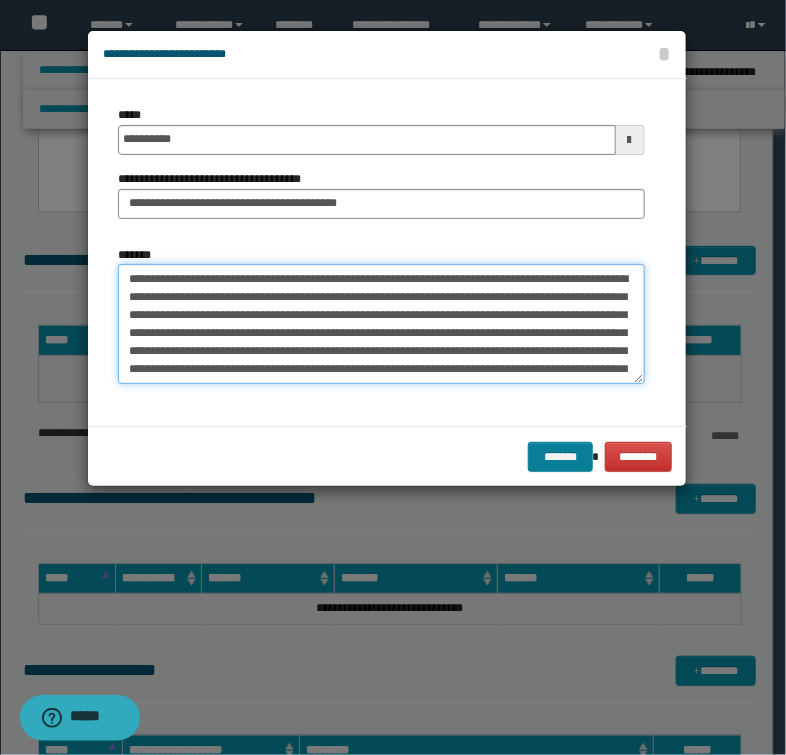 type on "**********" 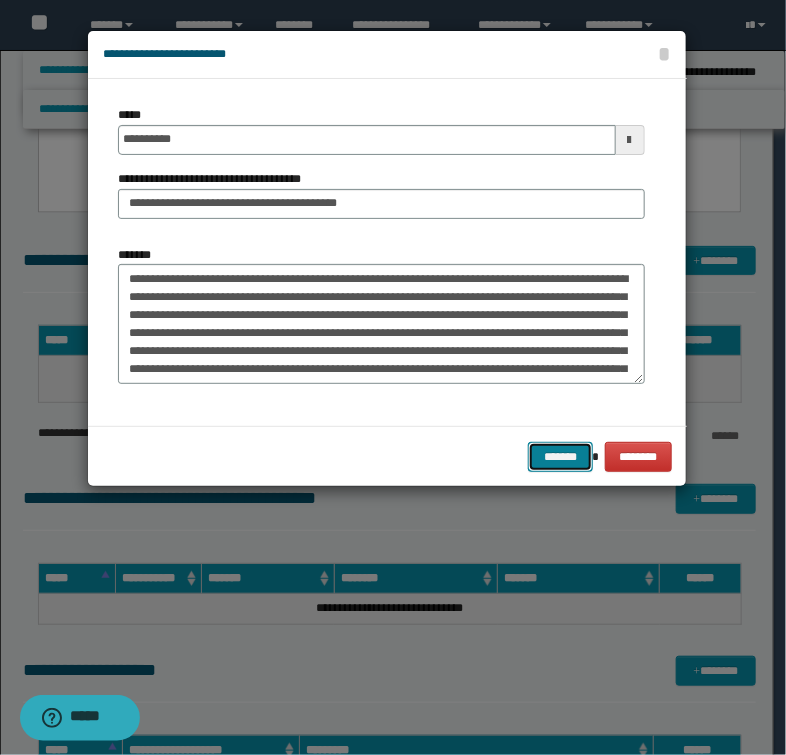click on "*******" at bounding box center (560, 457) 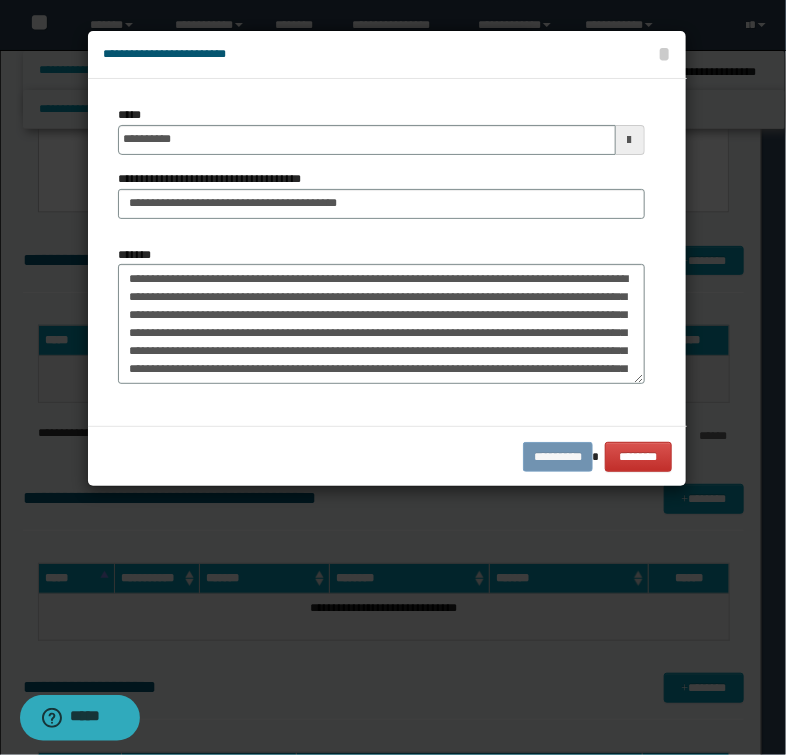 click on "**********" at bounding box center (387, 456) 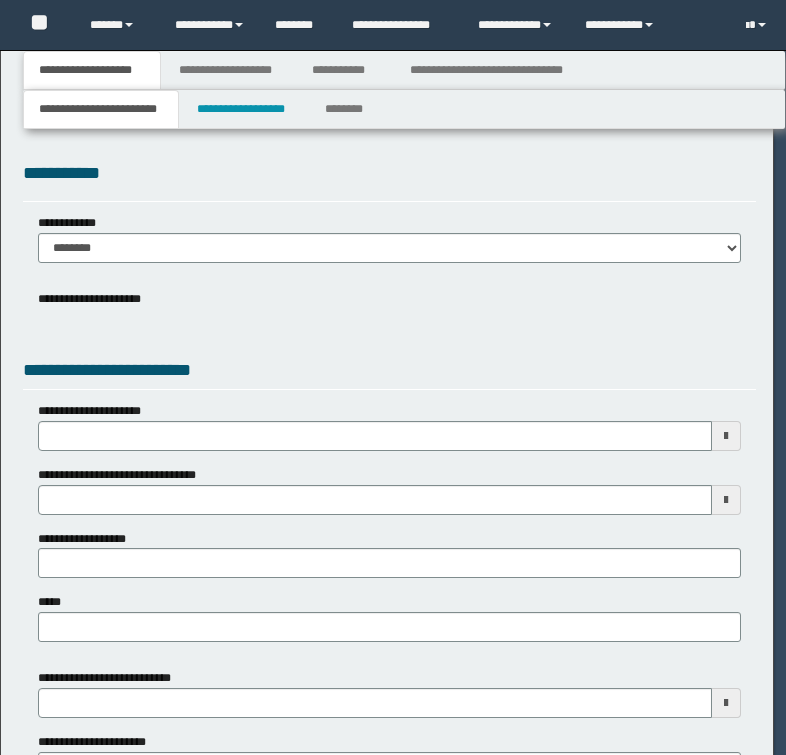 scroll, scrollTop: 417, scrollLeft: 0, axis: vertical 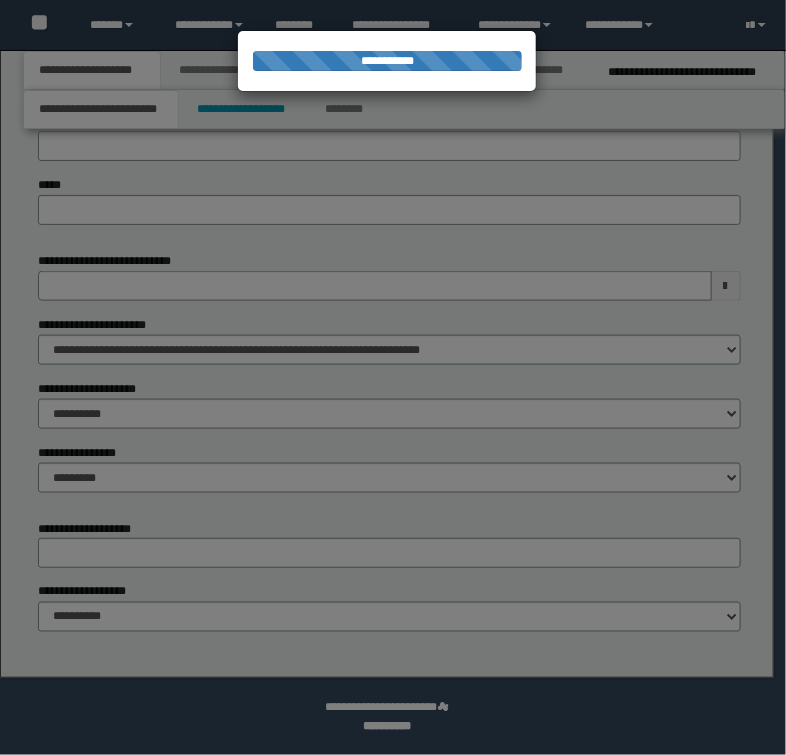 select on "*" 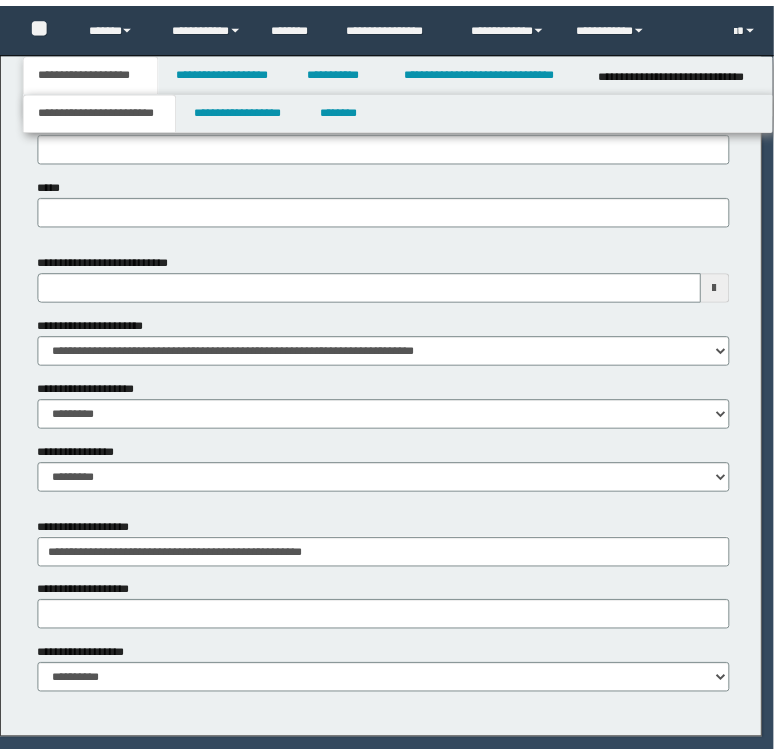 scroll, scrollTop: 0, scrollLeft: 0, axis: both 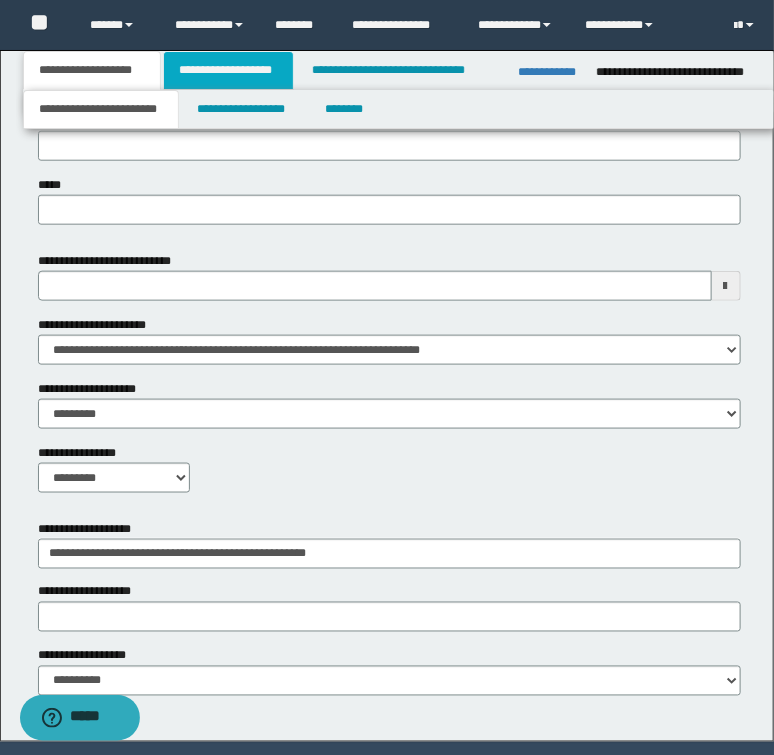 click on "**********" at bounding box center [228, 70] 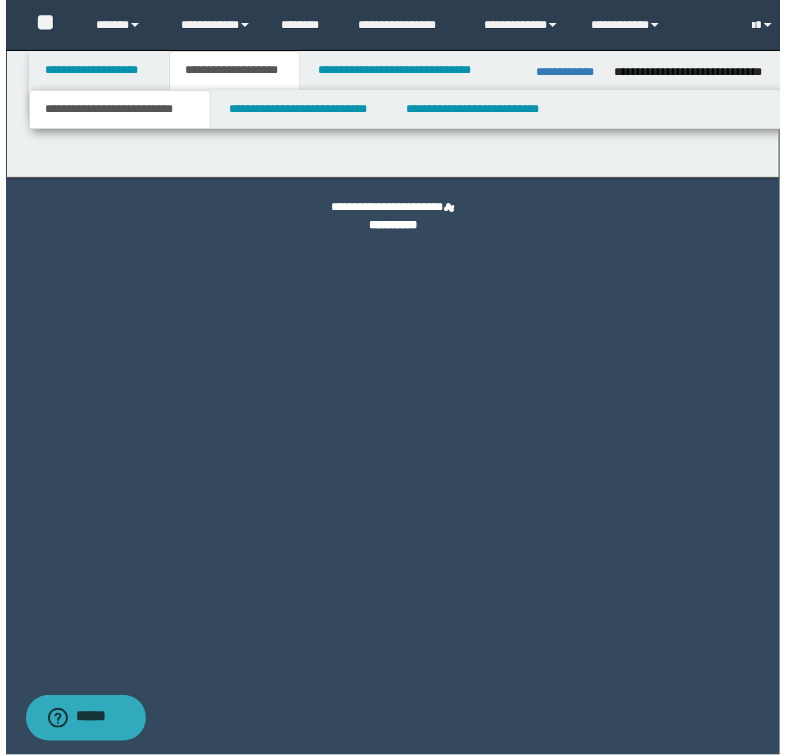 scroll, scrollTop: 0, scrollLeft: 0, axis: both 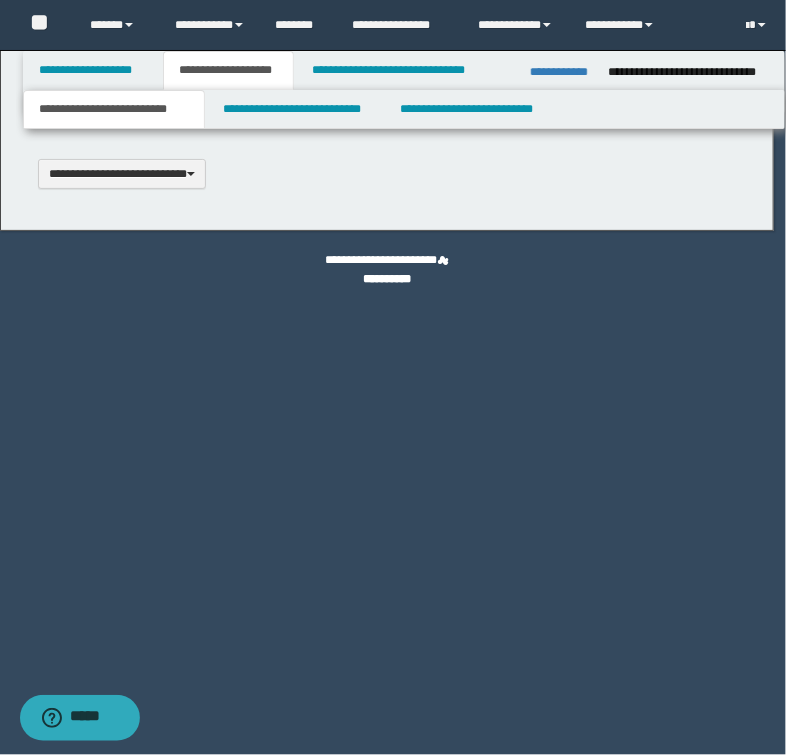 type 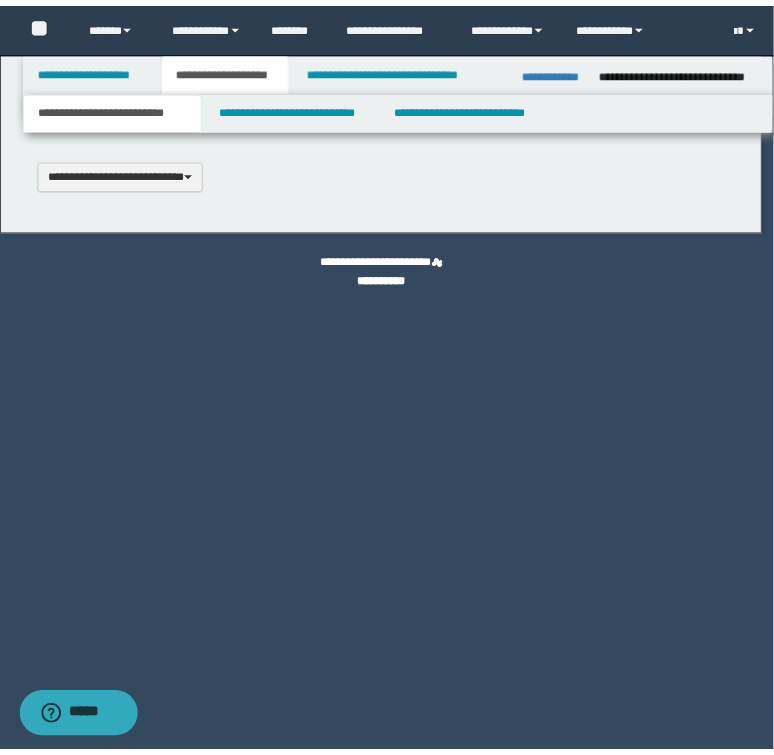 scroll, scrollTop: 0, scrollLeft: 0, axis: both 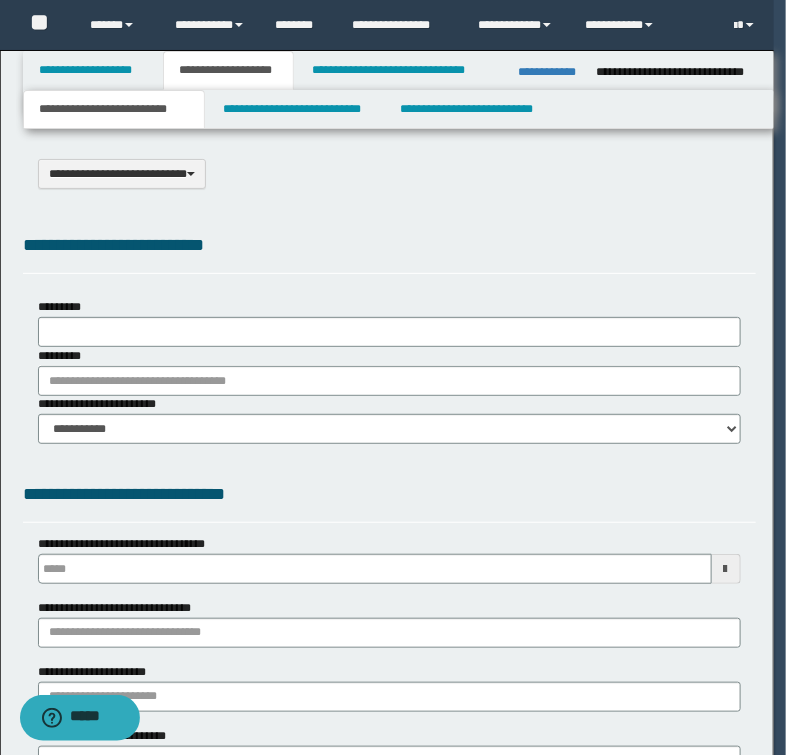 type on "**********" 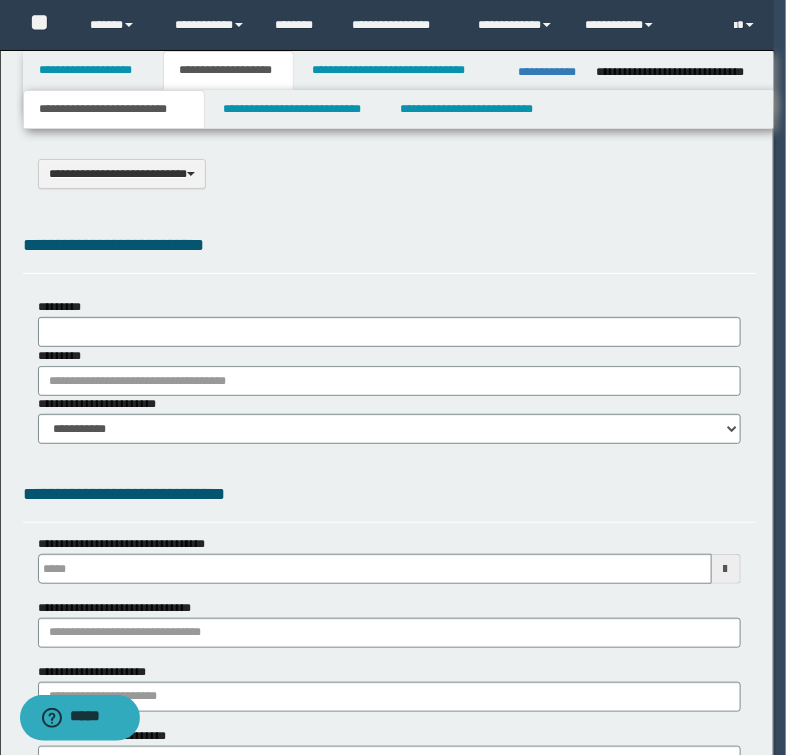 select on "*" 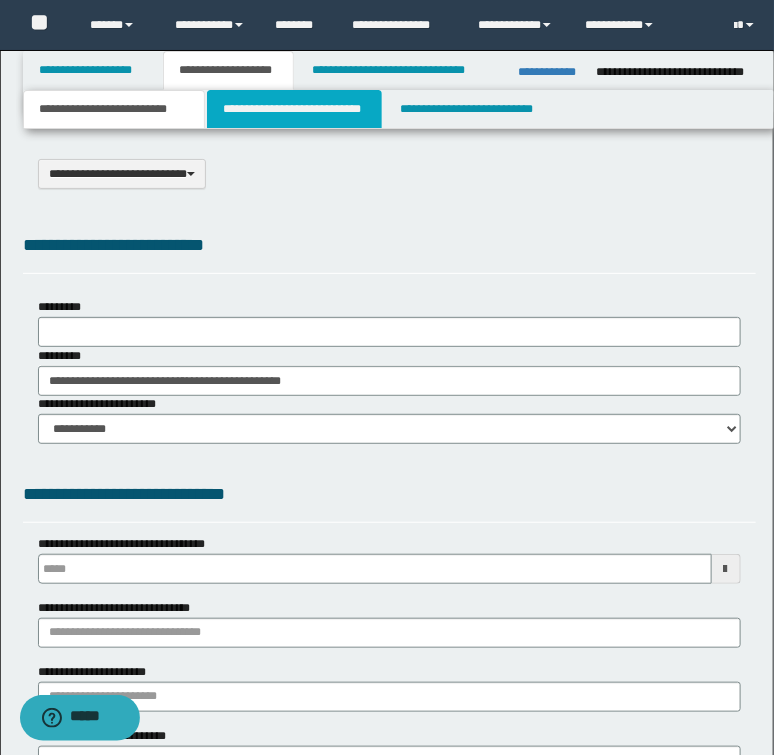 click on "**********" at bounding box center [294, 109] 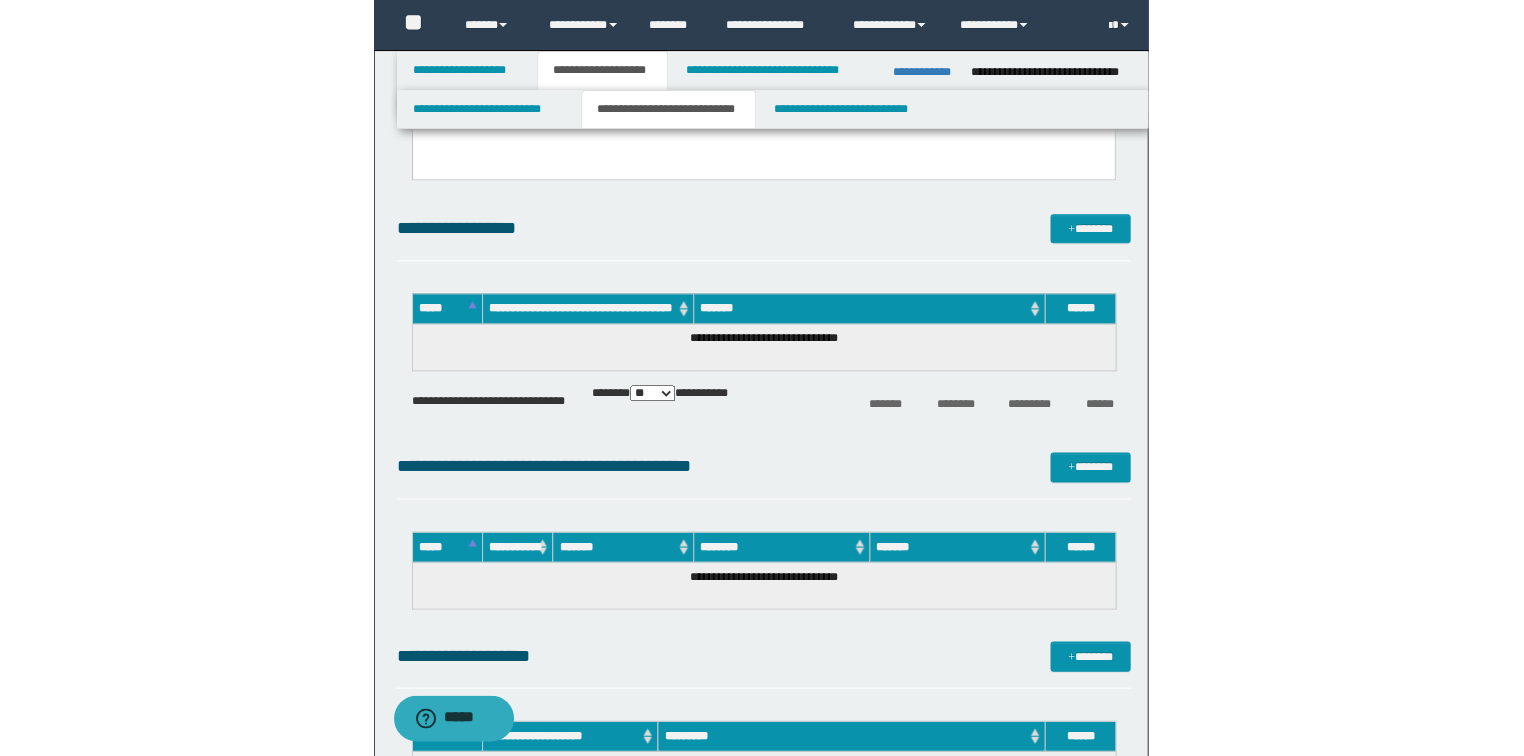 scroll, scrollTop: 1360, scrollLeft: 0, axis: vertical 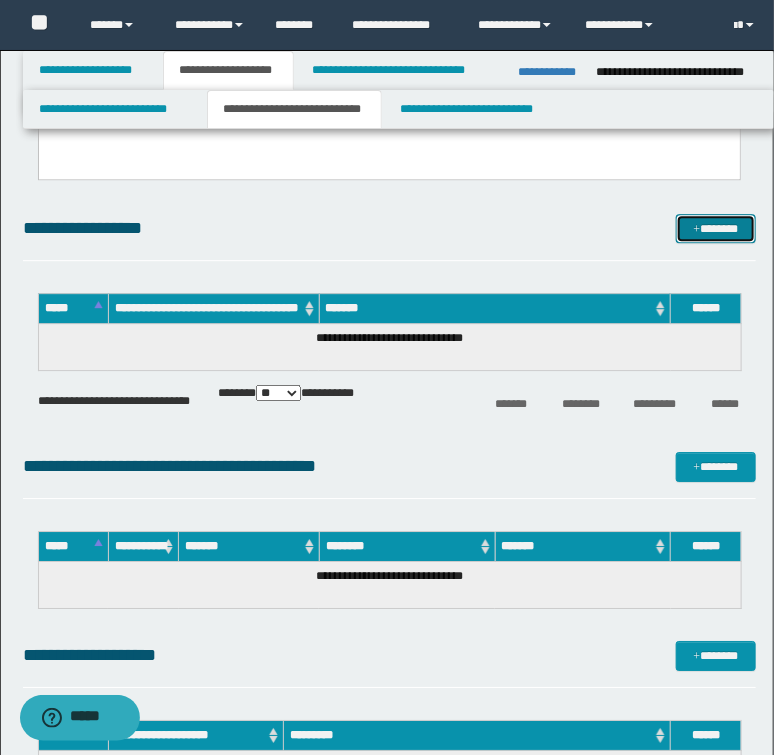 click on "*******" at bounding box center [715, 229] 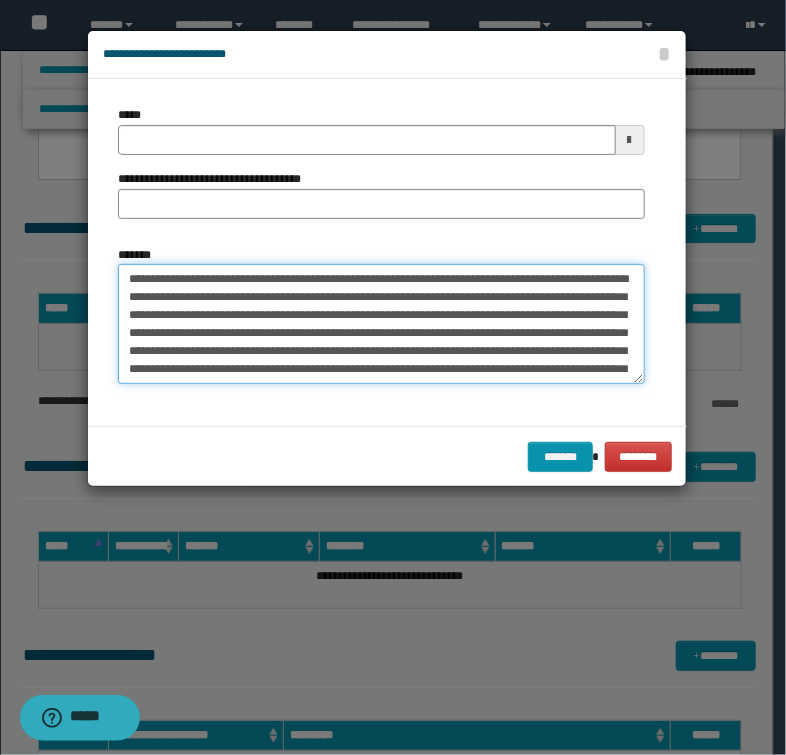 type on "**********" 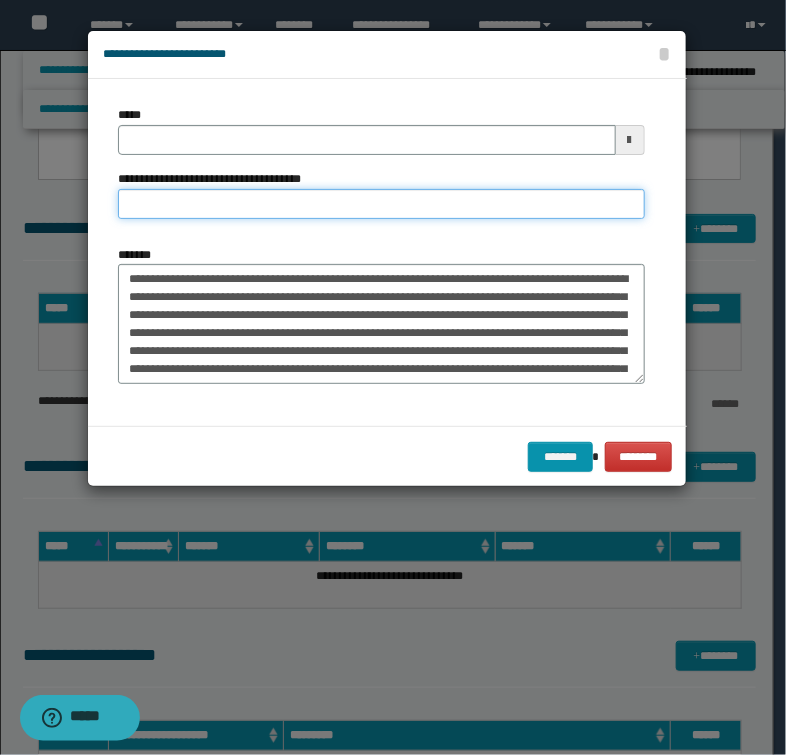 type on "**********" 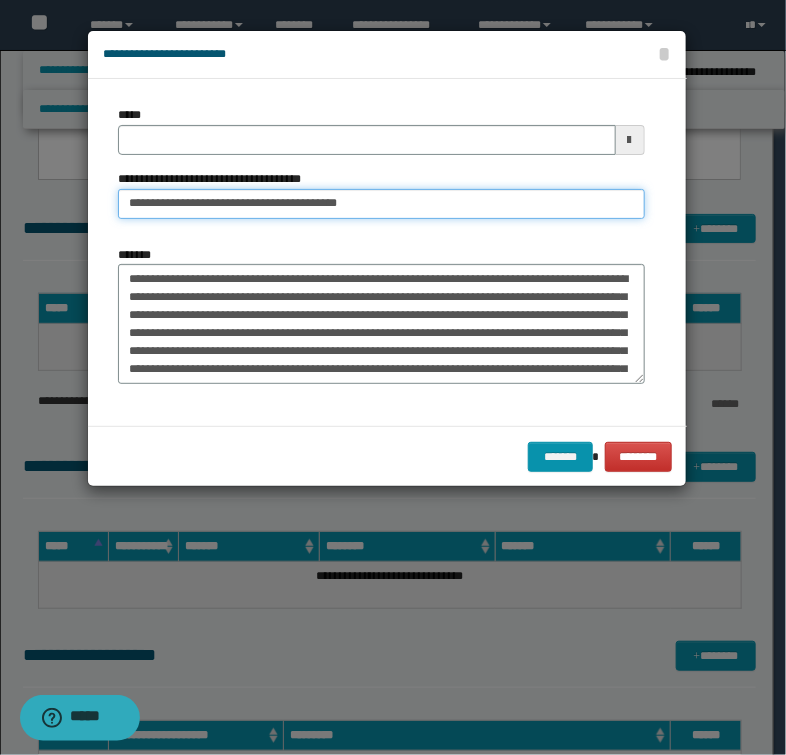 type 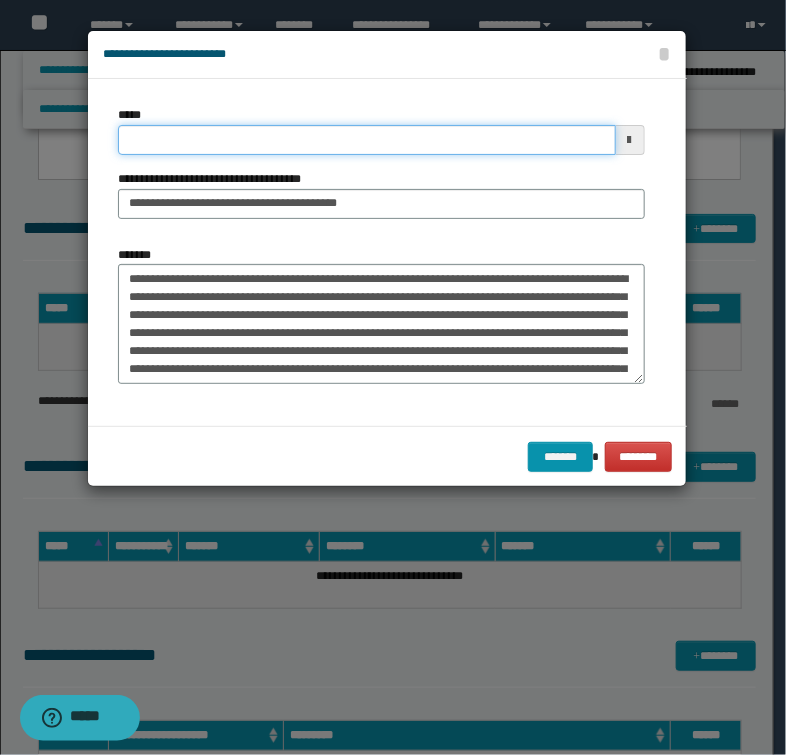 click on "*****" at bounding box center [366, 140] 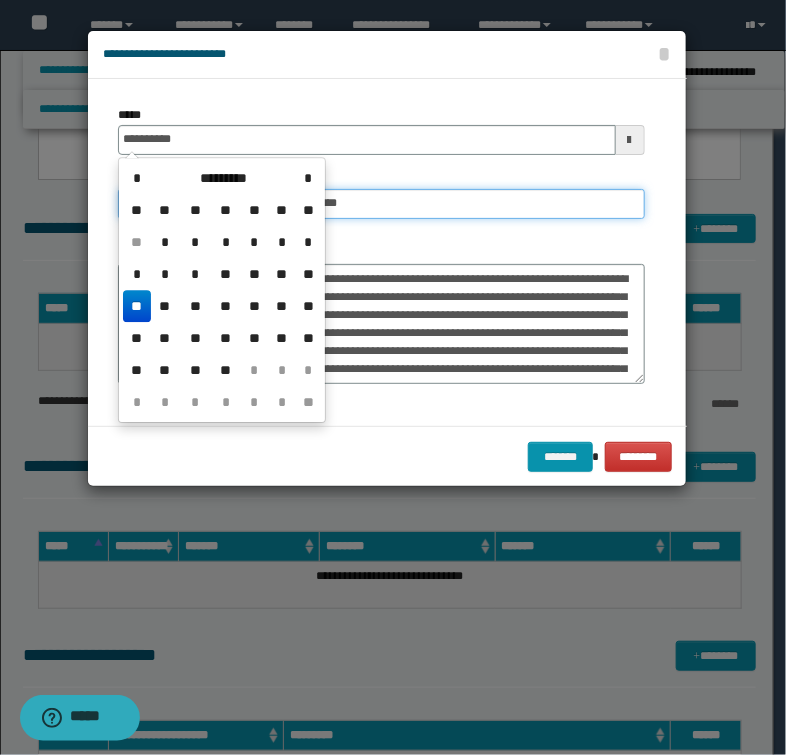 type on "**********" 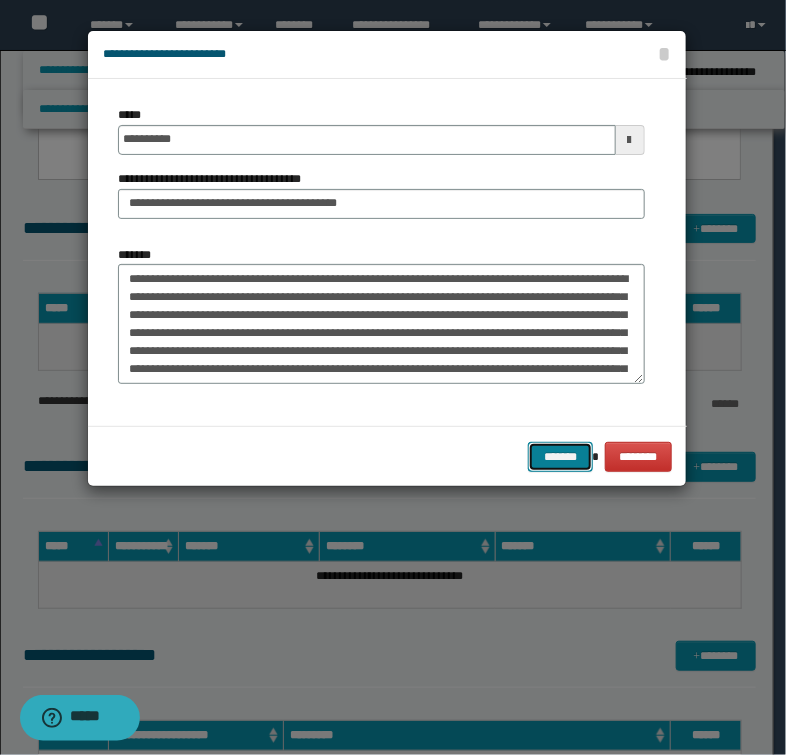 click on "*******" at bounding box center (560, 457) 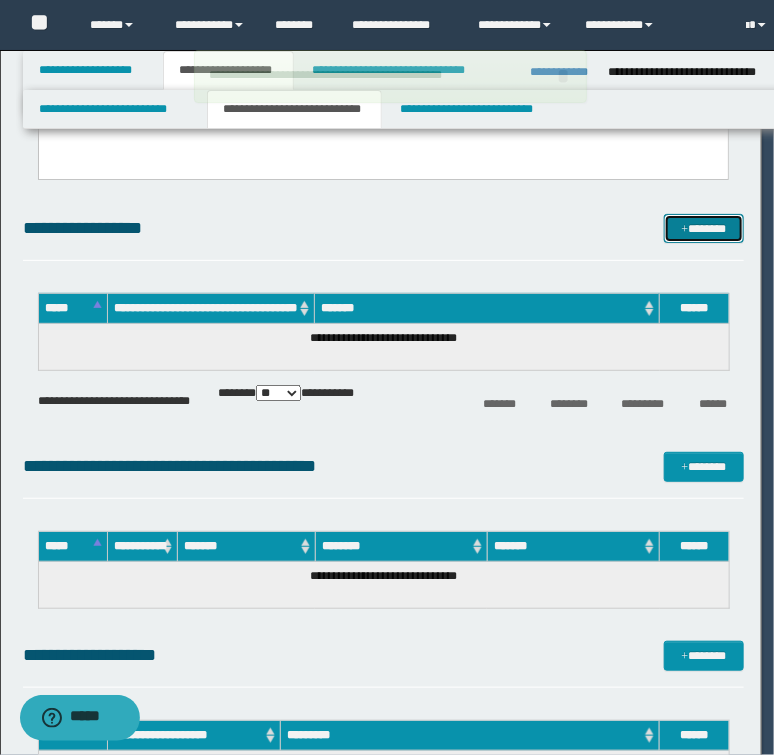 type 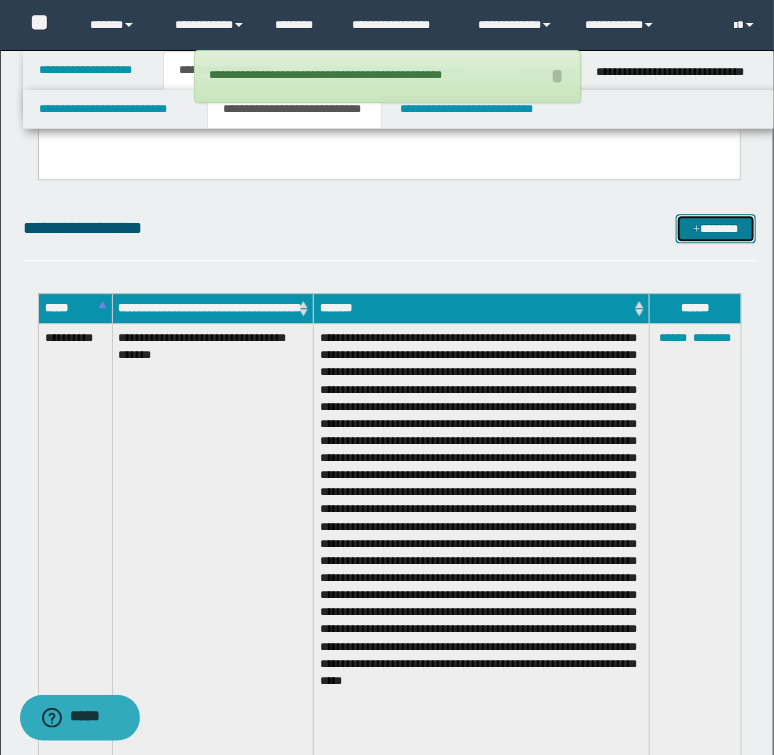click on "*******" at bounding box center (715, 229) 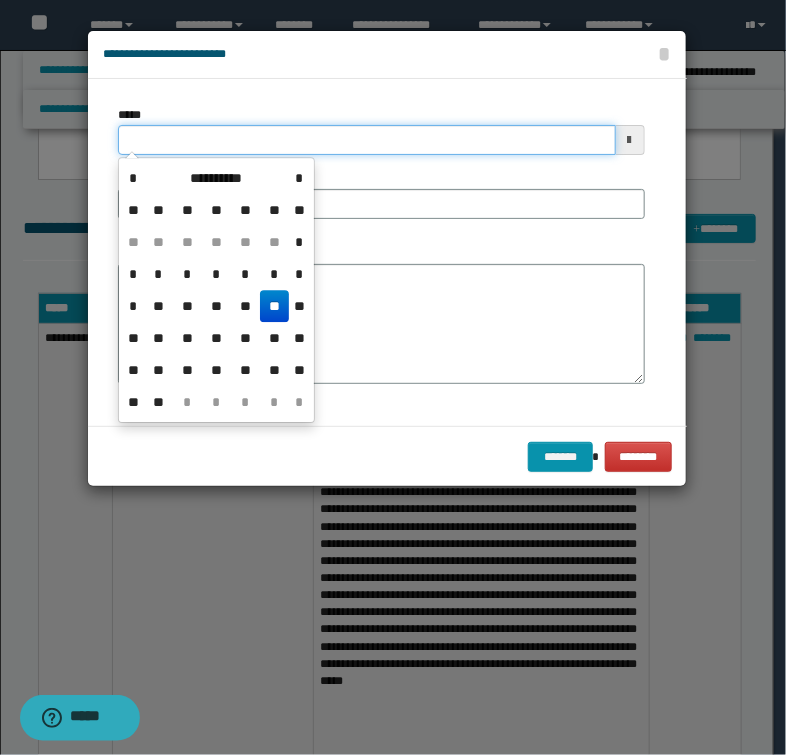 click on "*****" at bounding box center (366, 140) 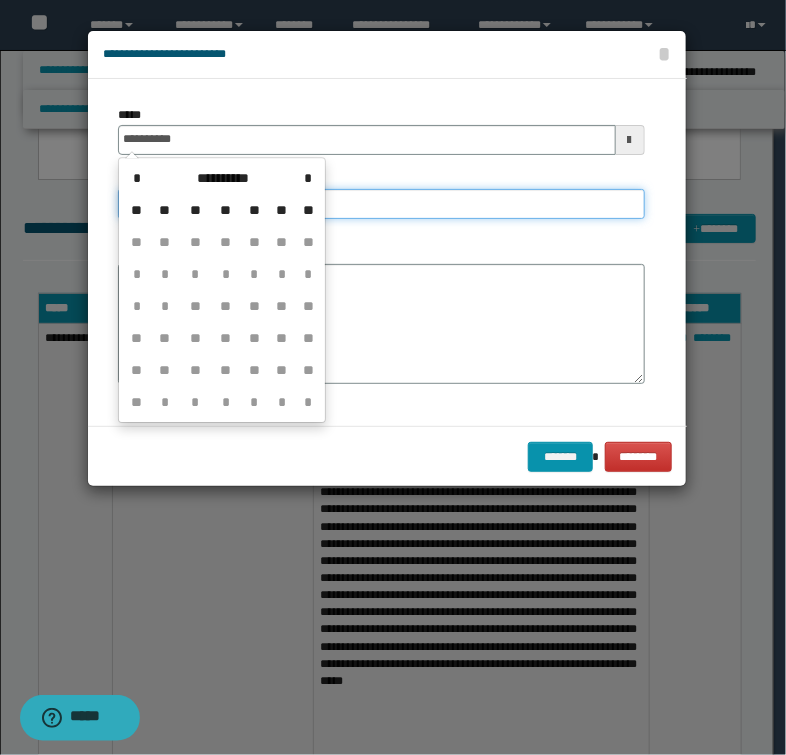 type on "**********" 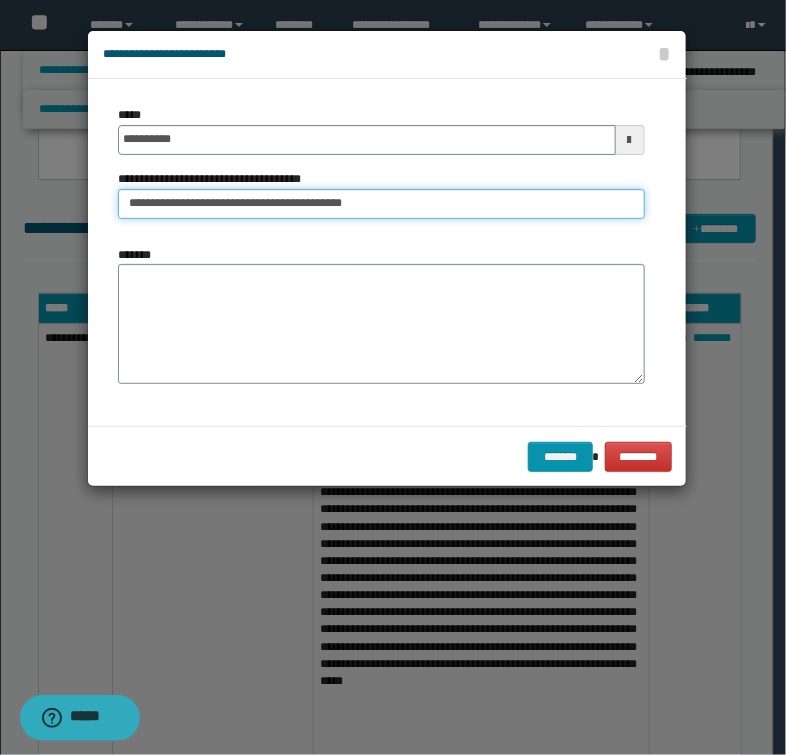 type on "**********" 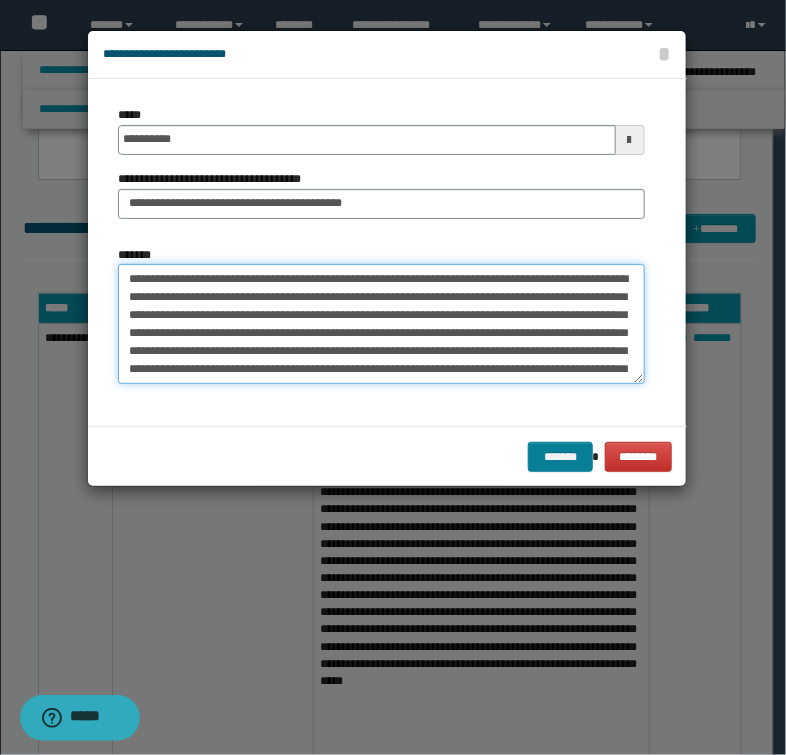 type on "**********" 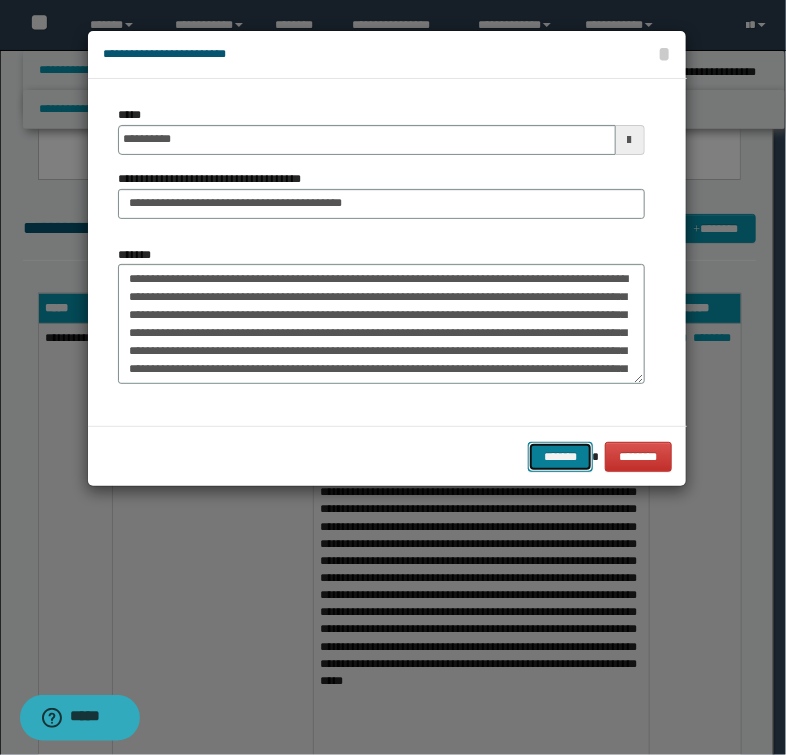 click on "*******" at bounding box center (560, 457) 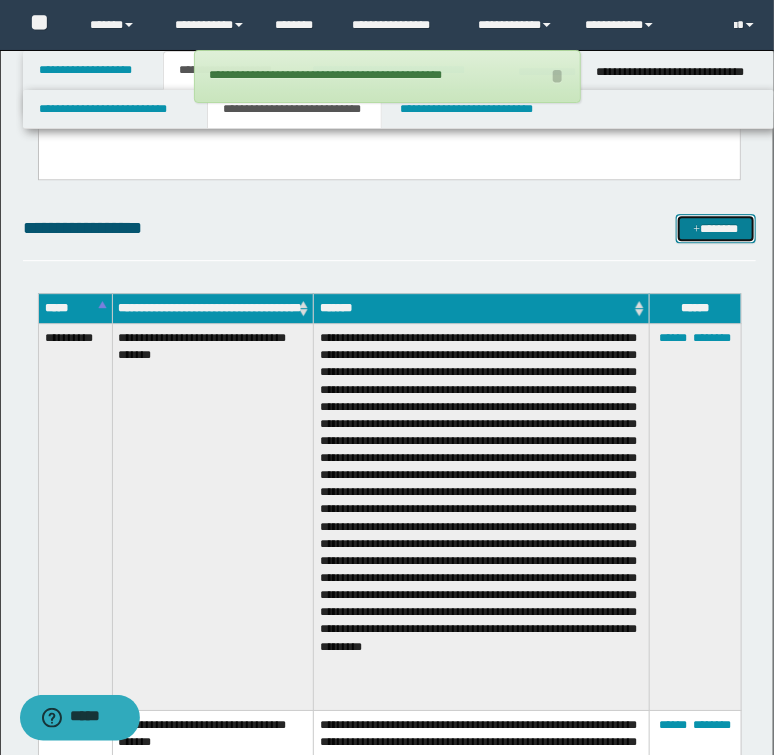 click on "*******" at bounding box center [715, 229] 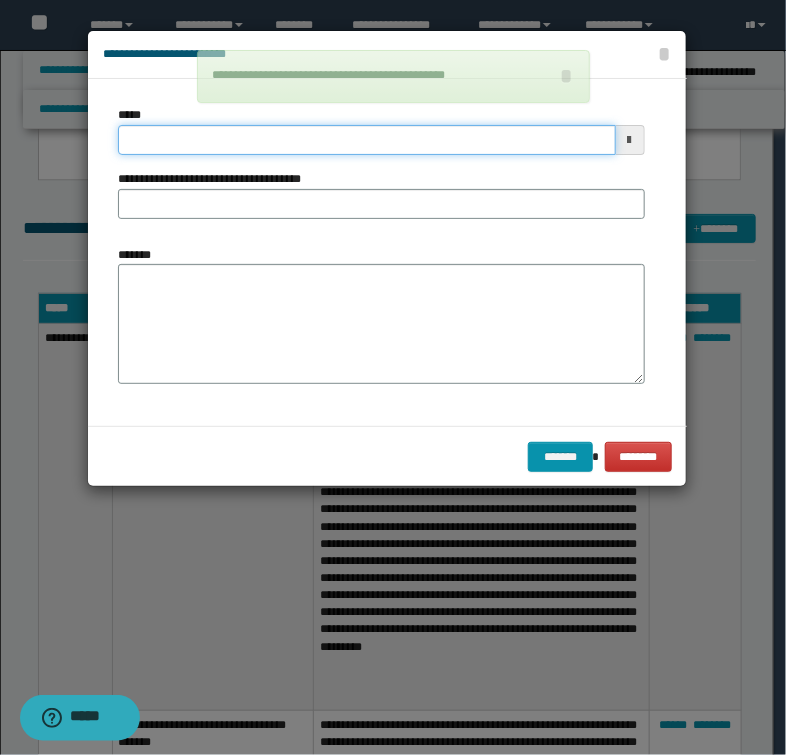 click on "*****" at bounding box center (366, 140) 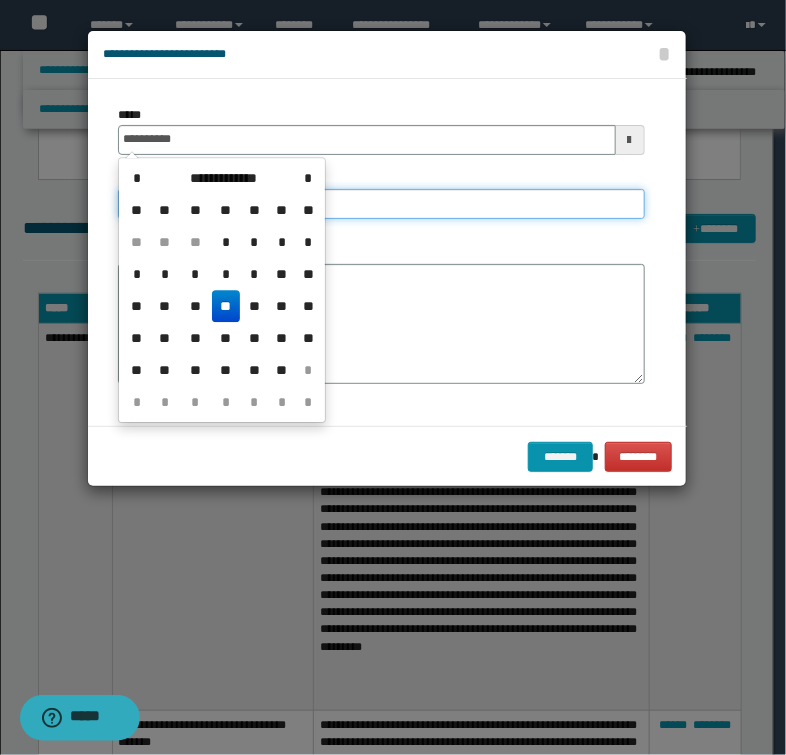 type on "**********" 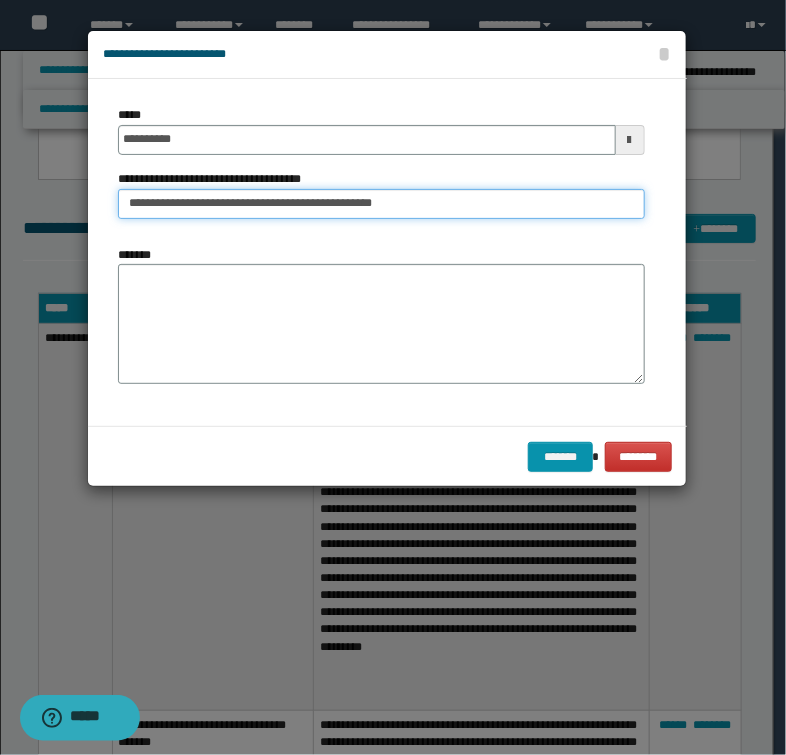 type on "**********" 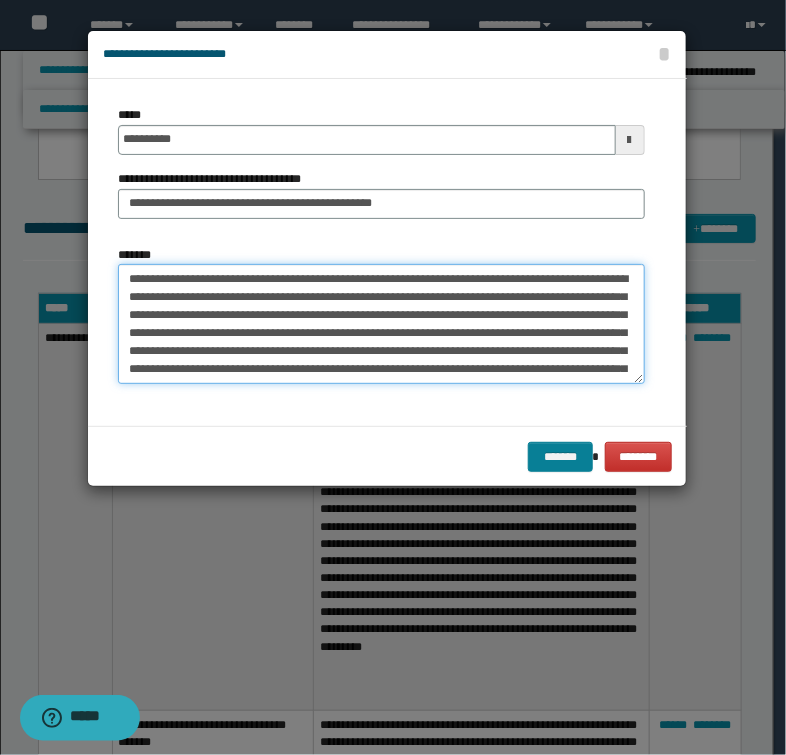 type on "**********" 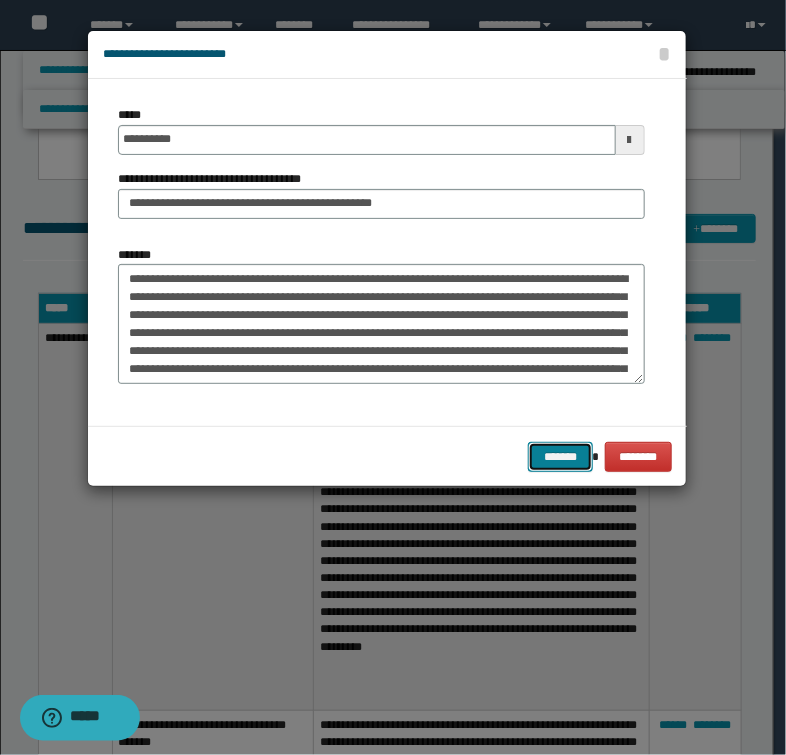 click on "*******" at bounding box center [560, 457] 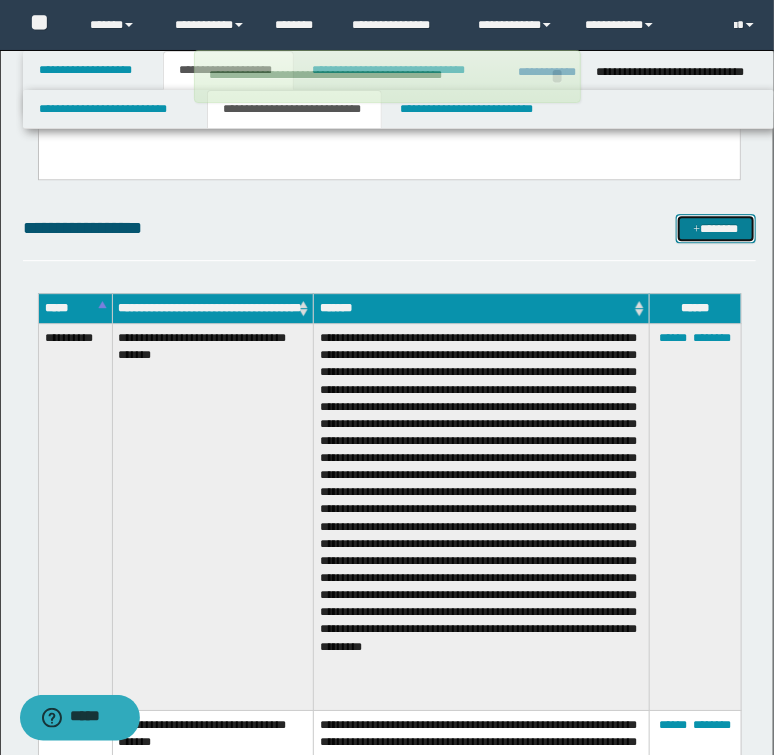 type 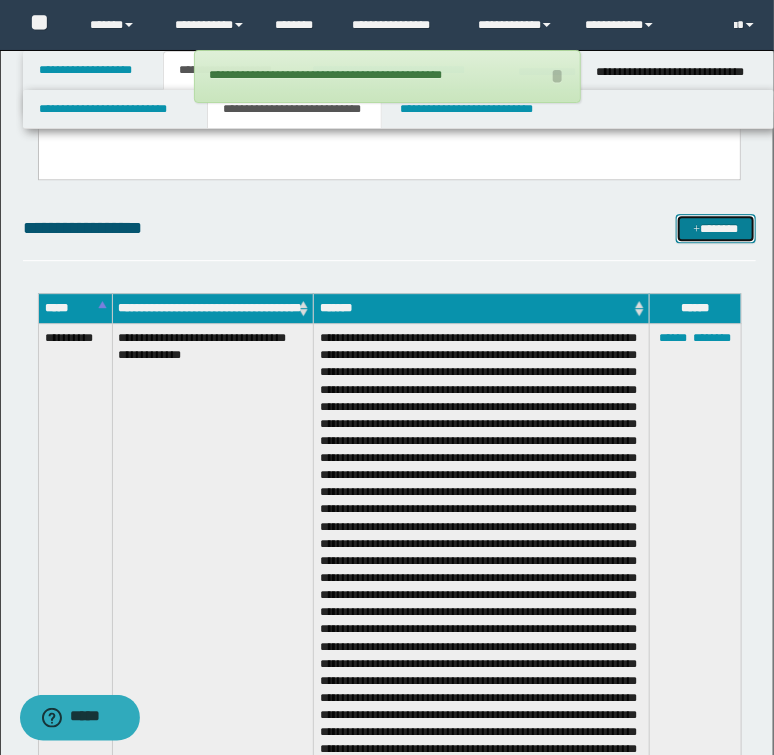 click on "*******" at bounding box center [715, 229] 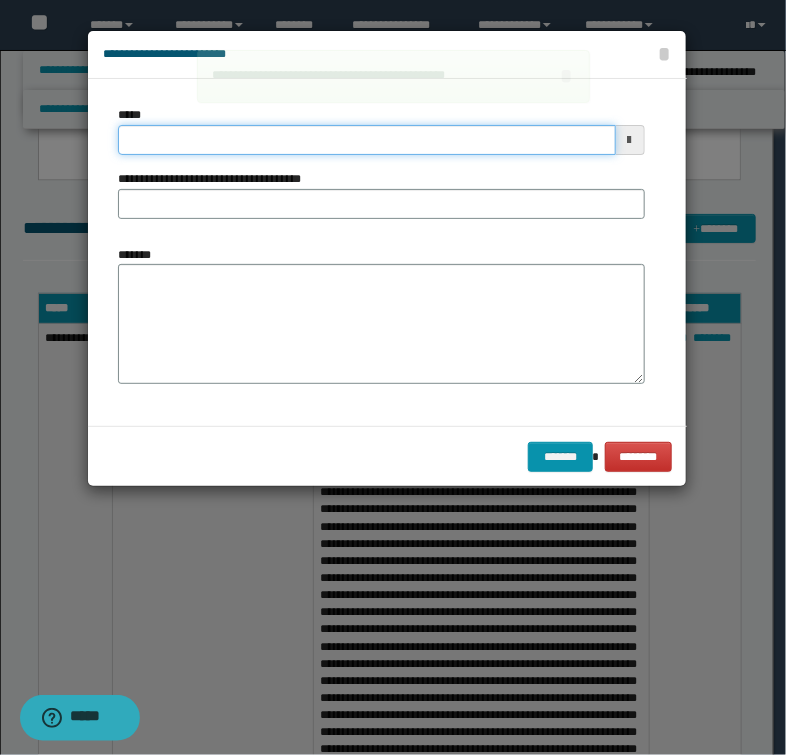 click on "*****" at bounding box center [366, 140] 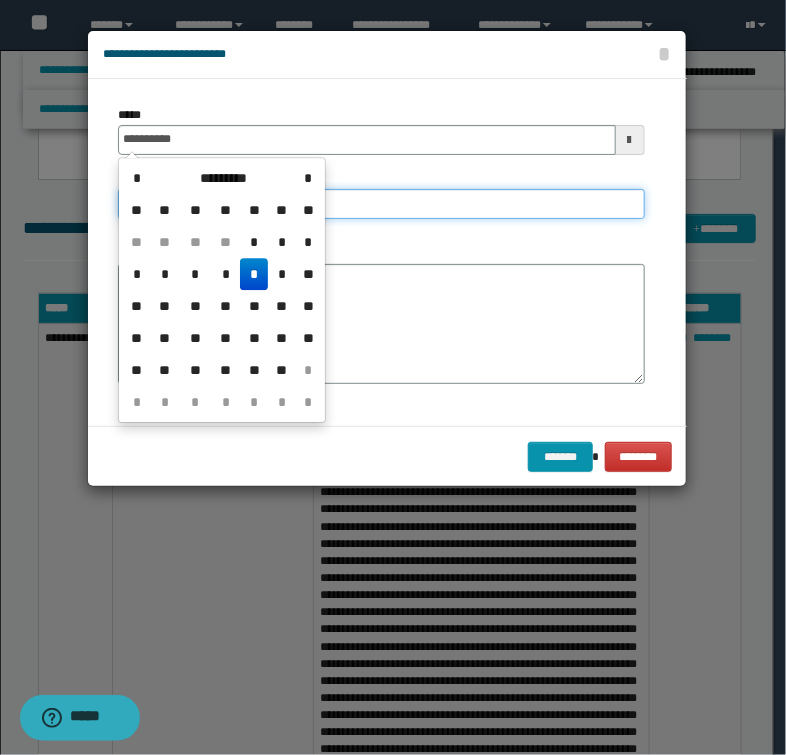 type on "**********" 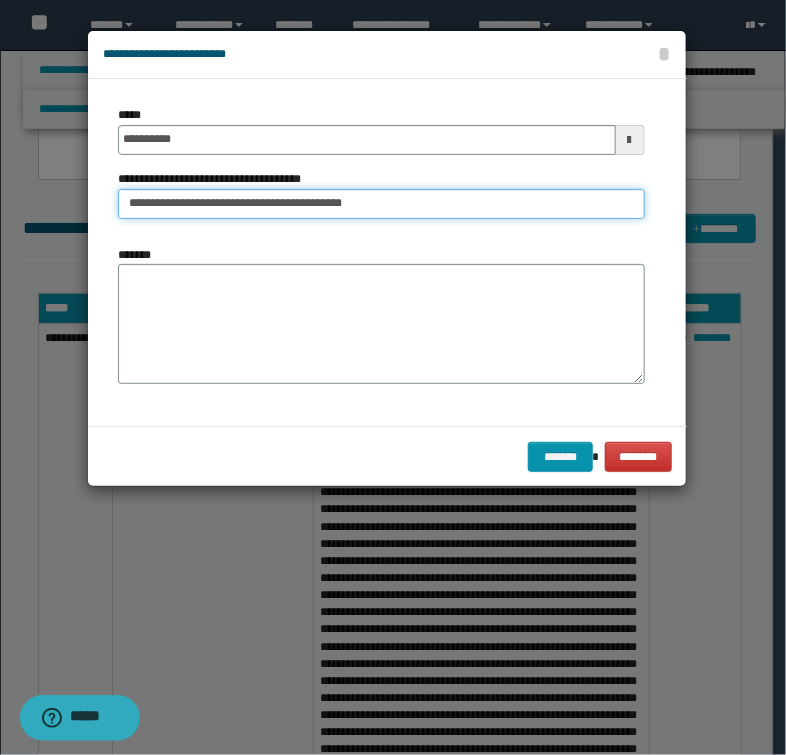 type on "**********" 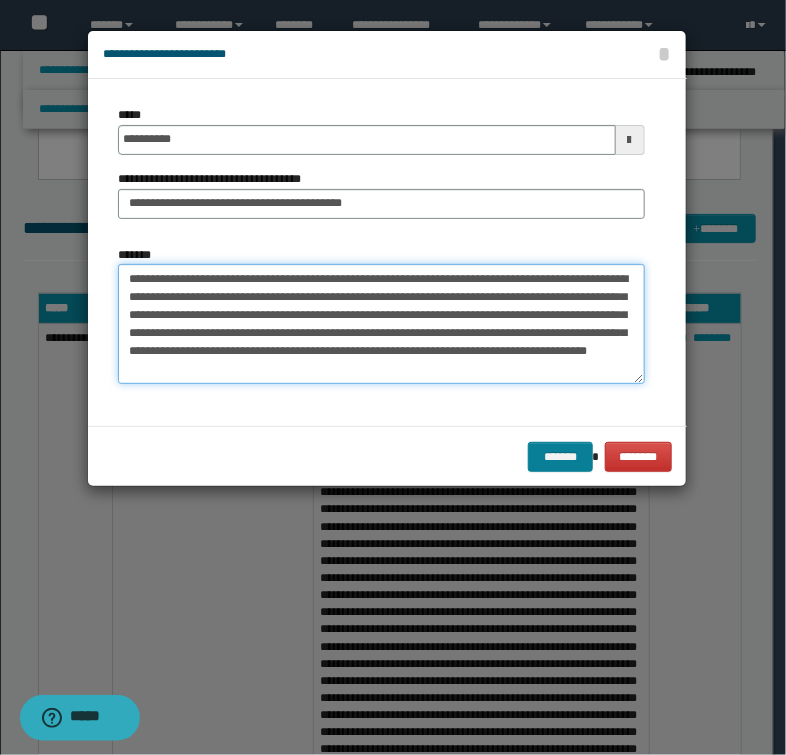 type on "**********" 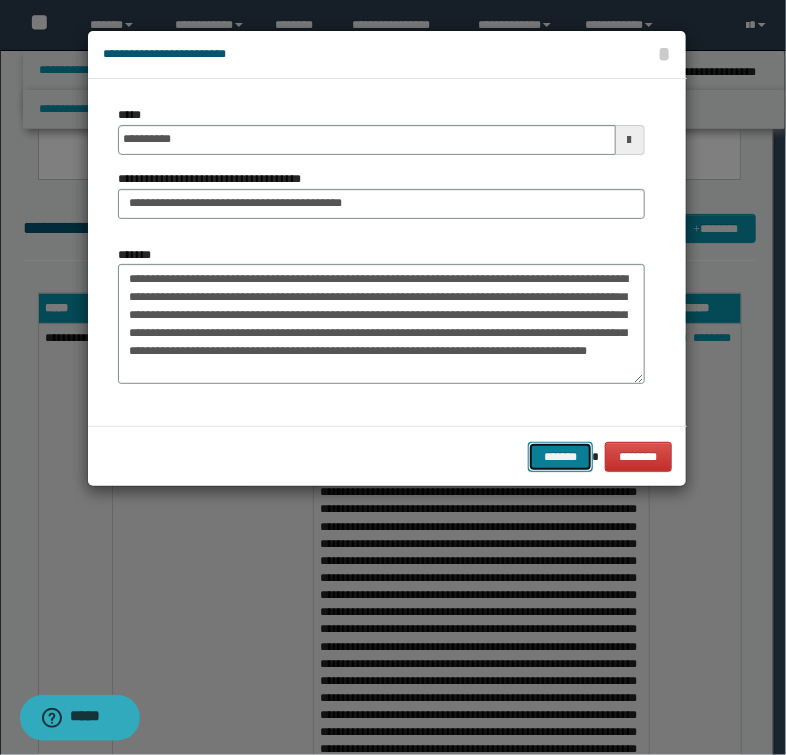 click on "*******" at bounding box center [560, 457] 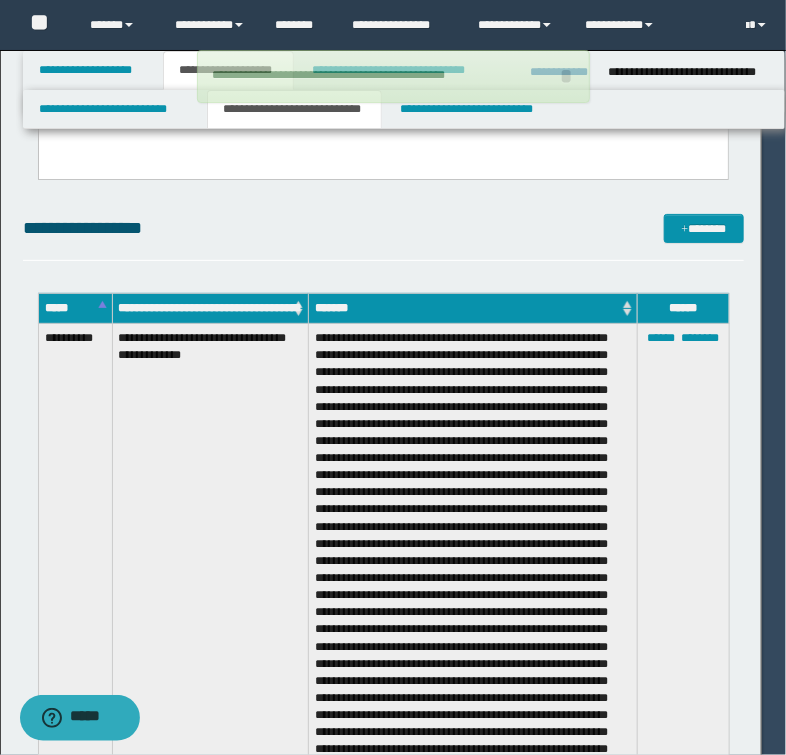 type 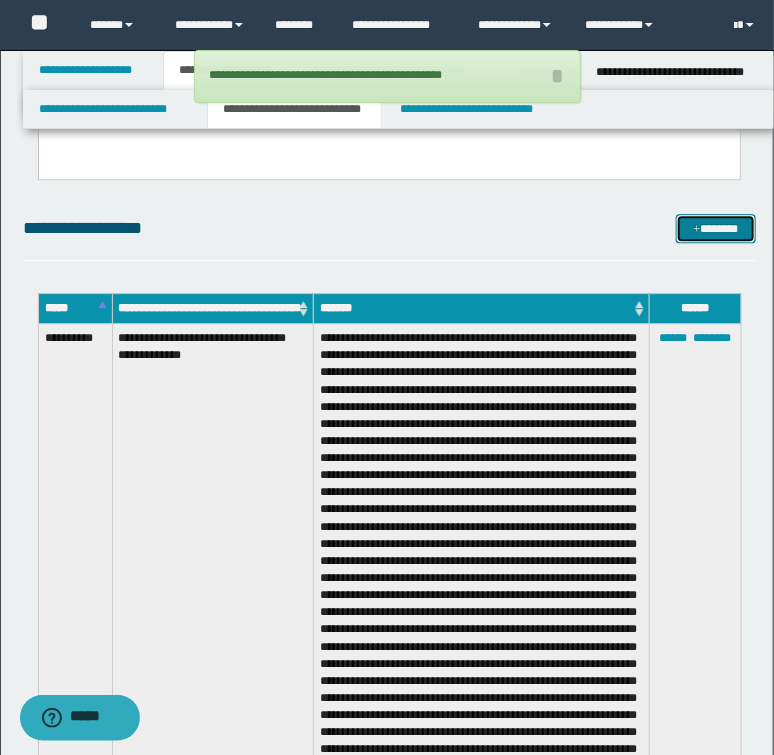 click on "*******" at bounding box center (715, 229) 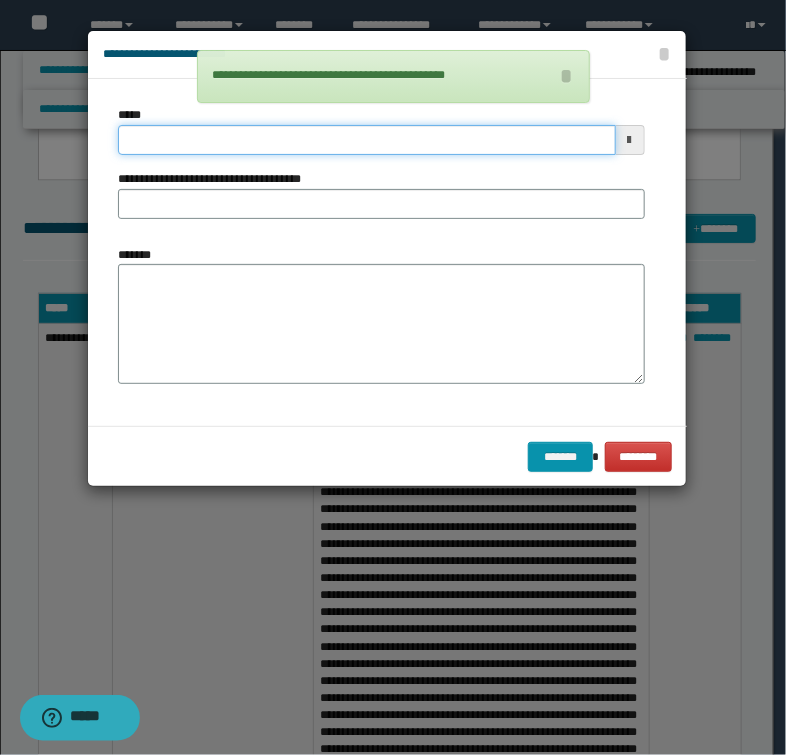 click on "*****" at bounding box center (366, 140) 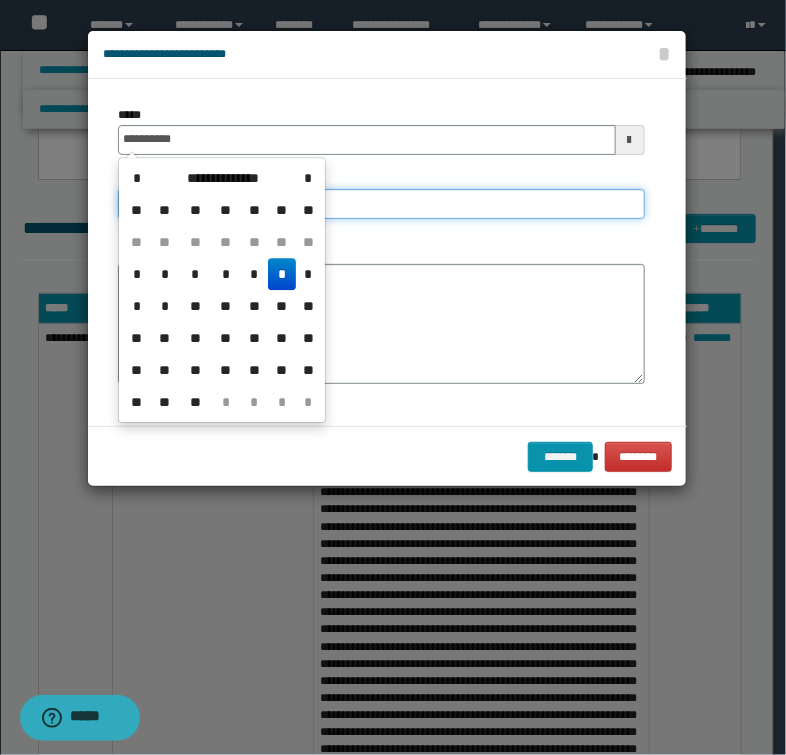 type on "**********" 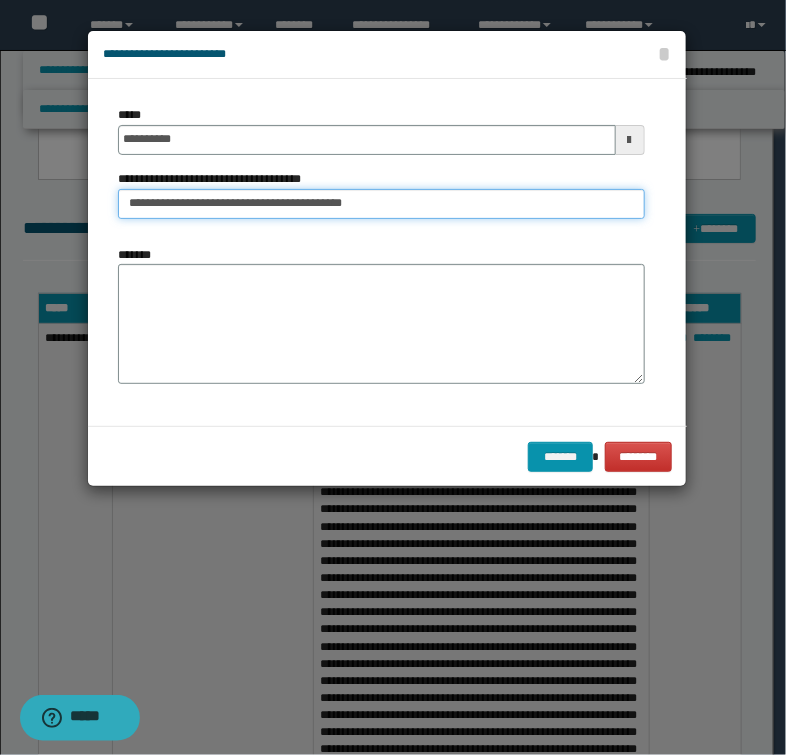 type on "**********" 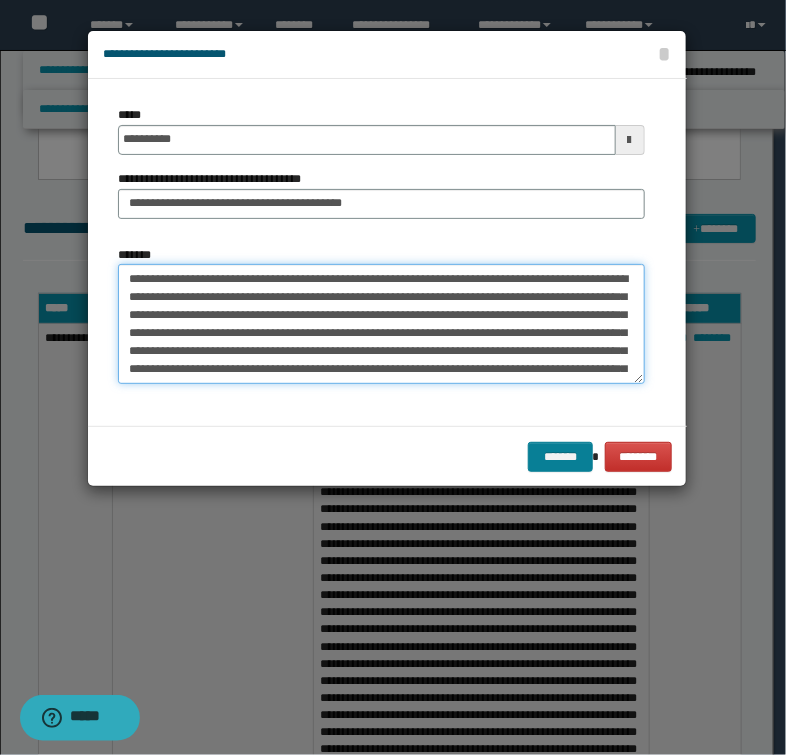 type on "**********" 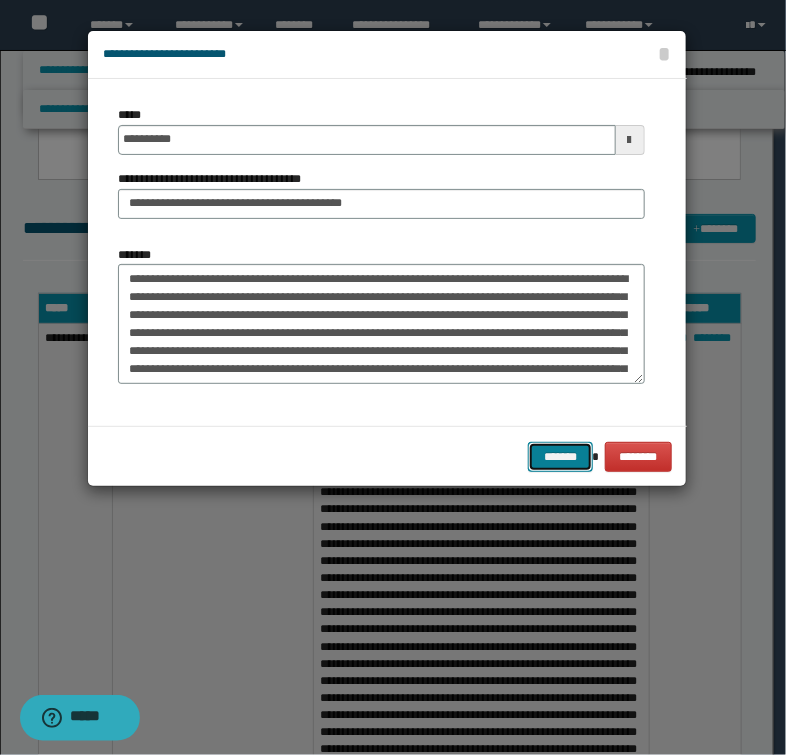 click on "*******" at bounding box center (560, 457) 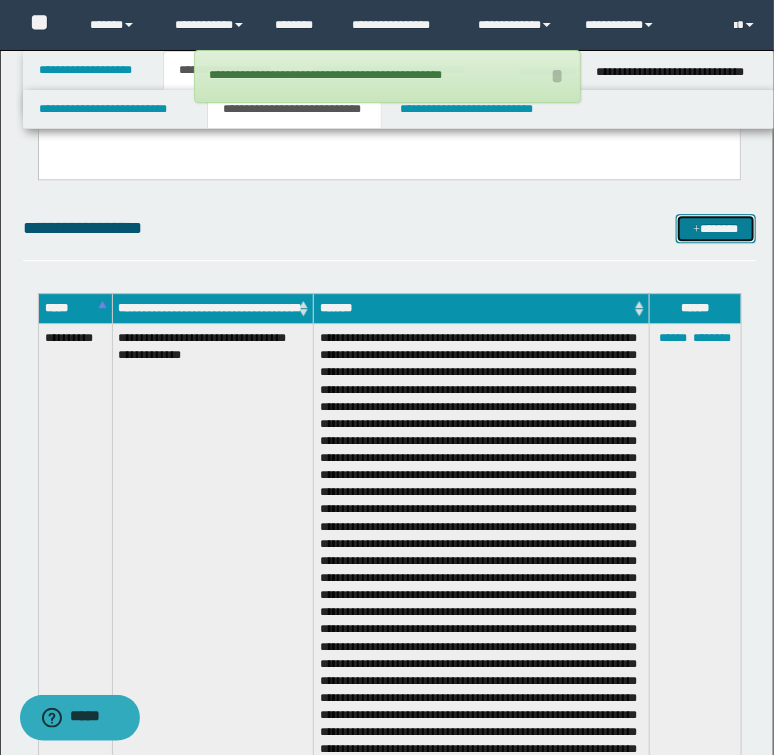 drag, startPoint x: 700, startPoint y: 235, endPoint x: 477, endPoint y: 185, distance: 228.53665 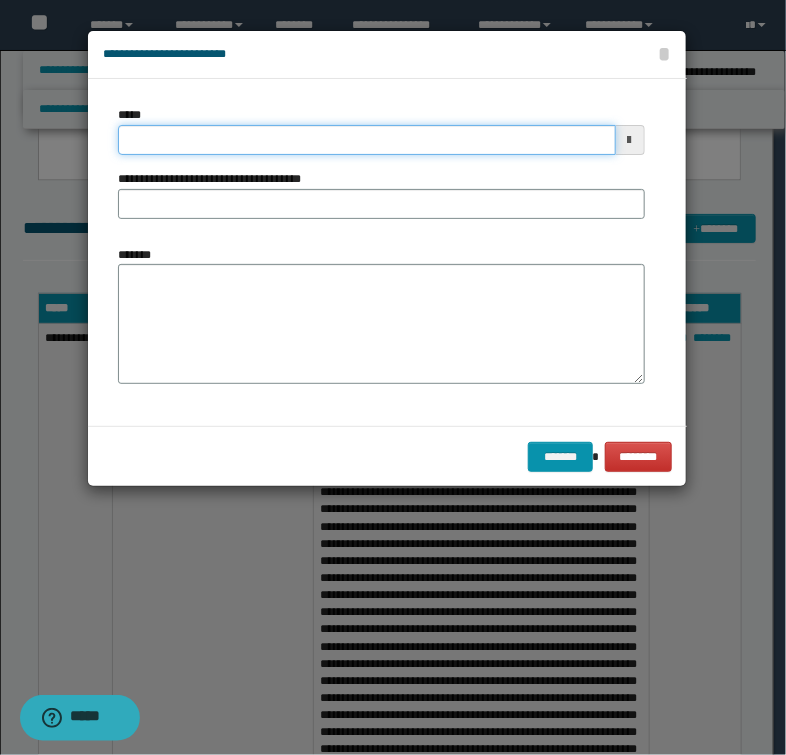 click on "*****" at bounding box center [366, 140] 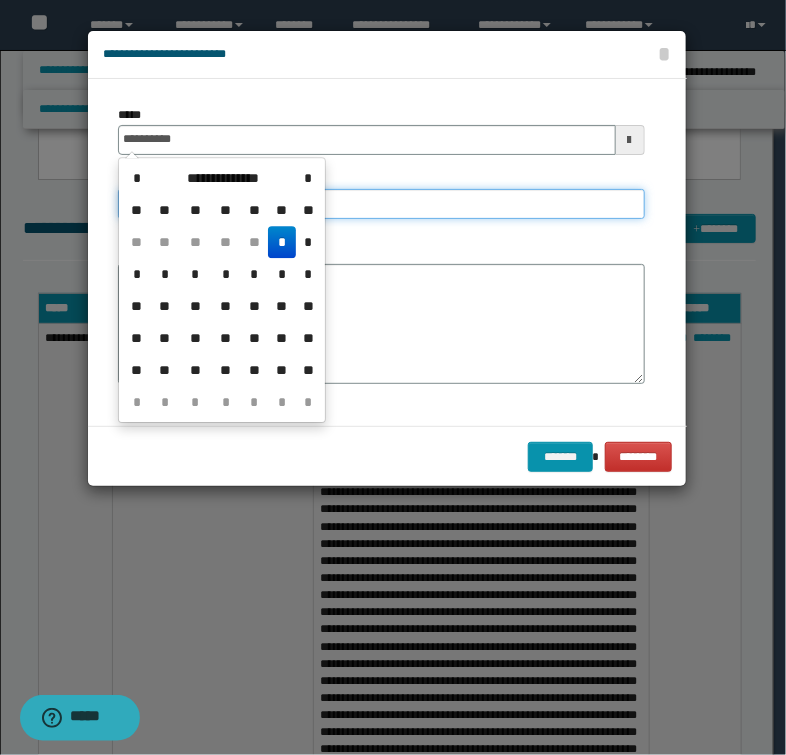 type on "**********" 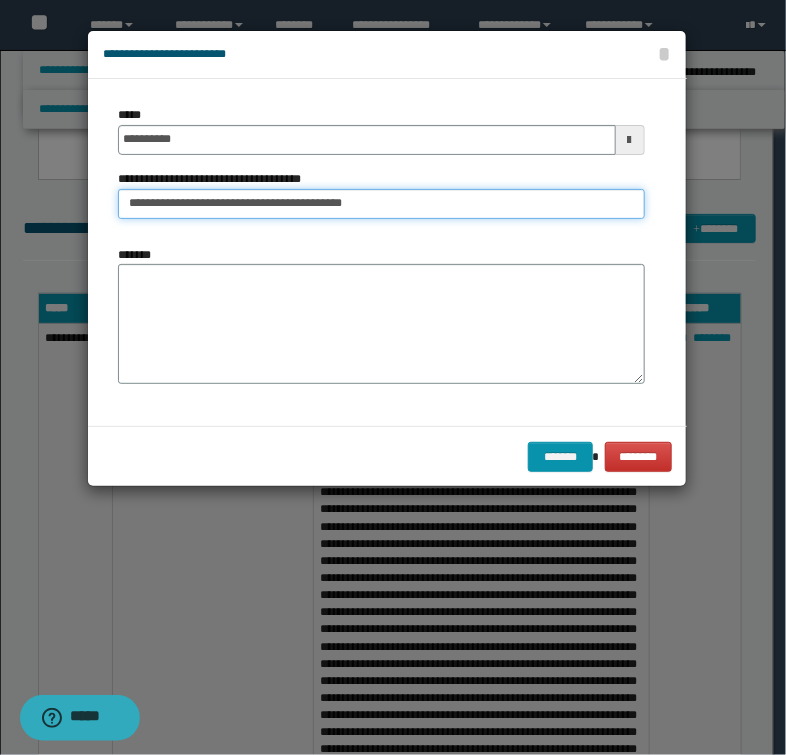type on "**********" 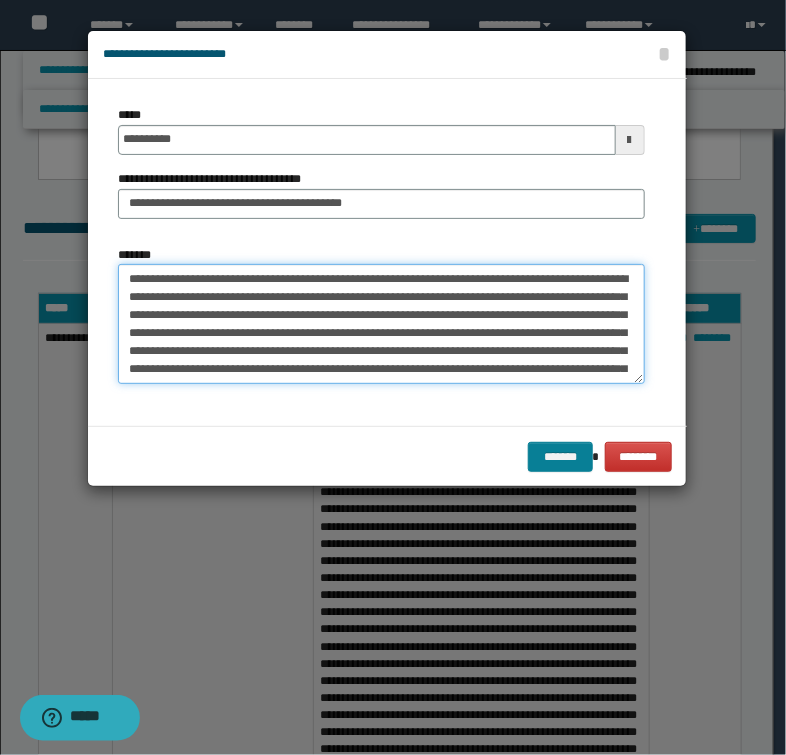type on "**********" 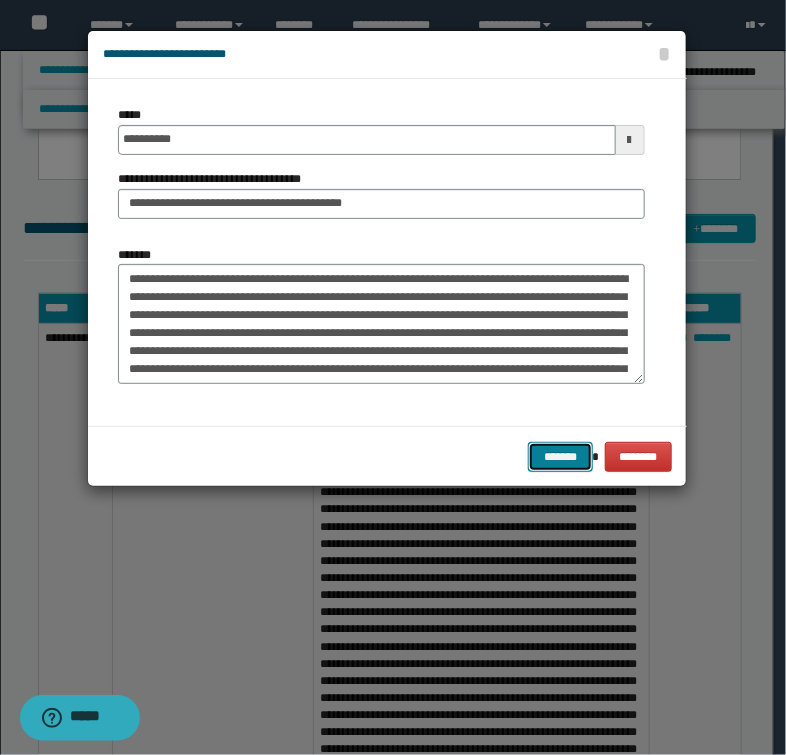 click on "*******" at bounding box center [560, 457] 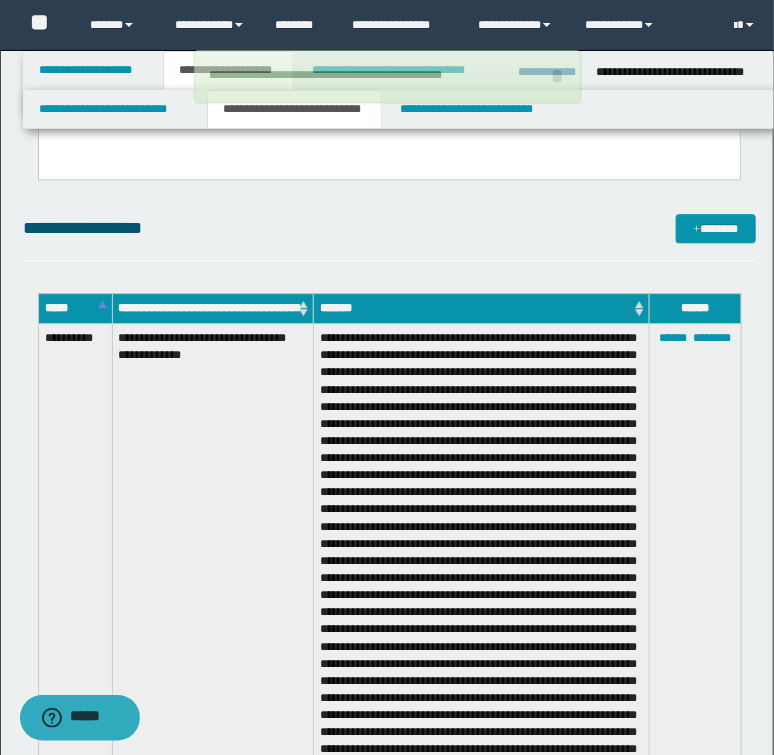 type 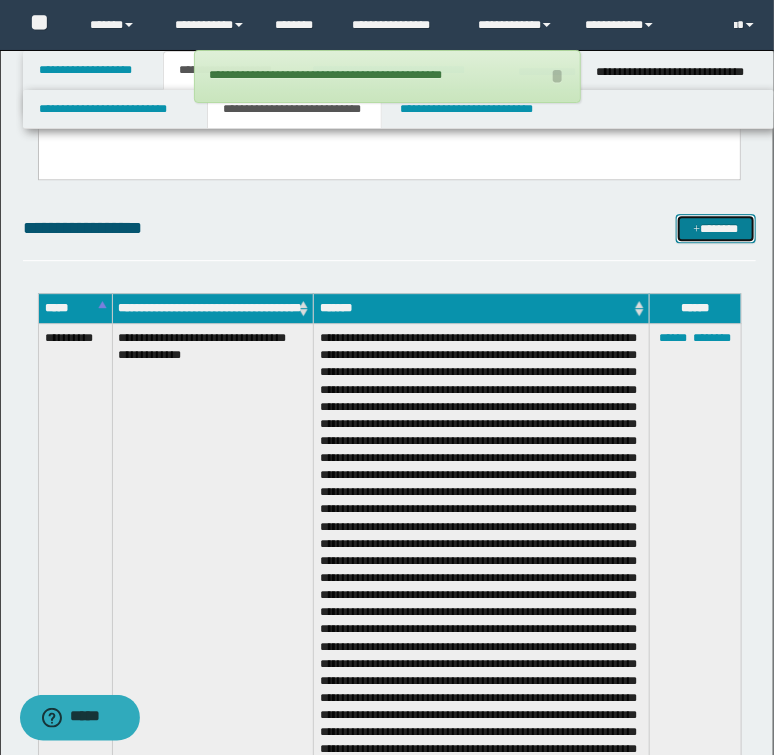 drag, startPoint x: 744, startPoint y: 240, endPoint x: 724, endPoint y: 221, distance: 27.58623 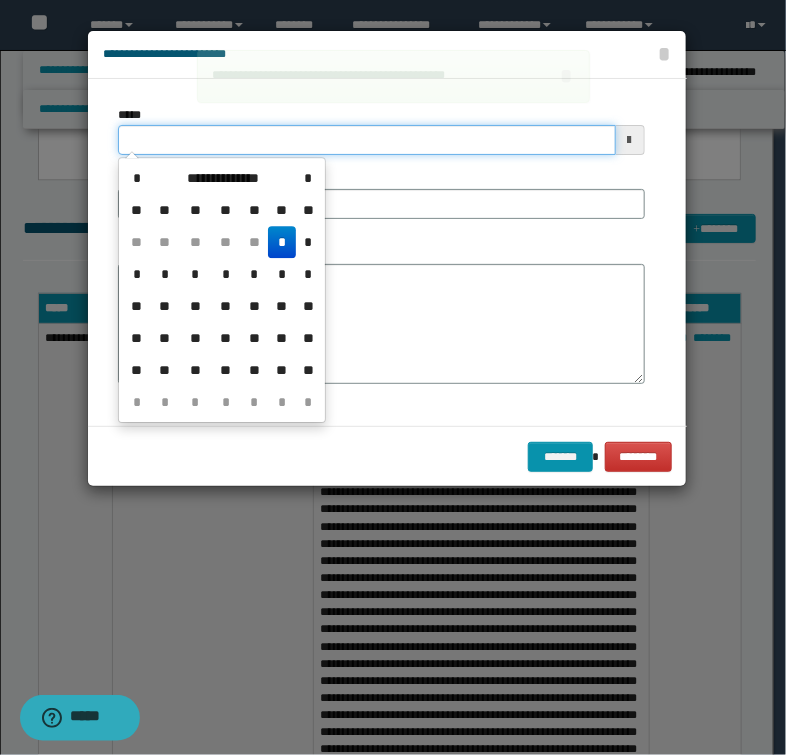 click on "*****" at bounding box center (366, 140) 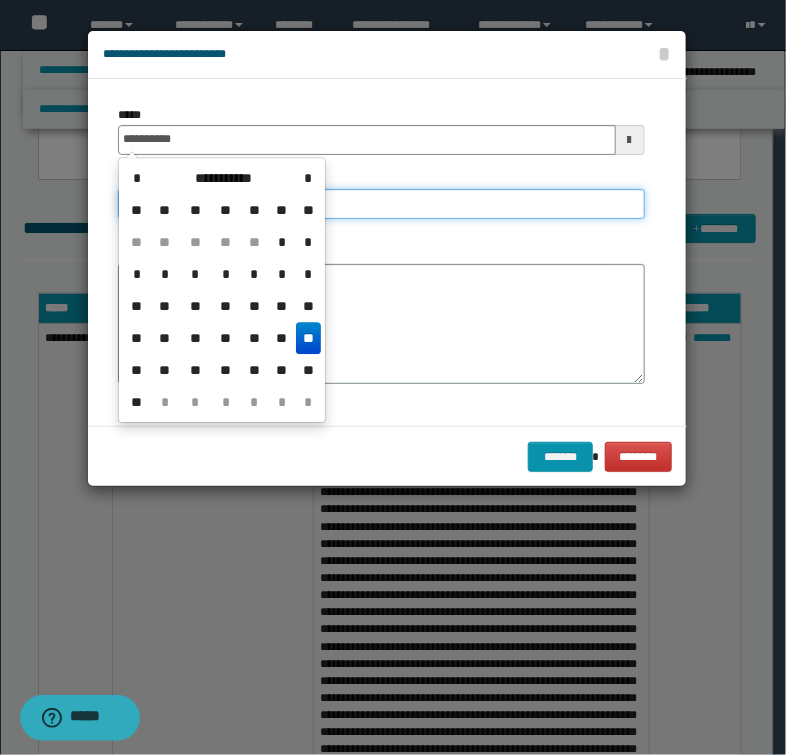 type on "**********" 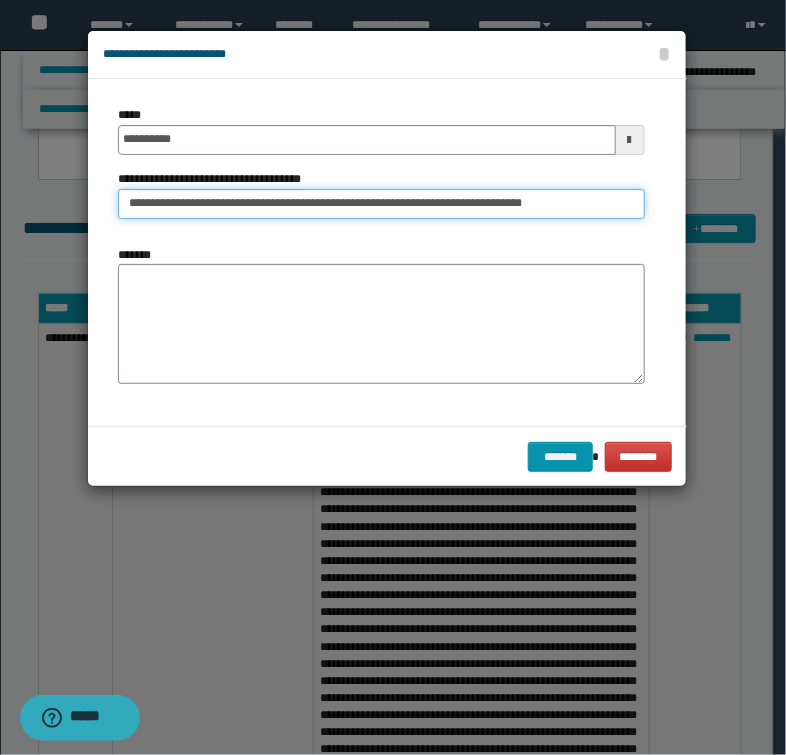 type on "**********" 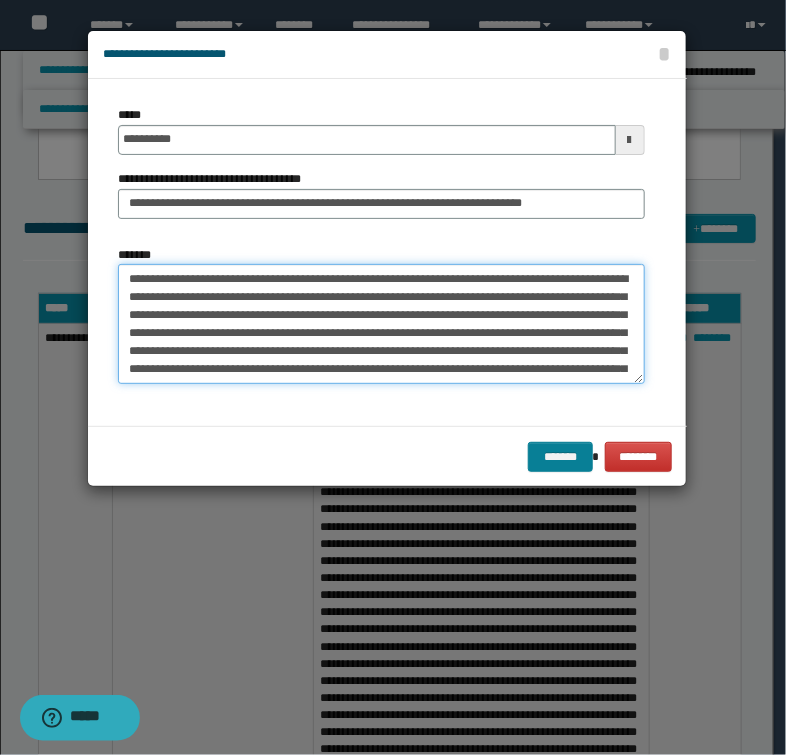type on "**********" 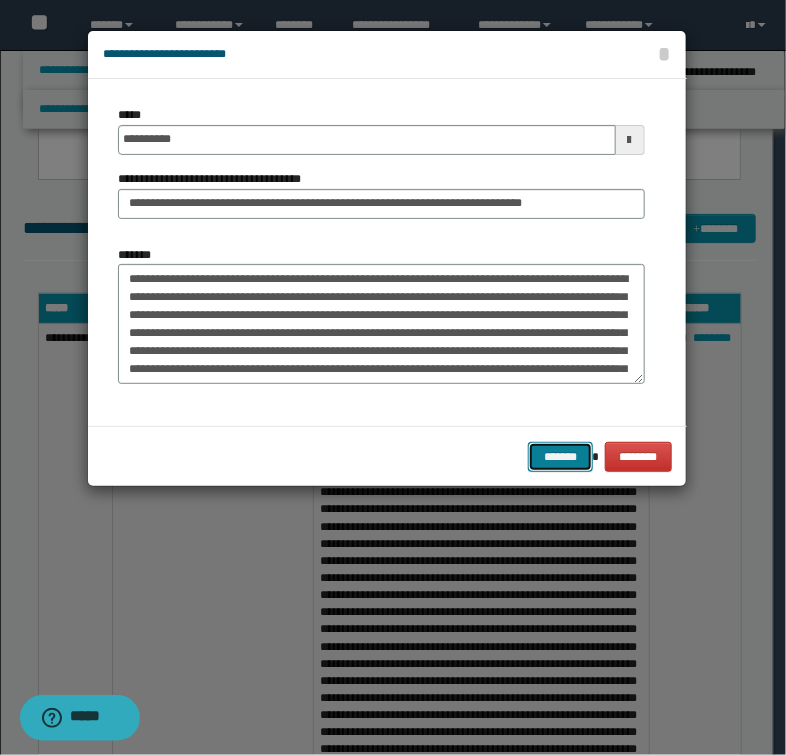 click on "*******" at bounding box center [560, 457] 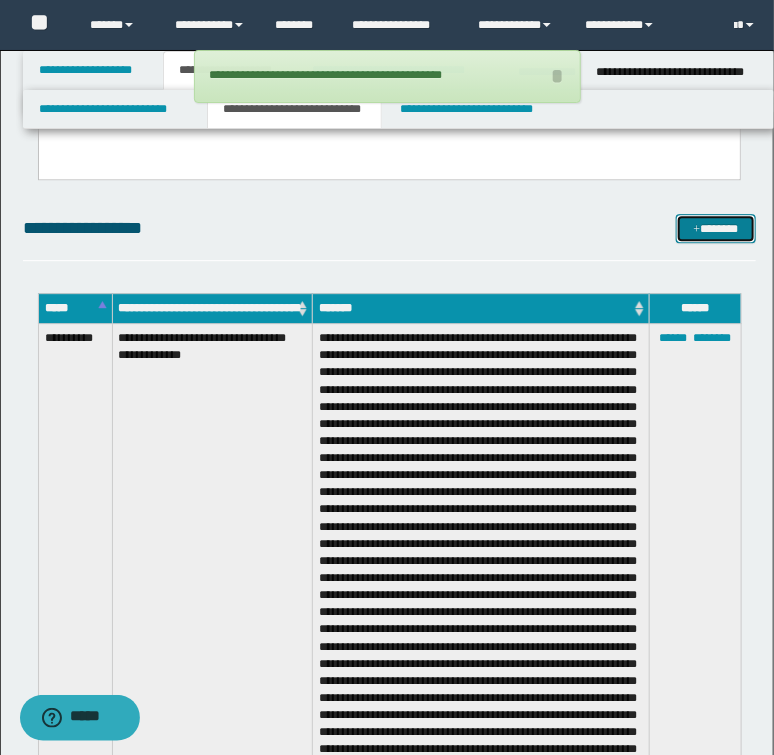click on "*******" at bounding box center [715, 229] 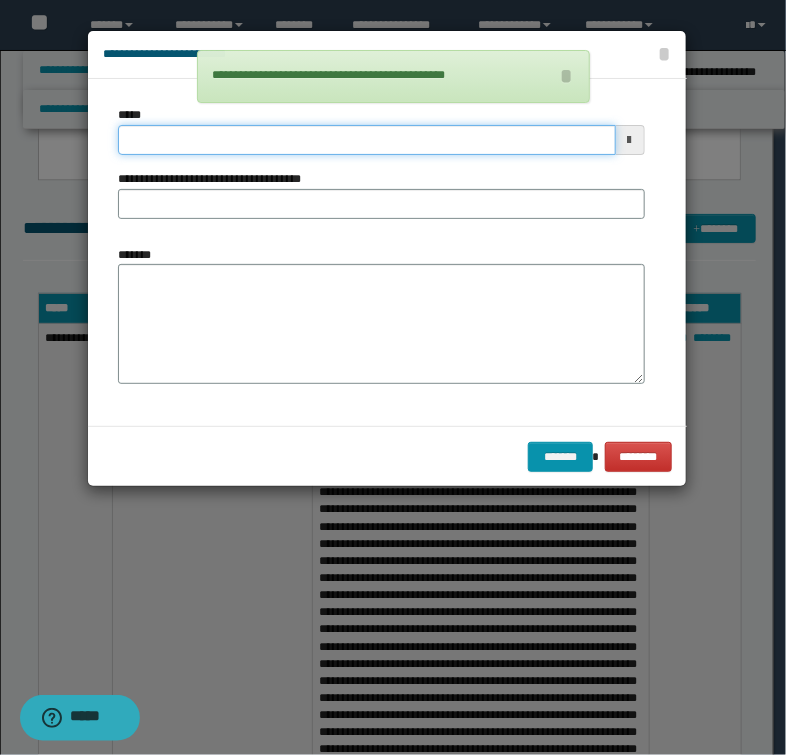 click on "*****" at bounding box center [366, 140] 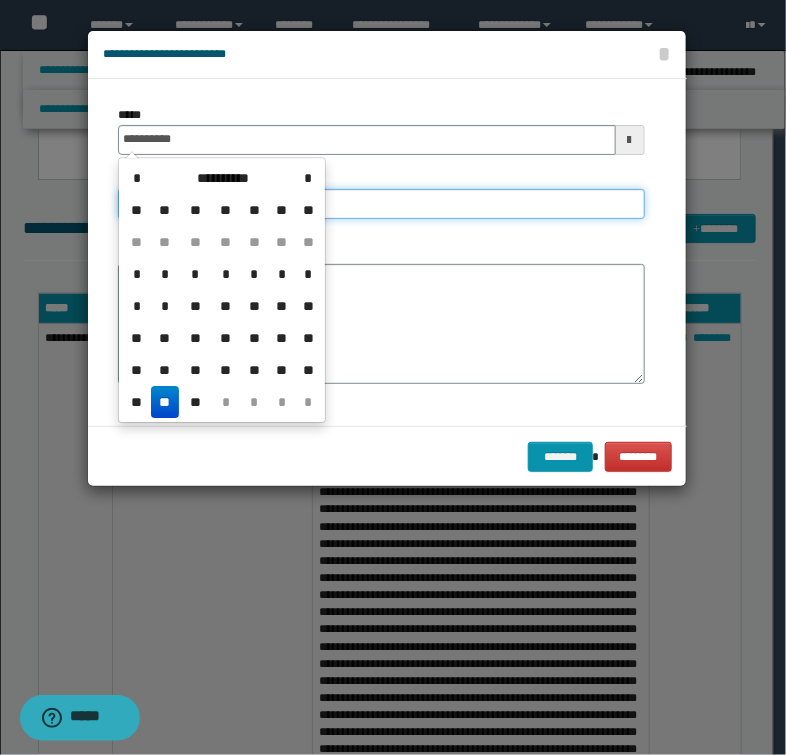 type on "**********" 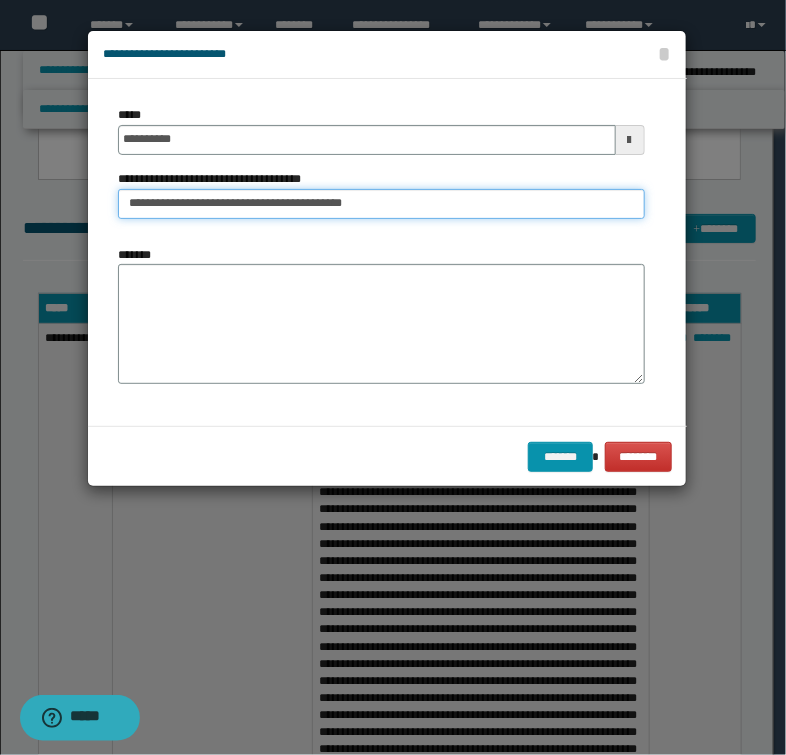type on "**********" 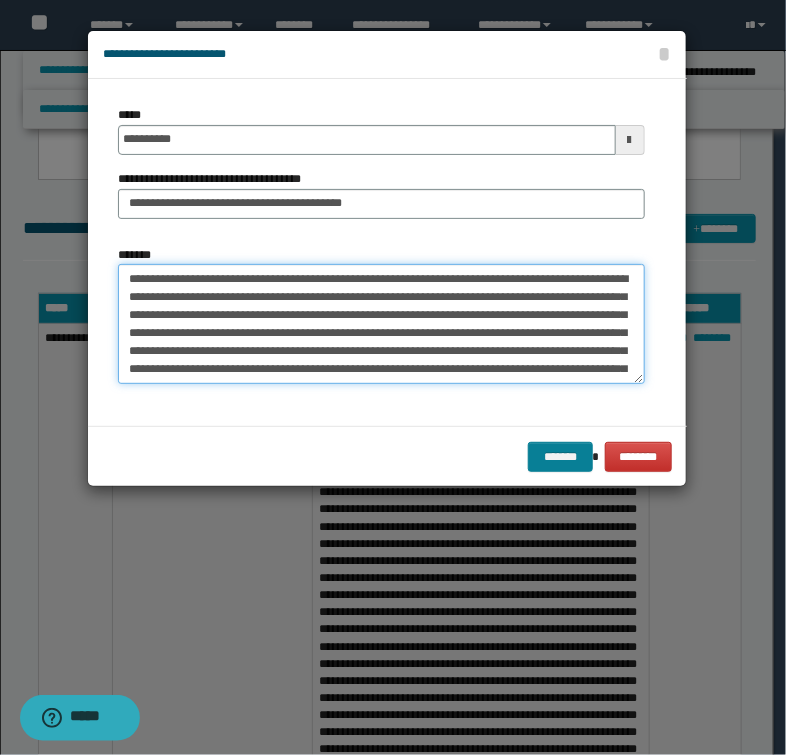 type on "**********" 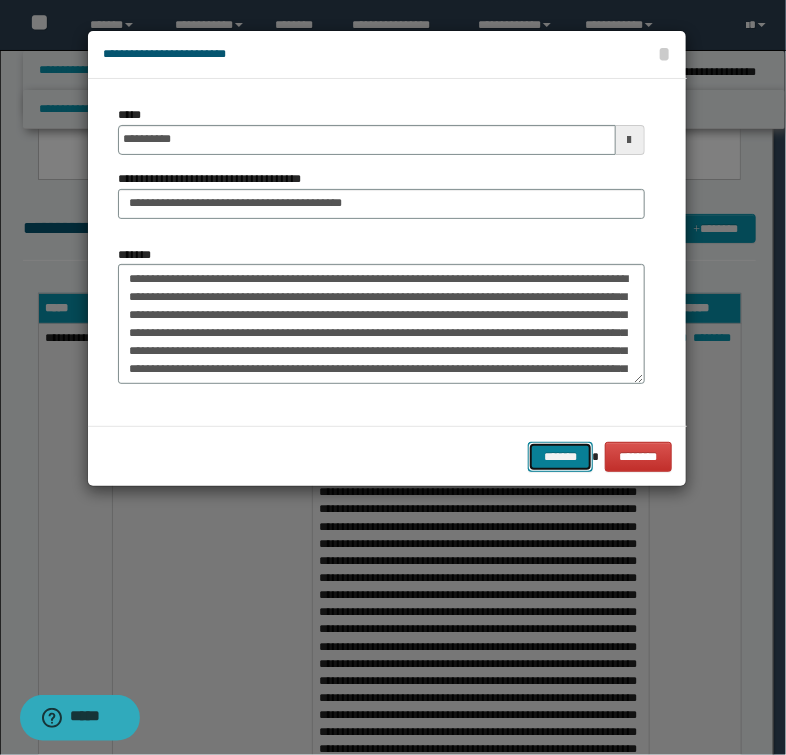 click on "*******" at bounding box center (560, 457) 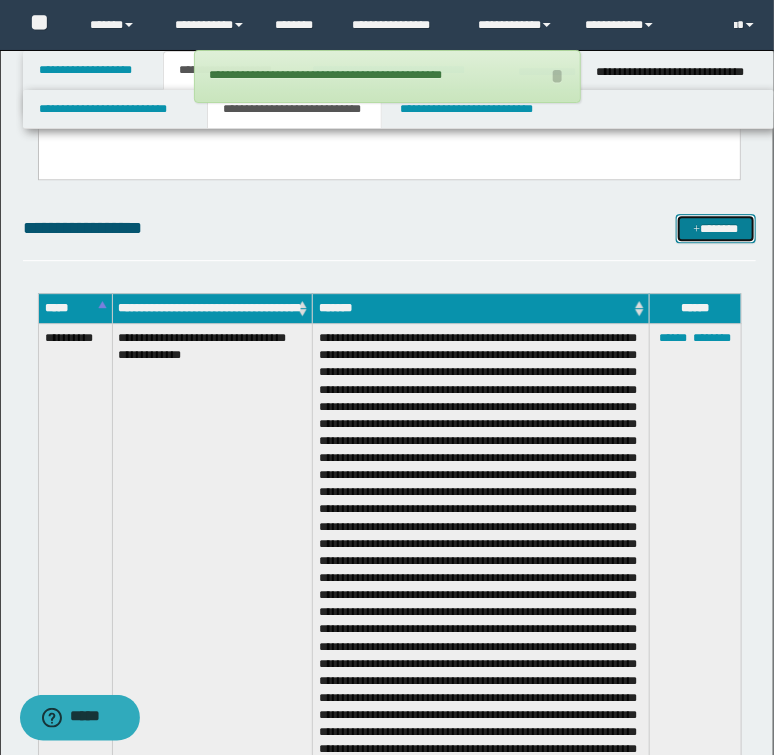 click on "*******" at bounding box center (715, 229) 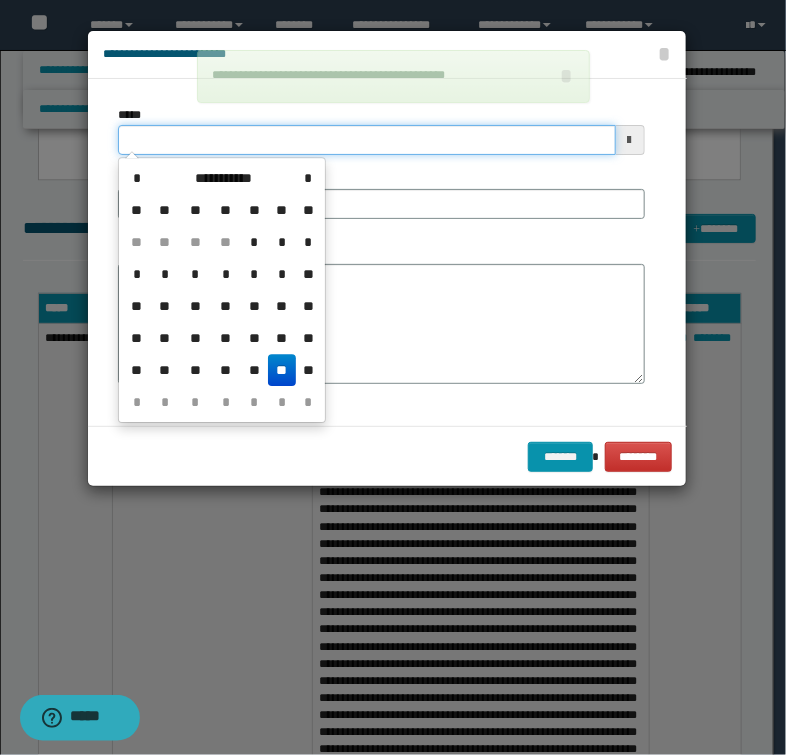 click on "*****" at bounding box center (366, 140) 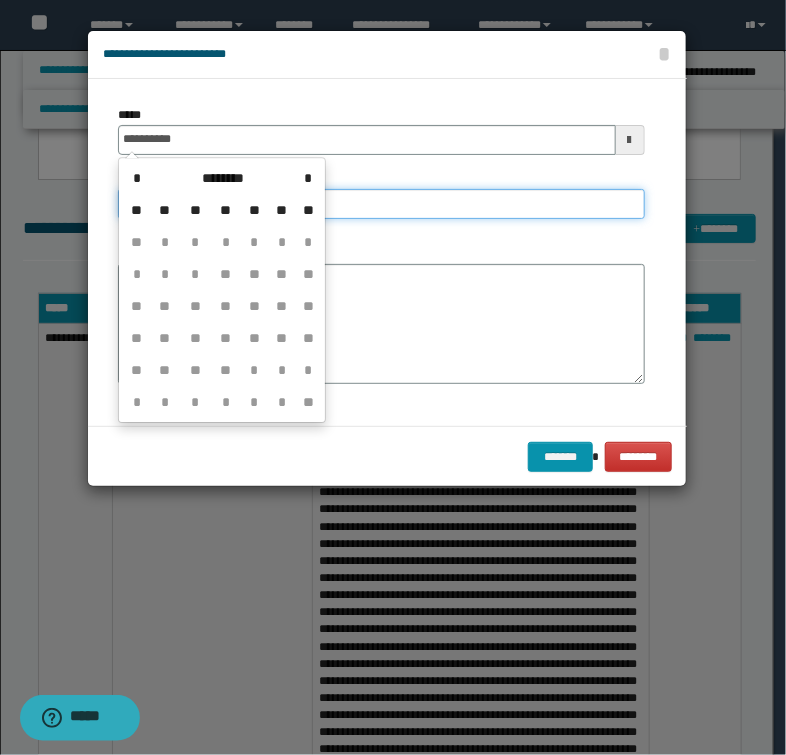 type on "**********" 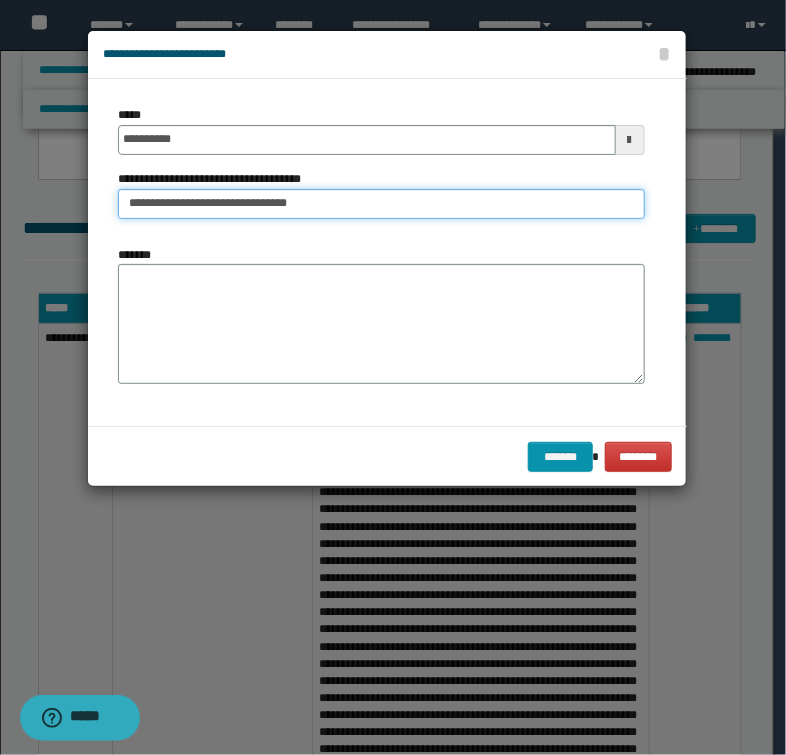 type on "**********" 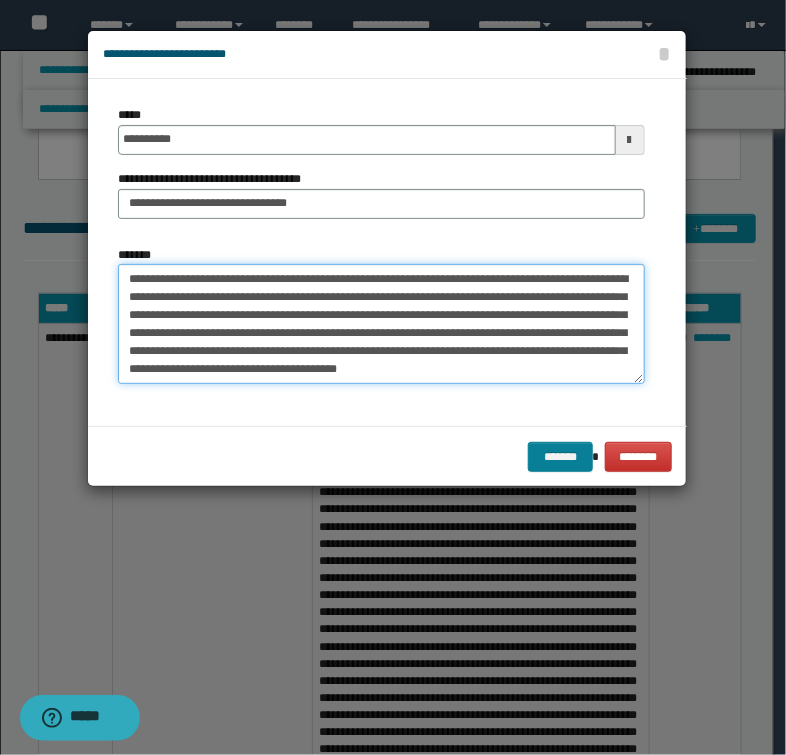 type on "**********" 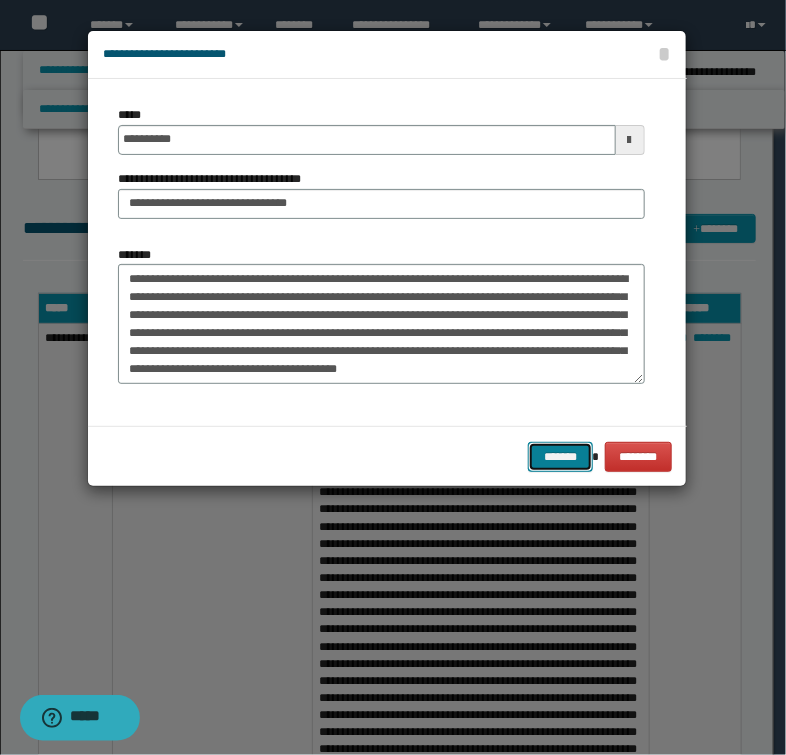 click on "*******" at bounding box center [560, 457] 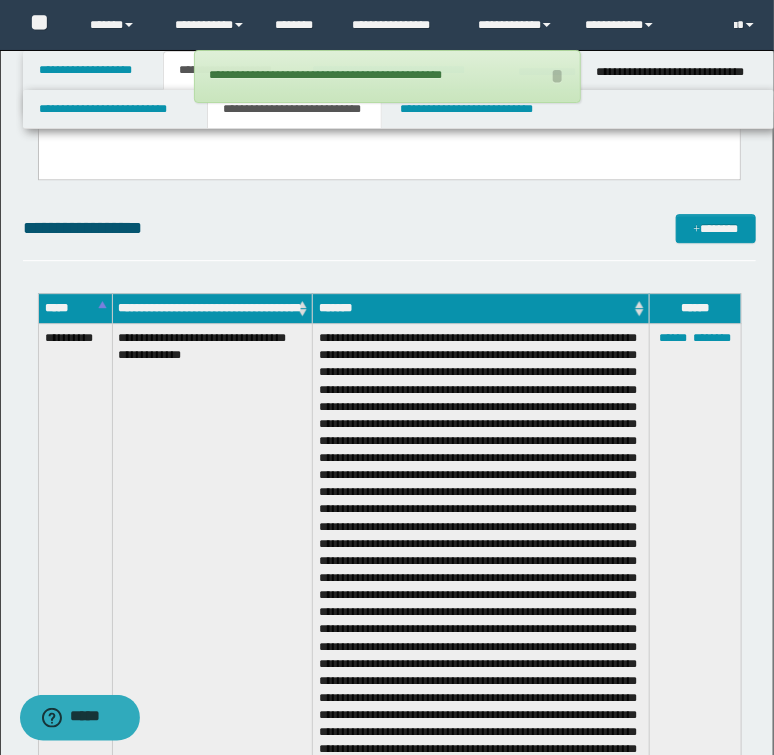 click on "**********" at bounding box center [389, 237] 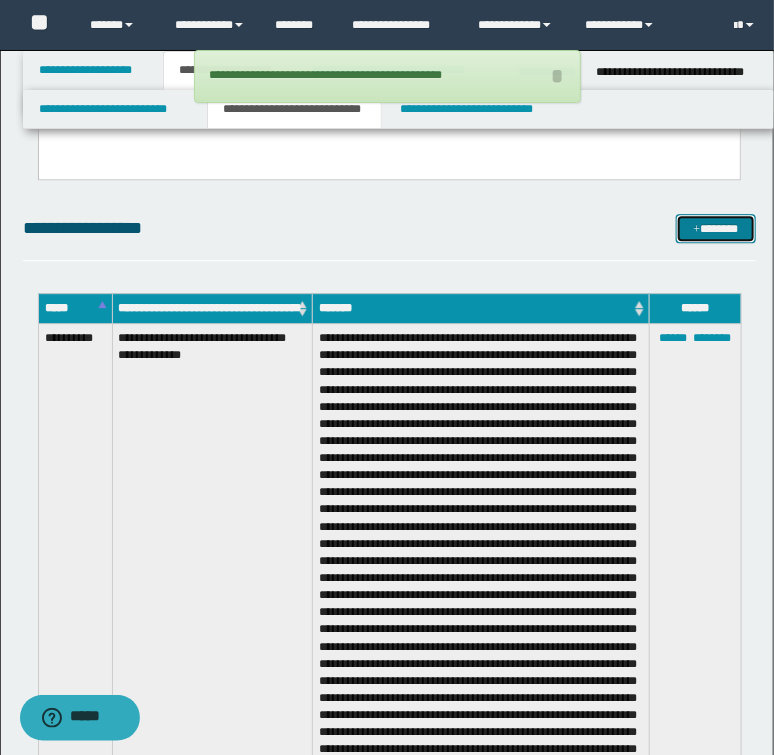 click on "*******" at bounding box center [715, 229] 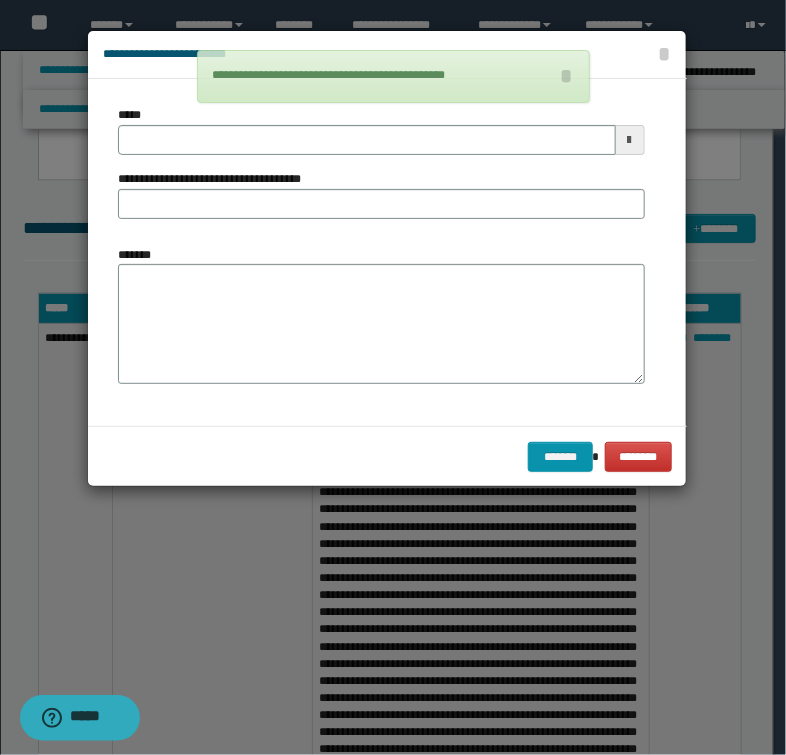 drag, startPoint x: 155, startPoint y: 96, endPoint x: 160, endPoint y: 110, distance: 14.866069 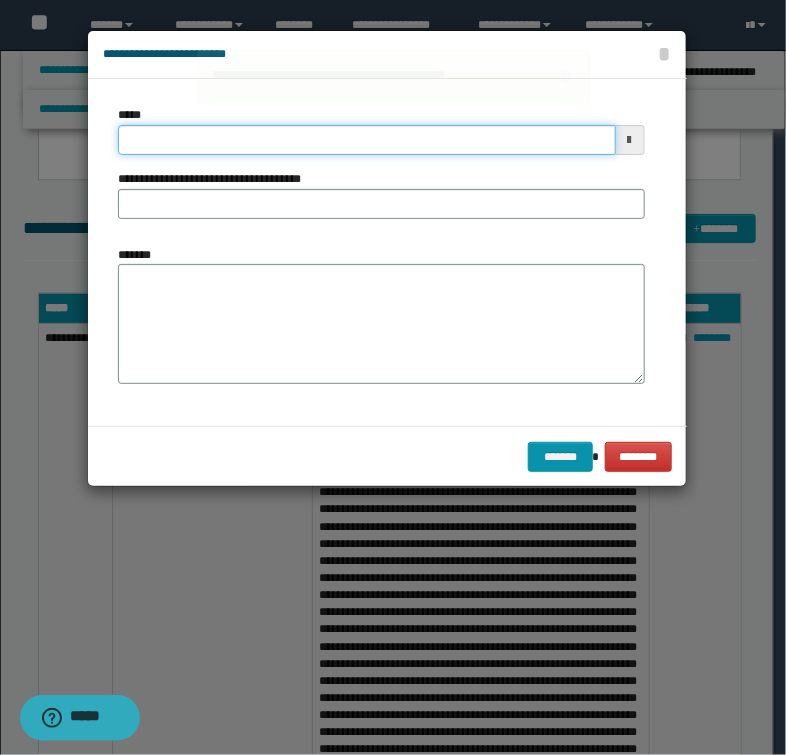 click on "*****" at bounding box center (366, 140) 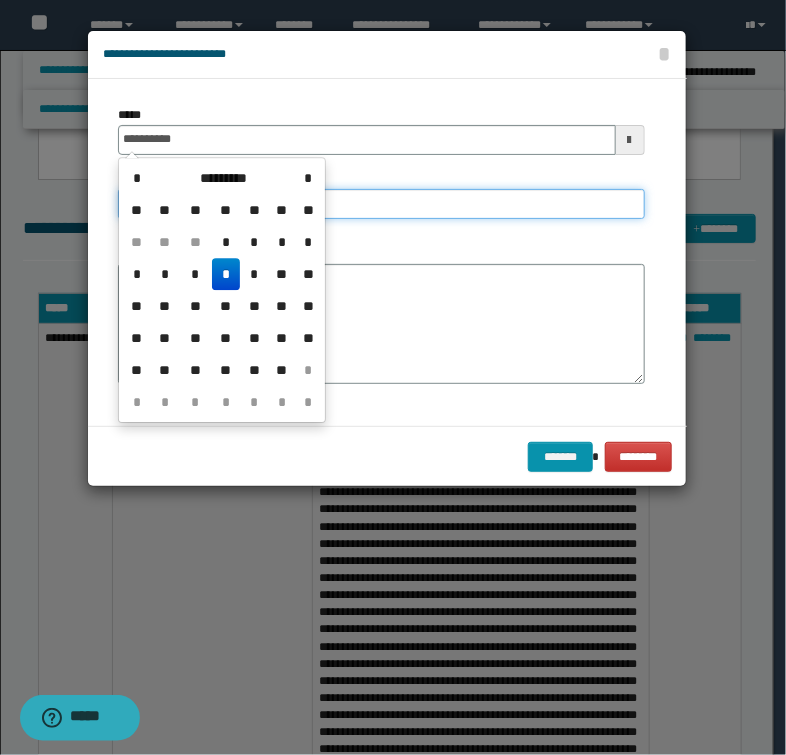 type on "**********" 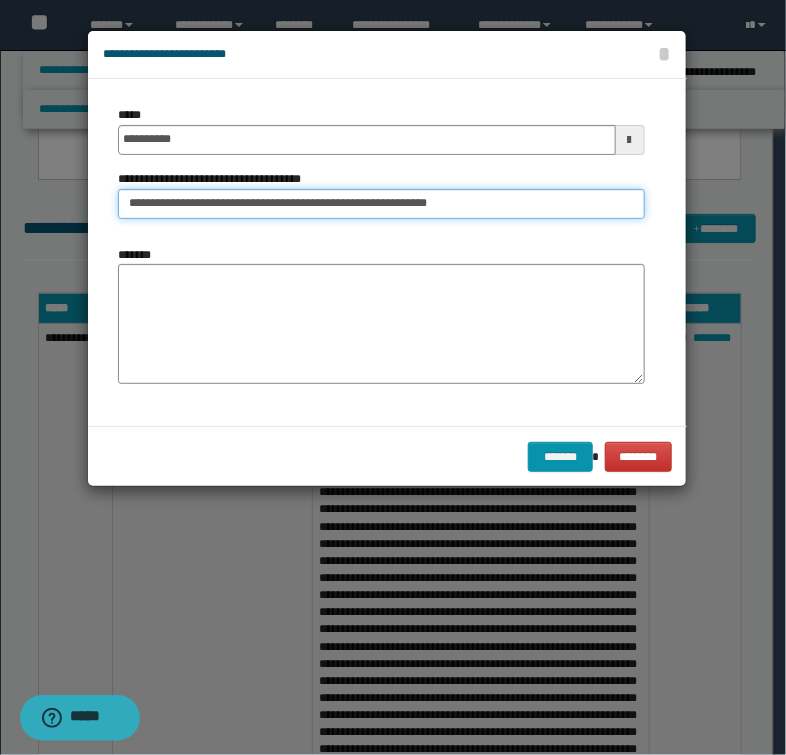 type on "**********" 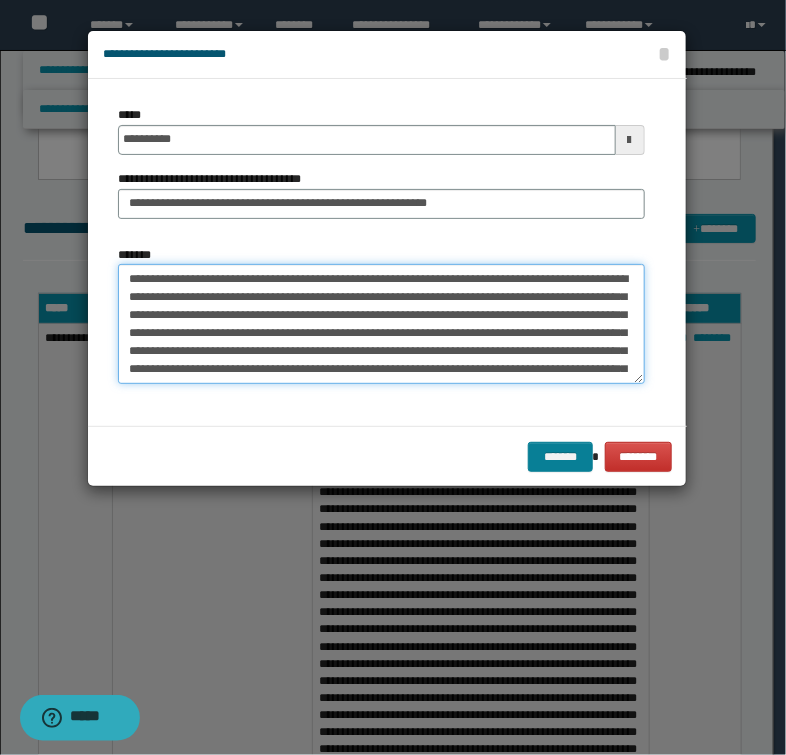 type on "**********" 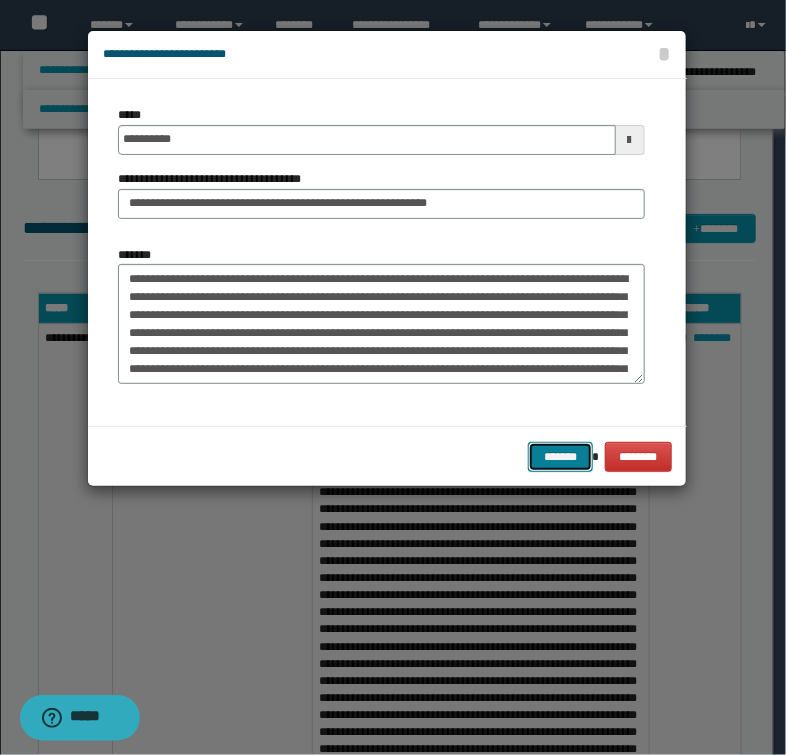 click on "*******" at bounding box center (560, 457) 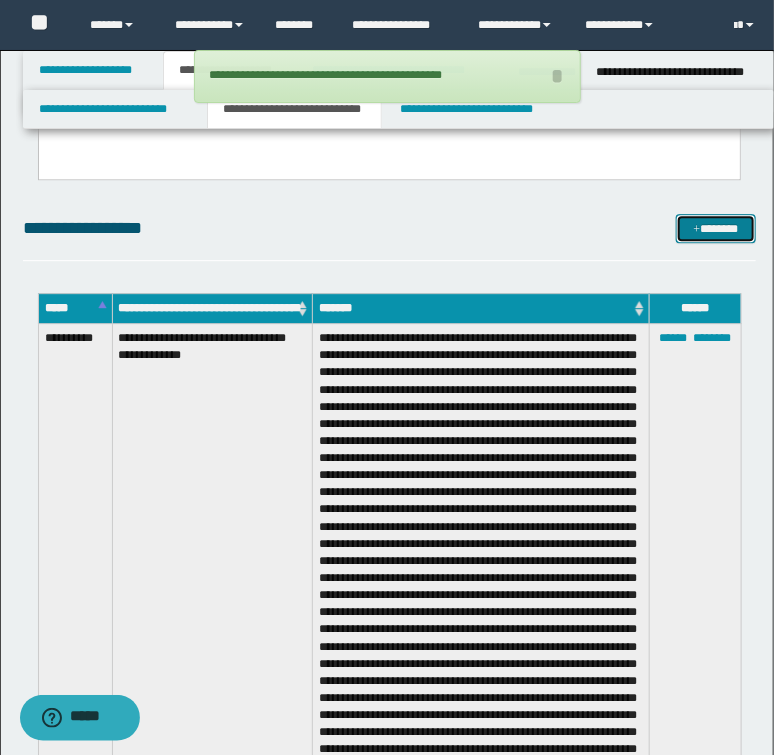 drag, startPoint x: 722, startPoint y: 222, endPoint x: 681, endPoint y: 213, distance: 41.976185 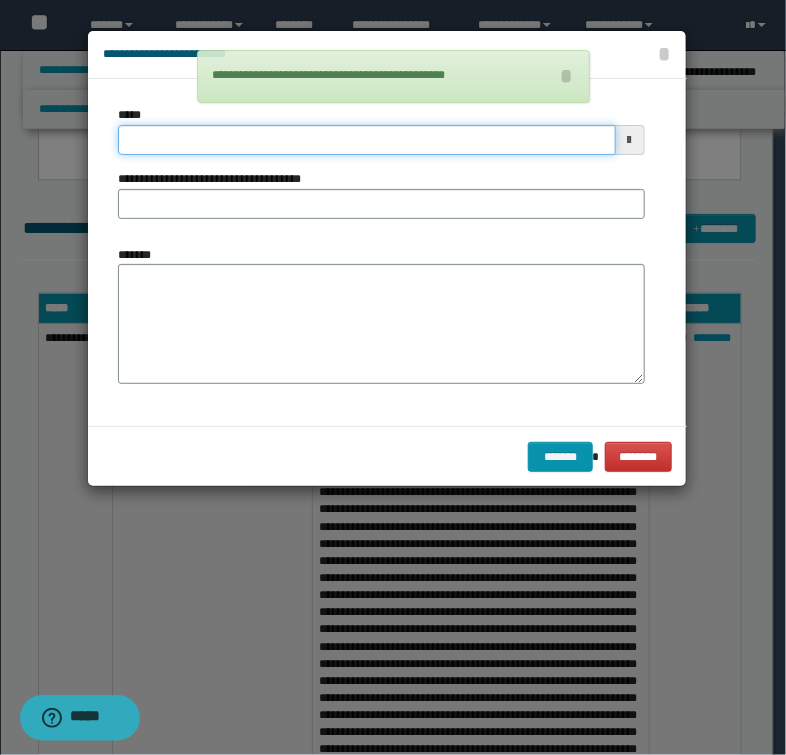 click on "*****" at bounding box center (366, 140) 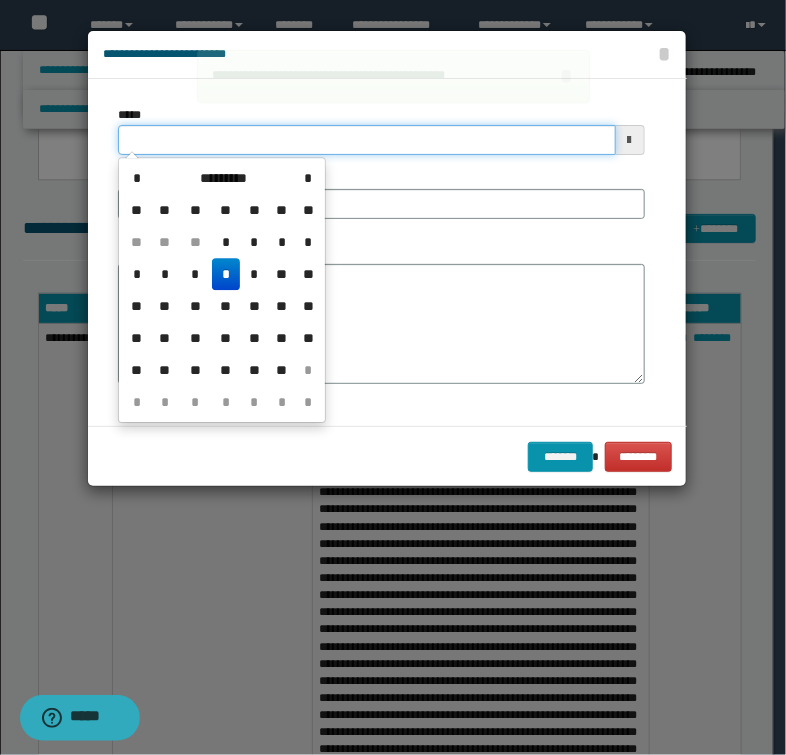 click on "*****" at bounding box center (366, 140) 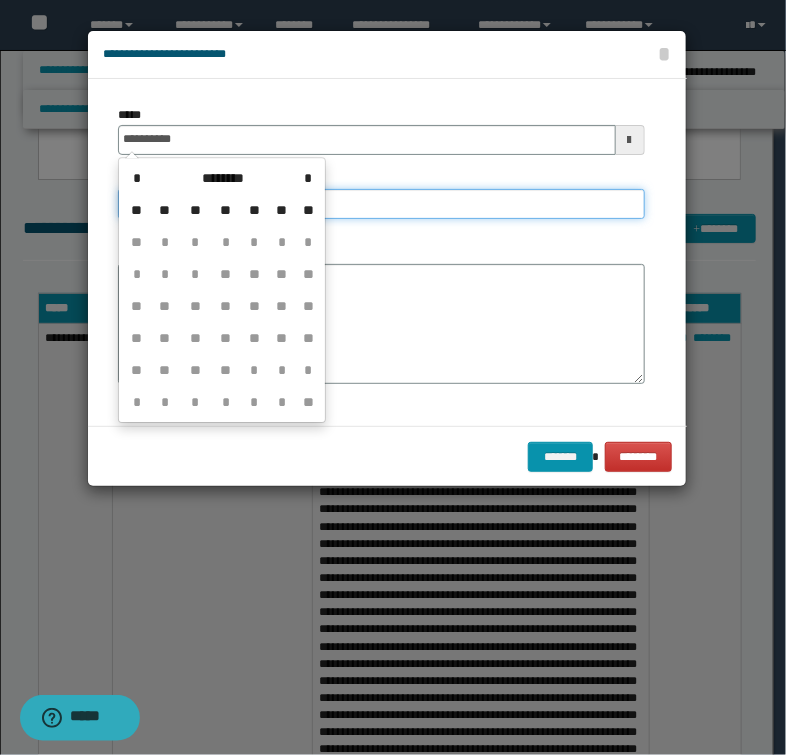 type on "**********" 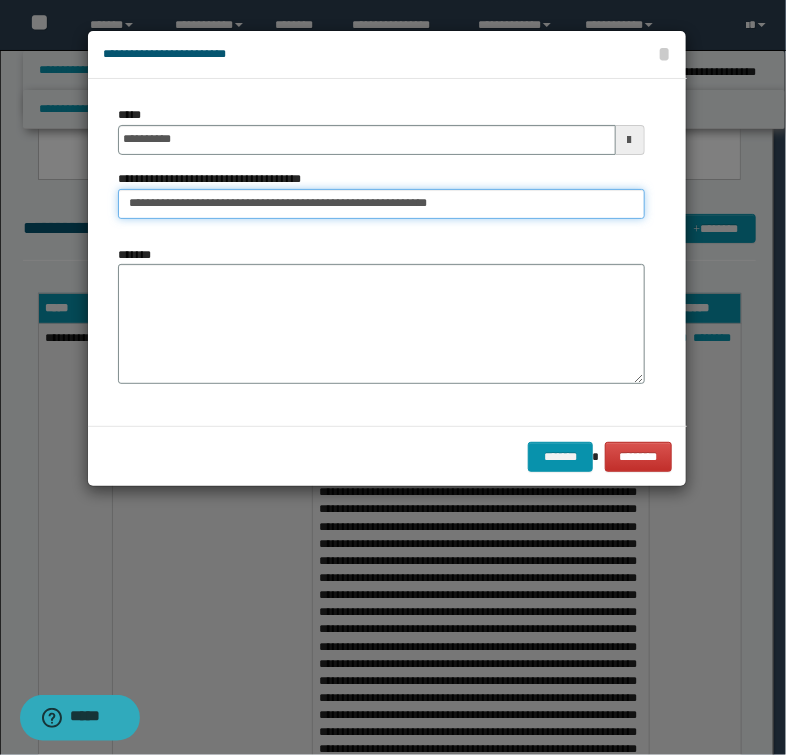 type on "**********" 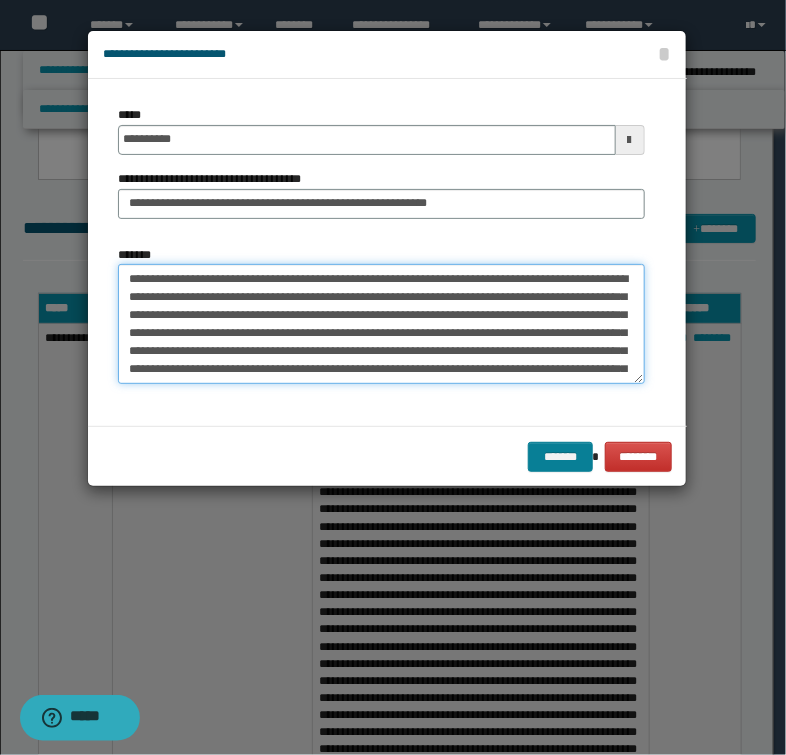 type on "**********" 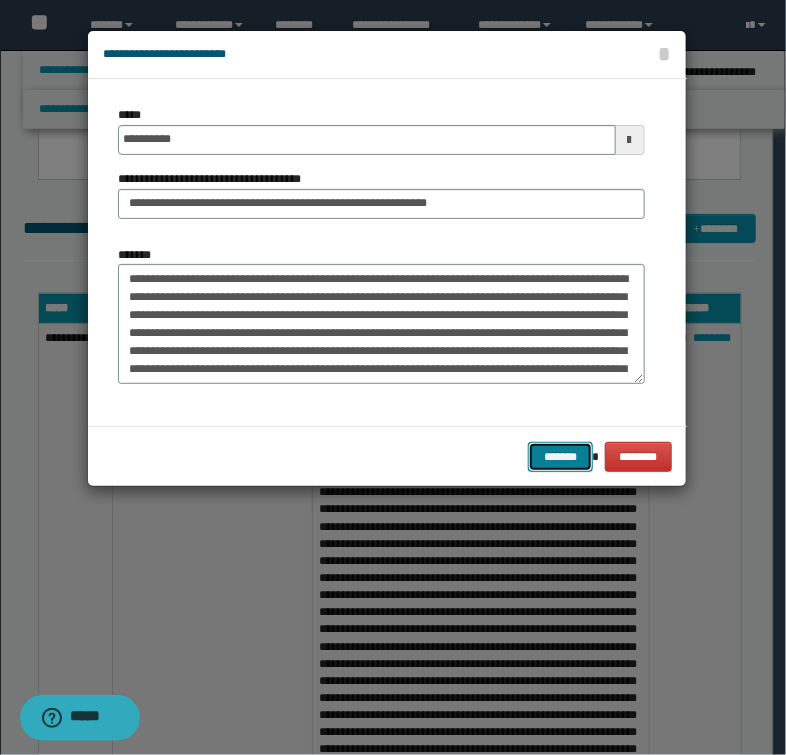 click on "*******
********" at bounding box center (387, 456) 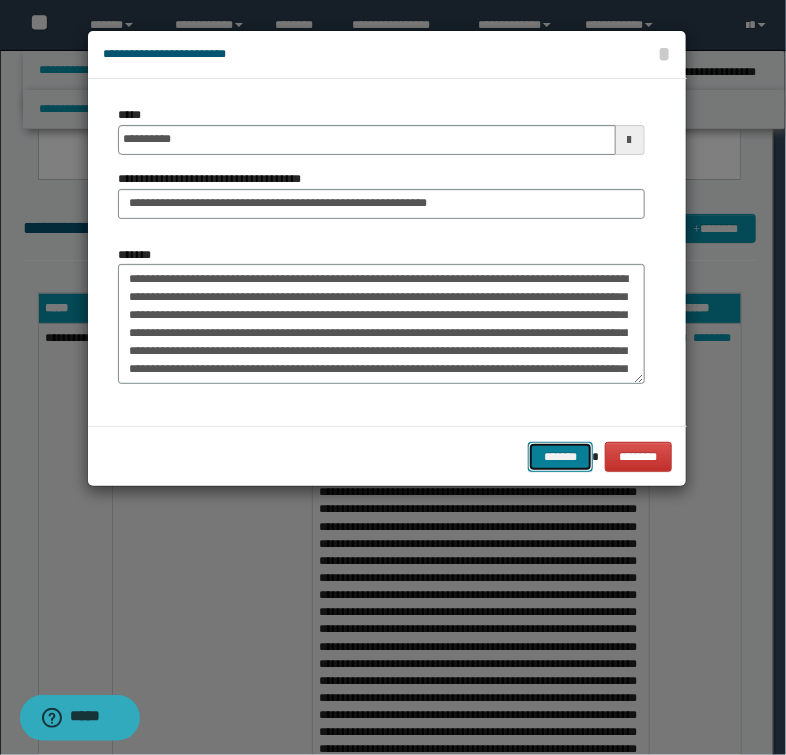 drag, startPoint x: 572, startPoint y: 464, endPoint x: 580, endPoint y: 455, distance: 12.0415945 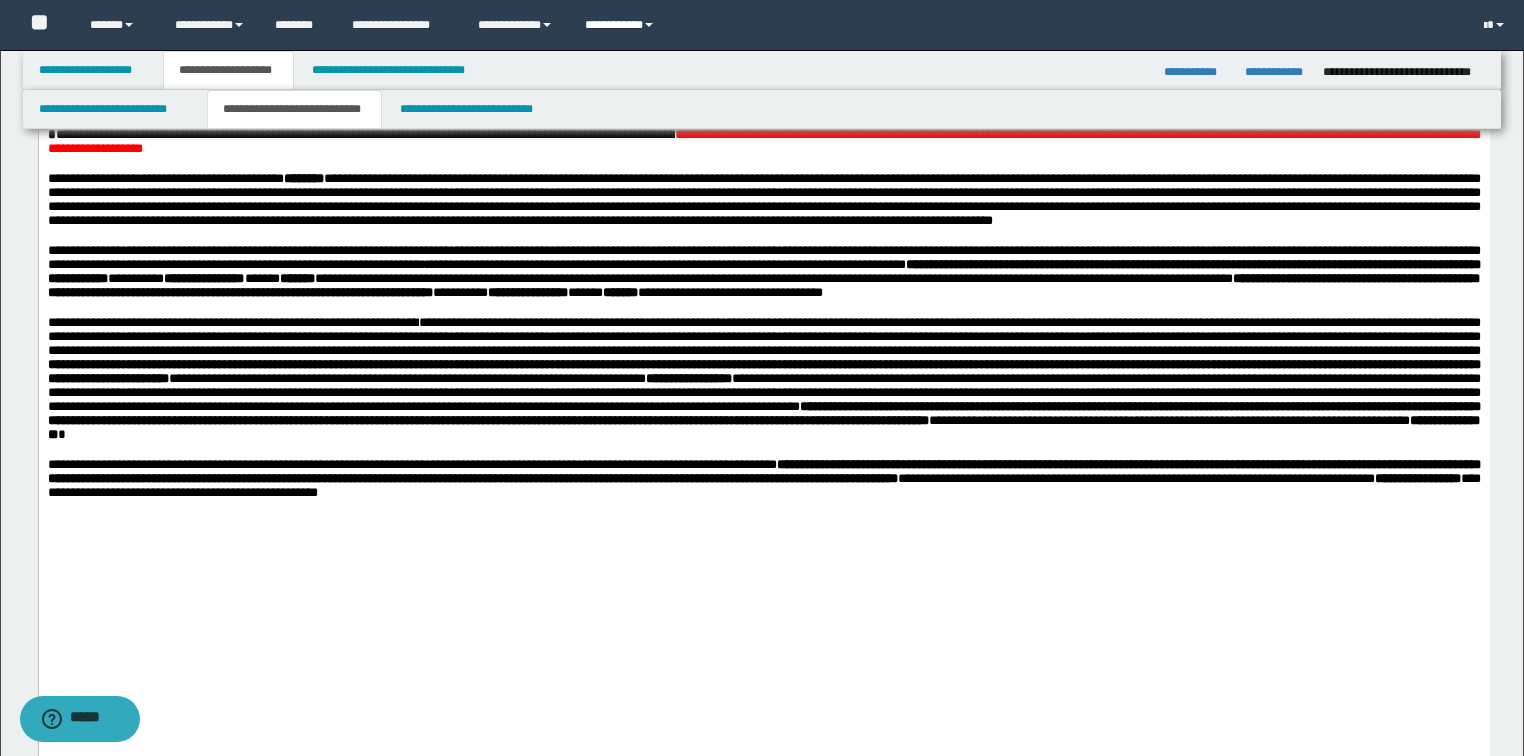 scroll, scrollTop: 0, scrollLeft: 0, axis: both 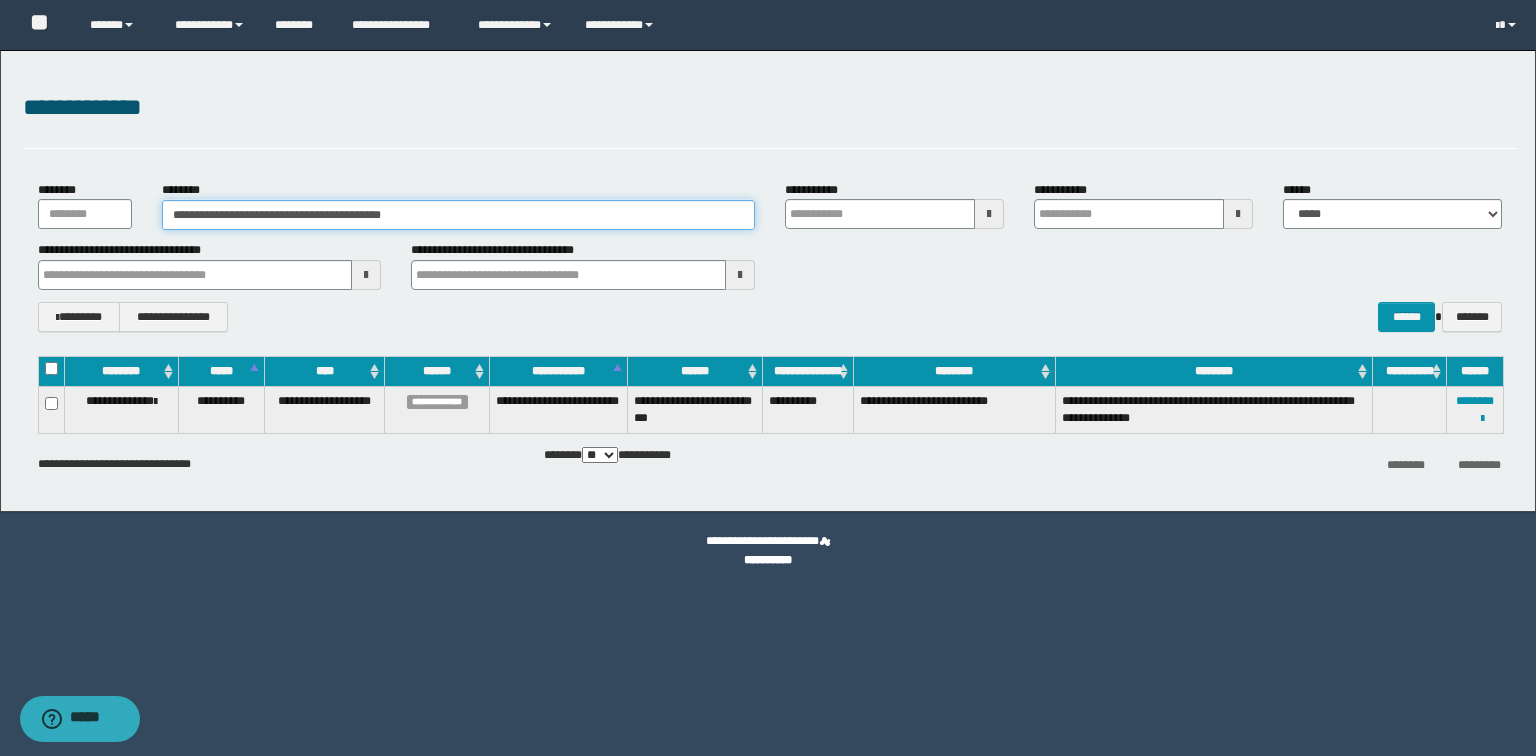 drag, startPoint x: 432, startPoint y: 219, endPoint x: 0, endPoint y: 225, distance: 432.04166 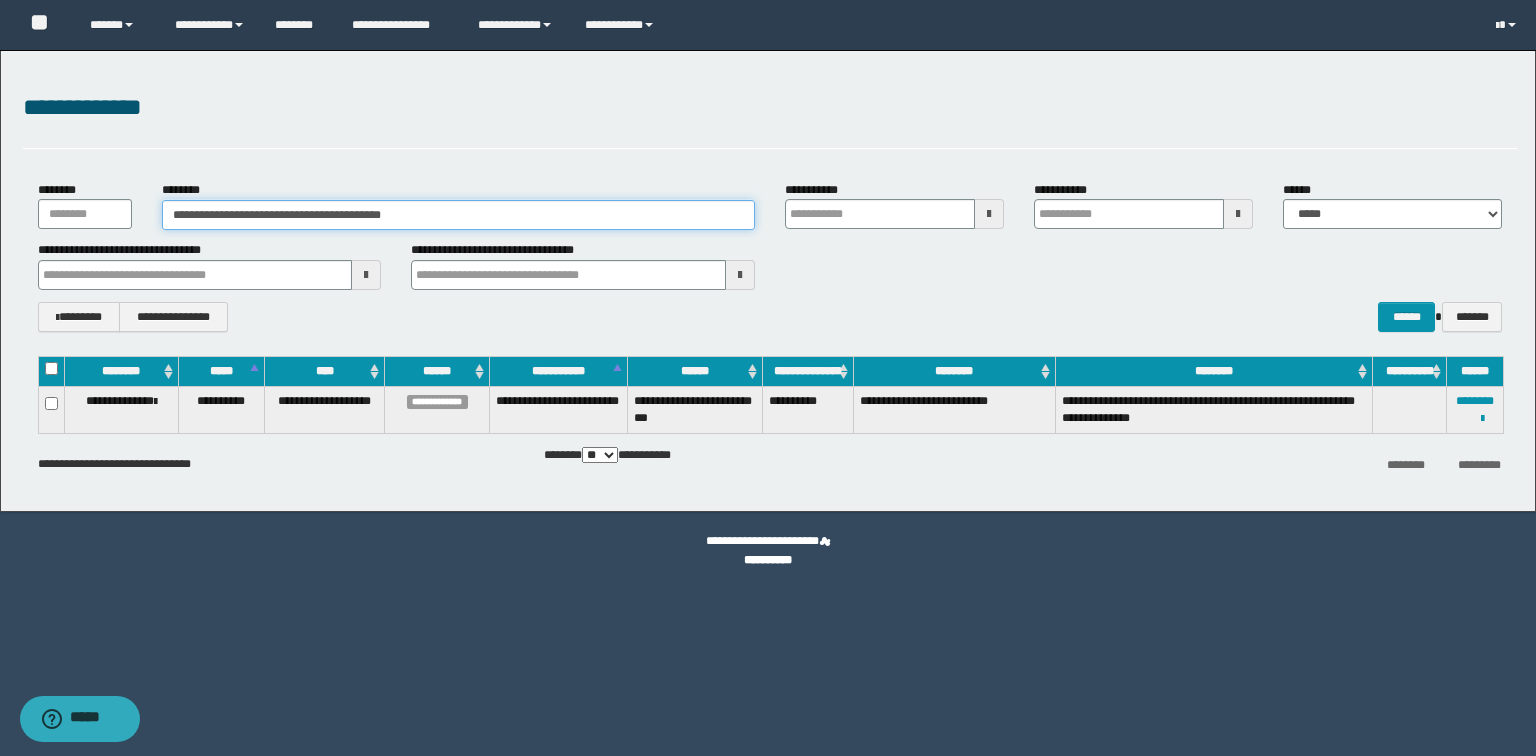 paste 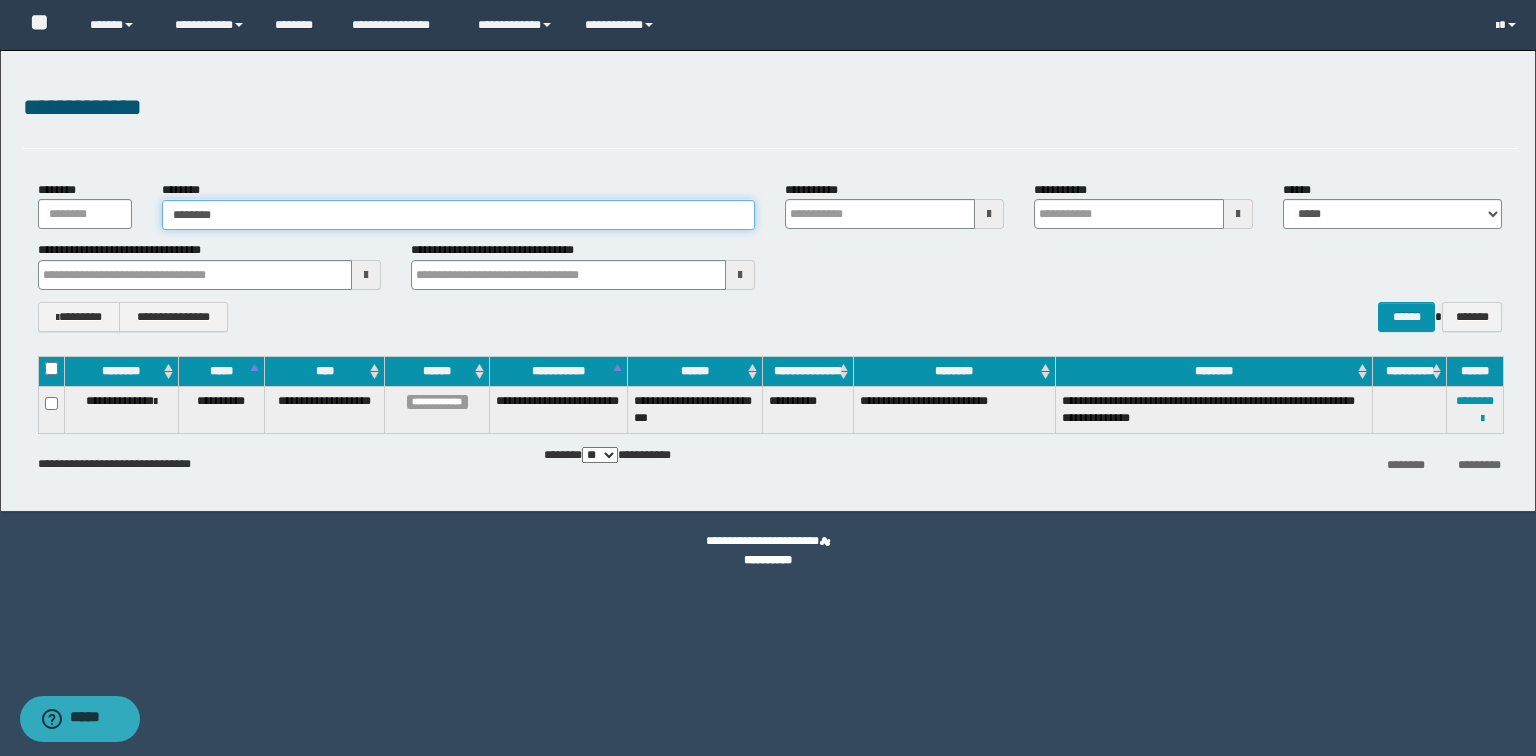type on "********" 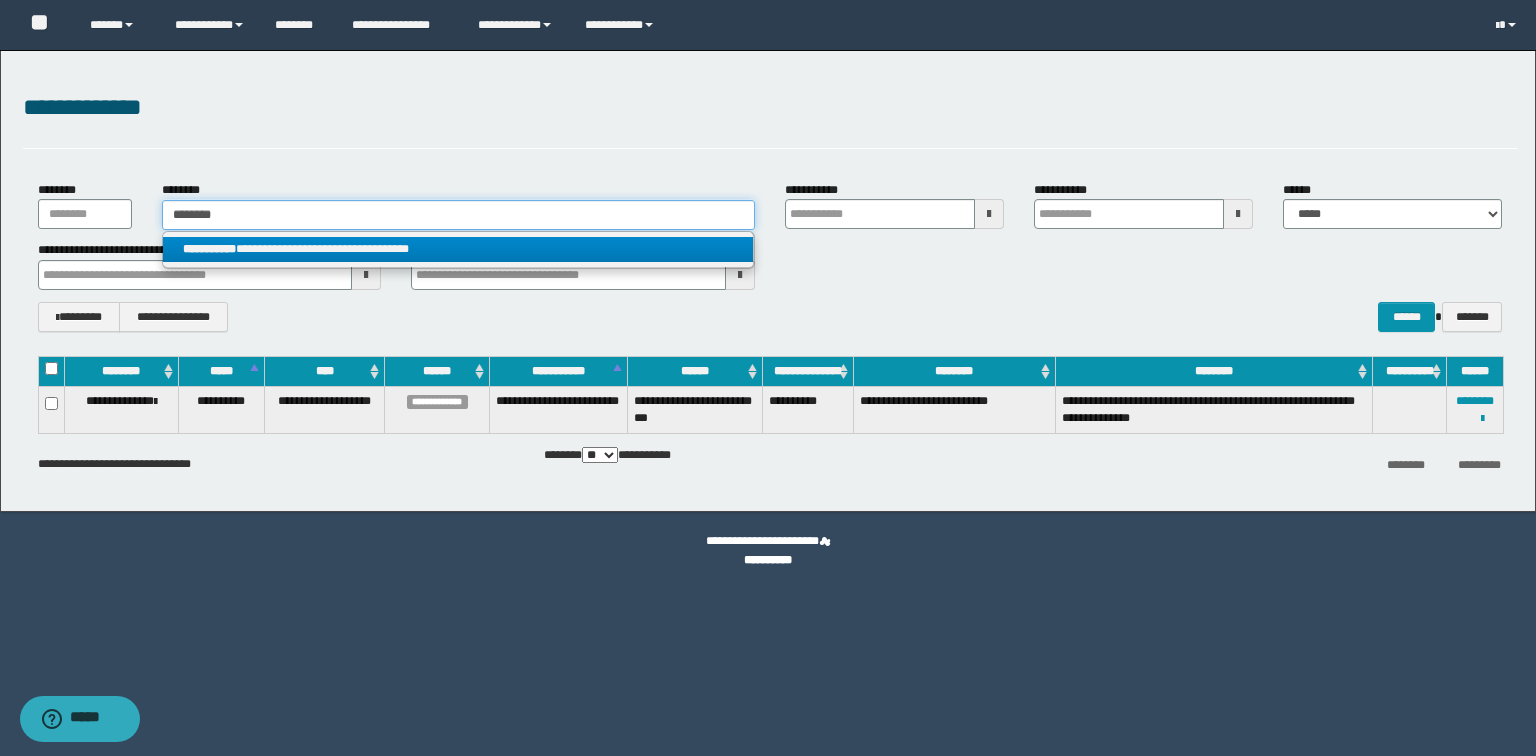 type on "********" 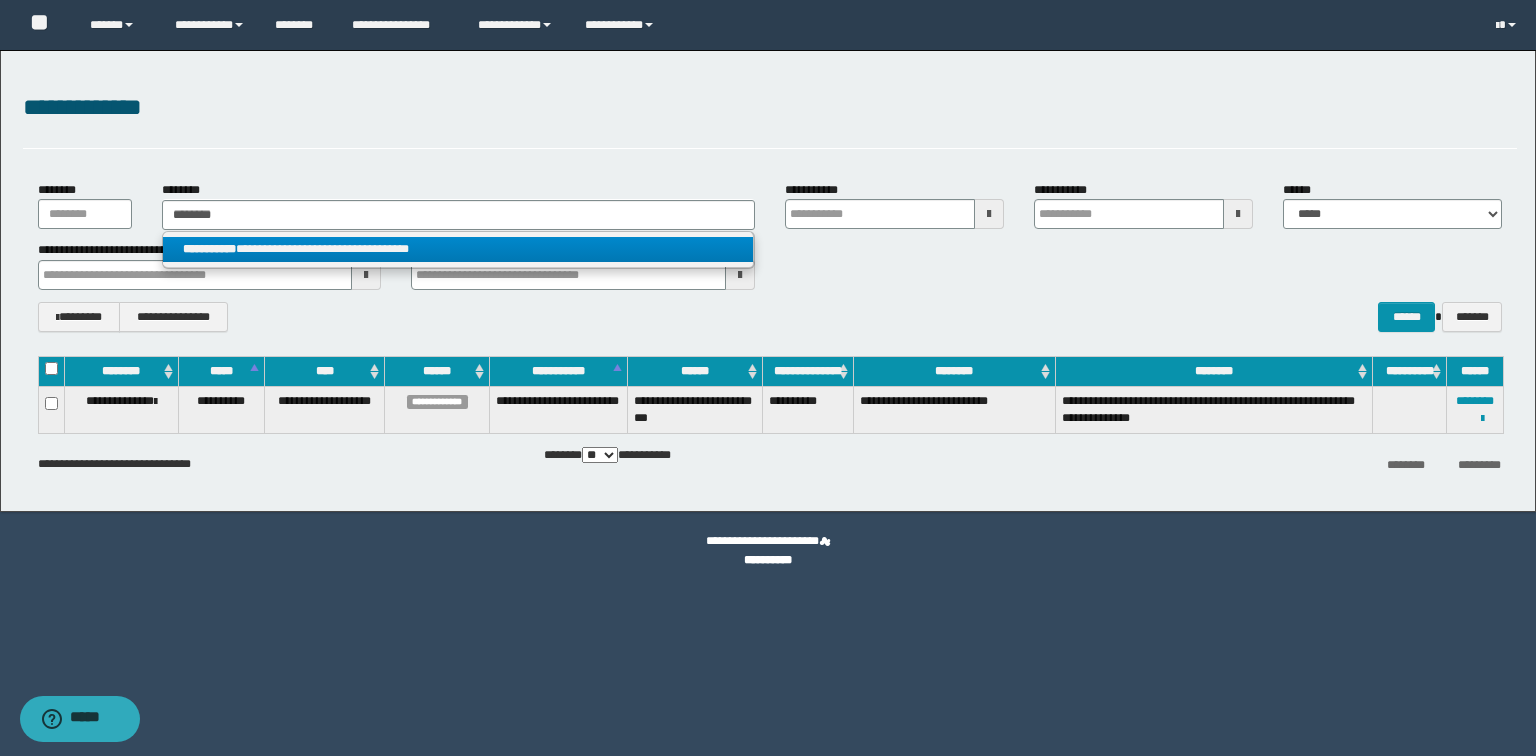 click on "**********" at bounding box center (458, 249) 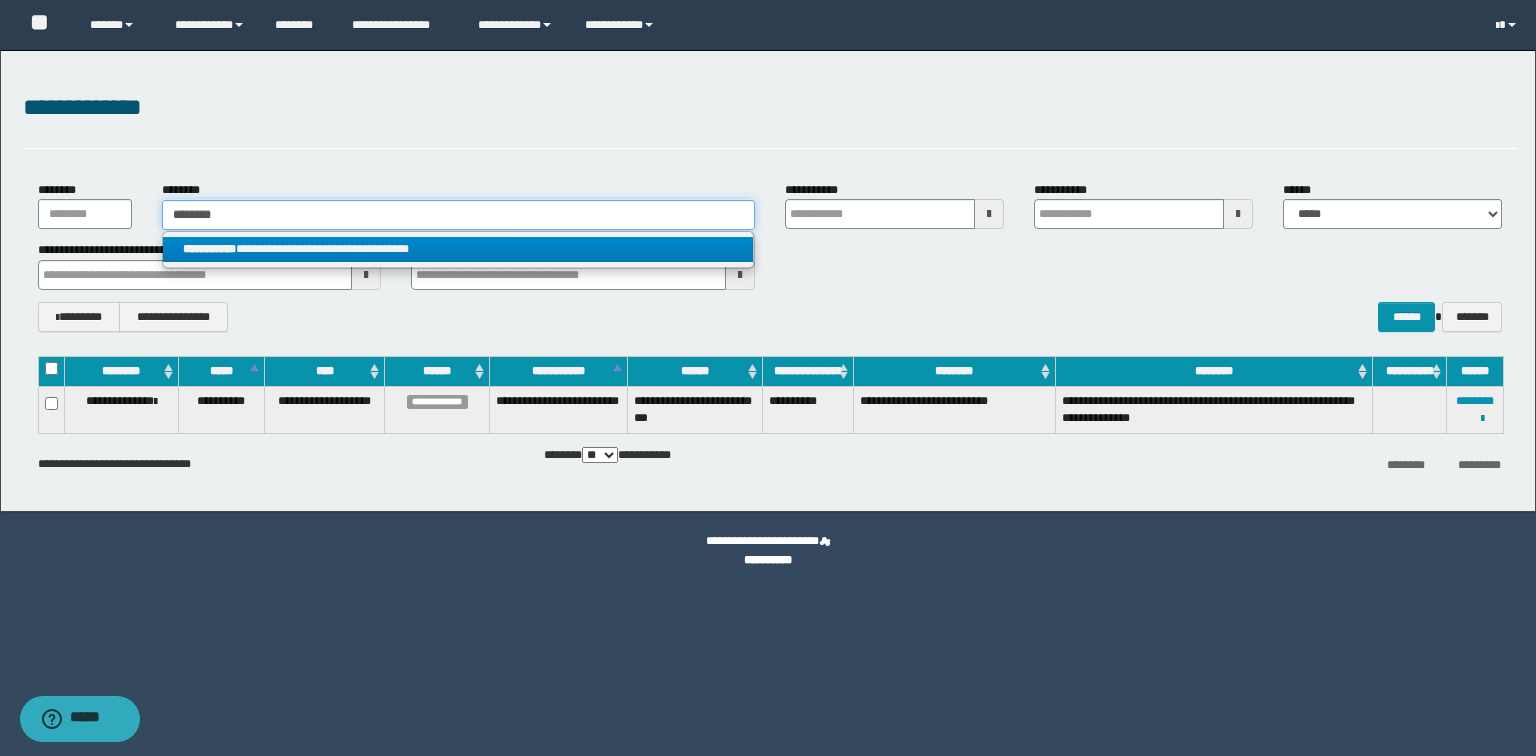 type 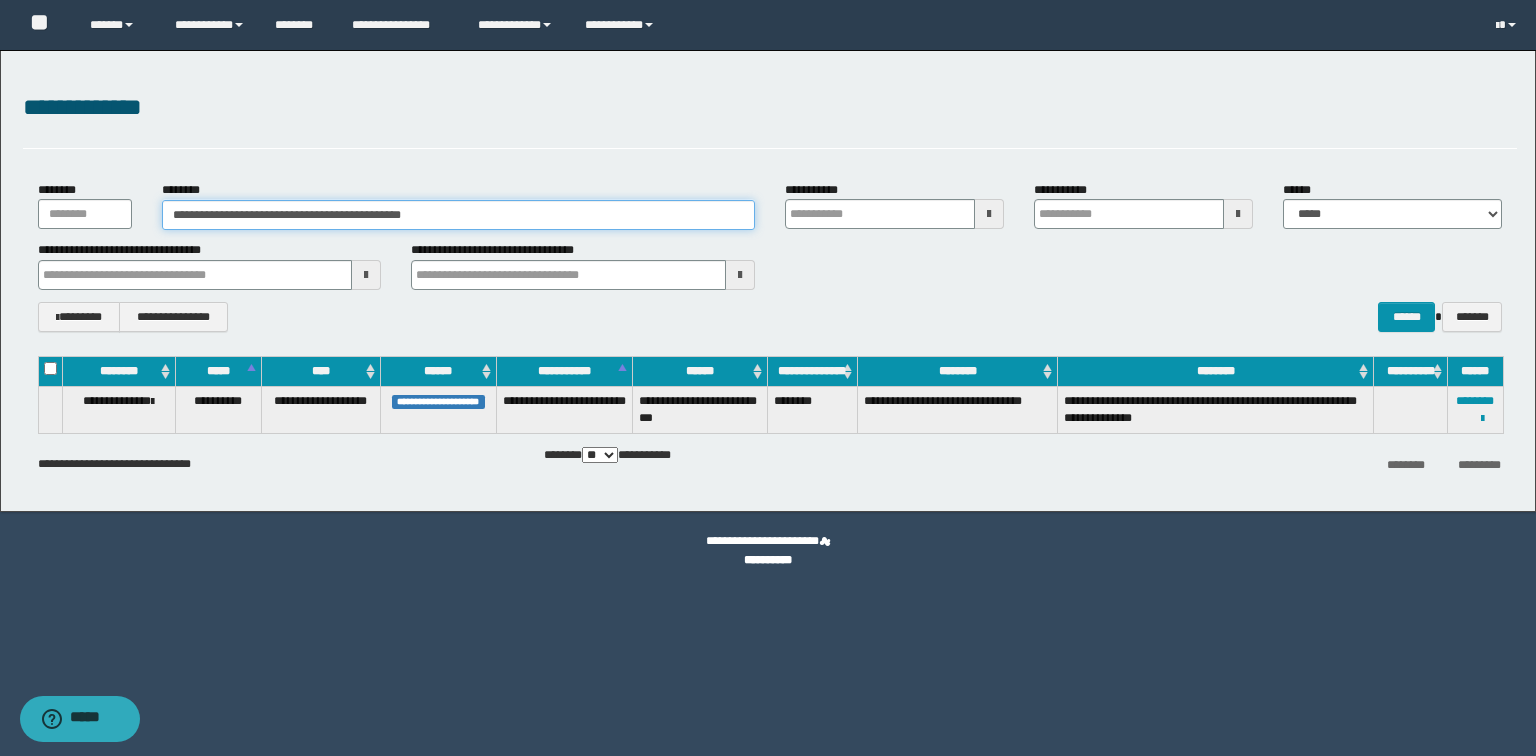 drag, startPoint x: 489, startPoint y: 218, endPoint x: 256, endPoint y: 221, distance: 233.01932 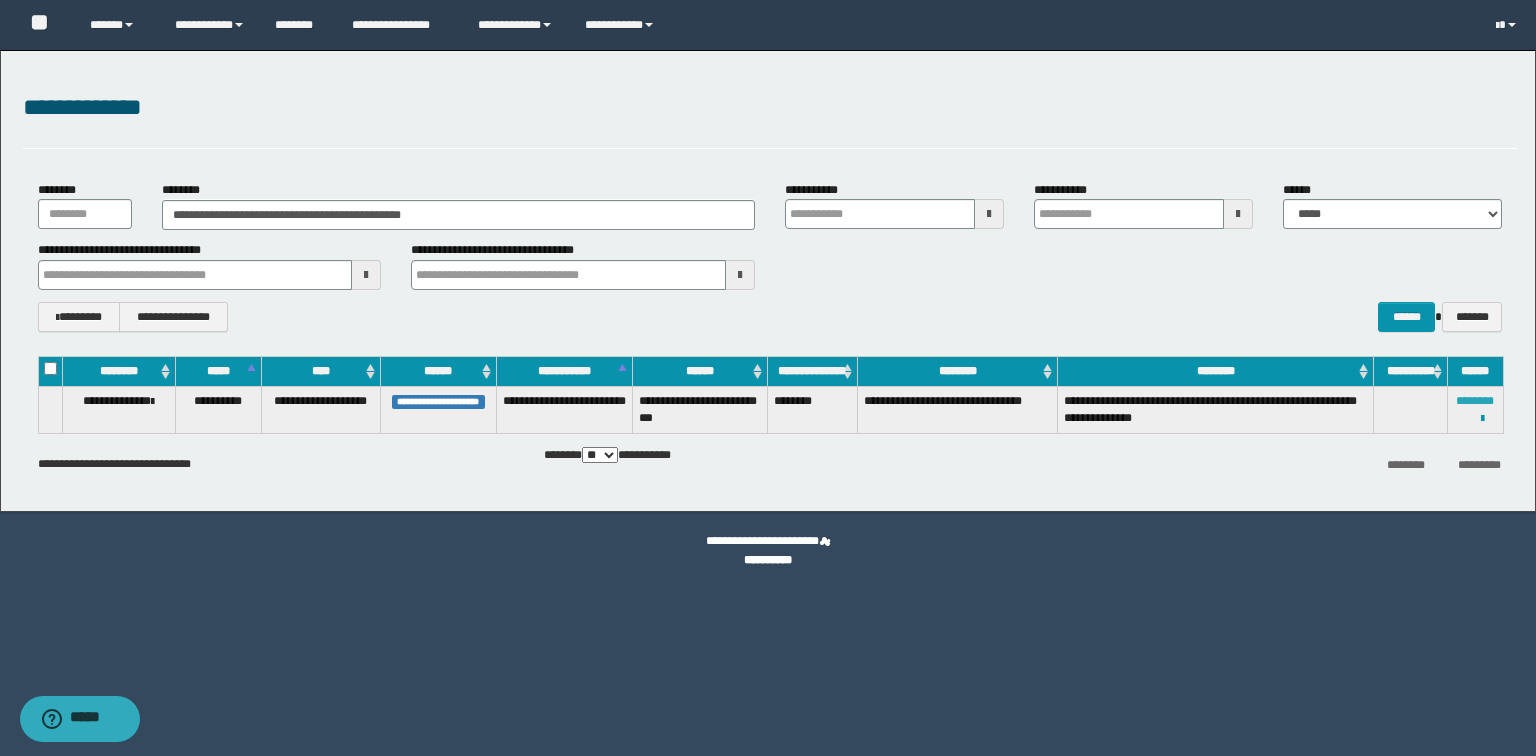 click on "********" at bounding box center [1475, 401] 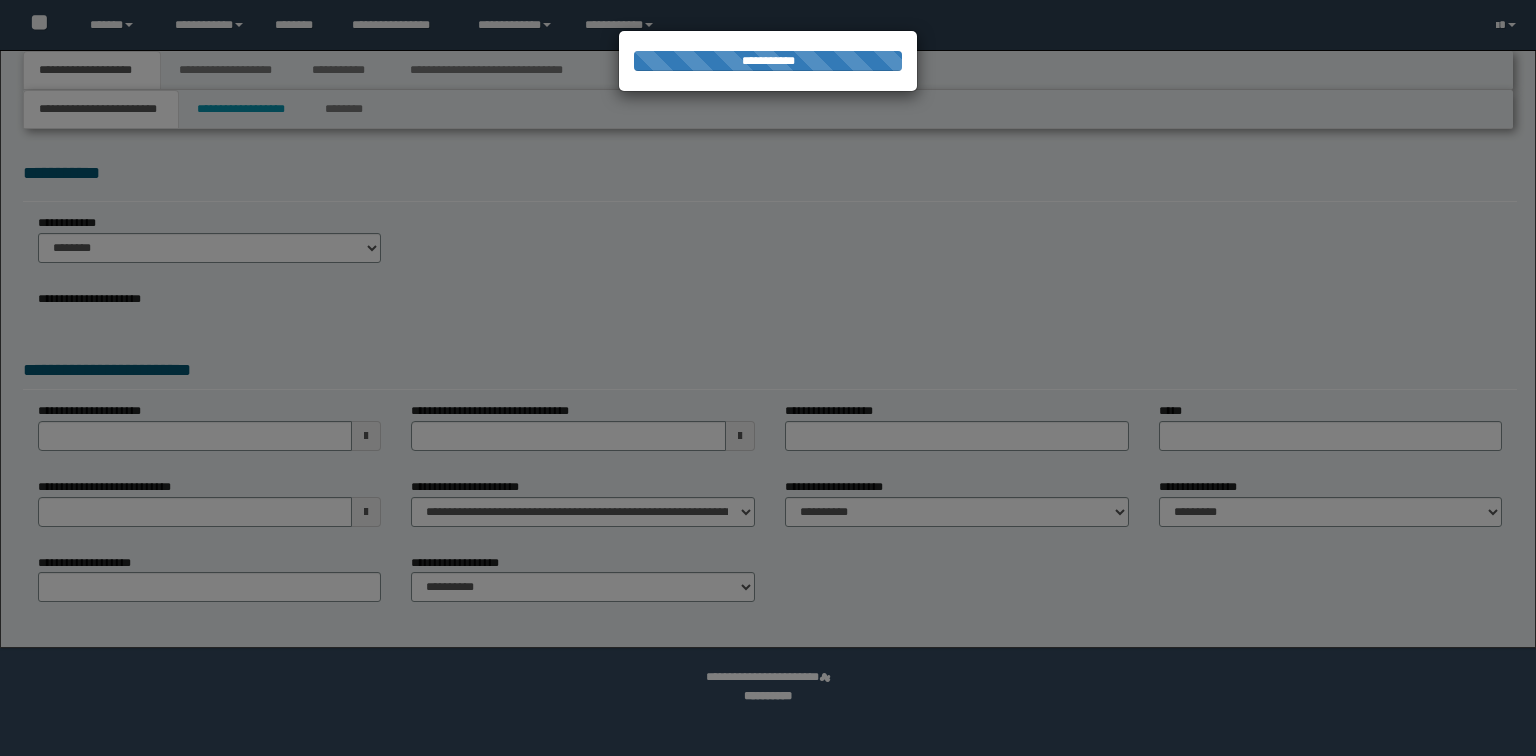 scroll, scrollTop: 0, scrollLeft: 0, axis: both 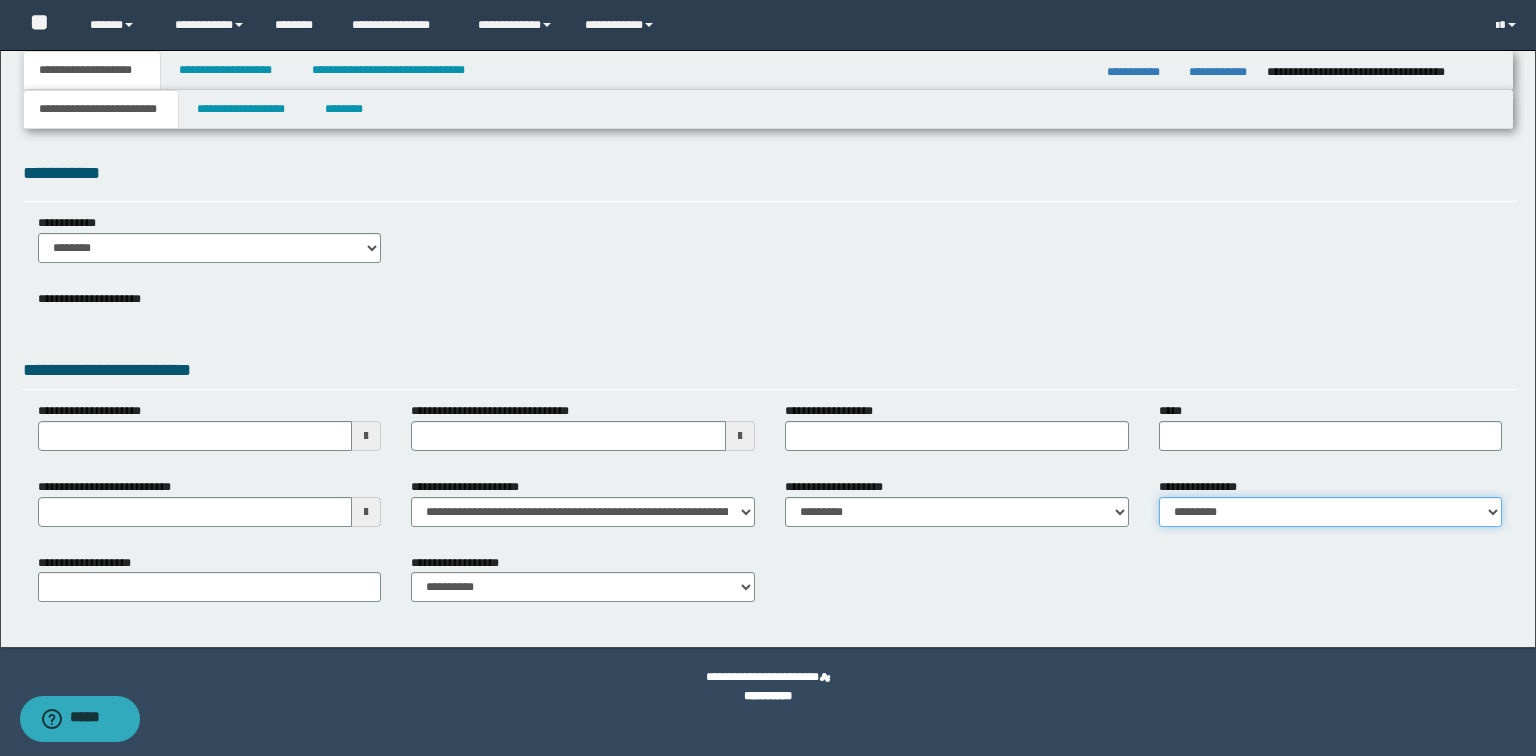 click on "**********" at bounding box center (1331, 512) 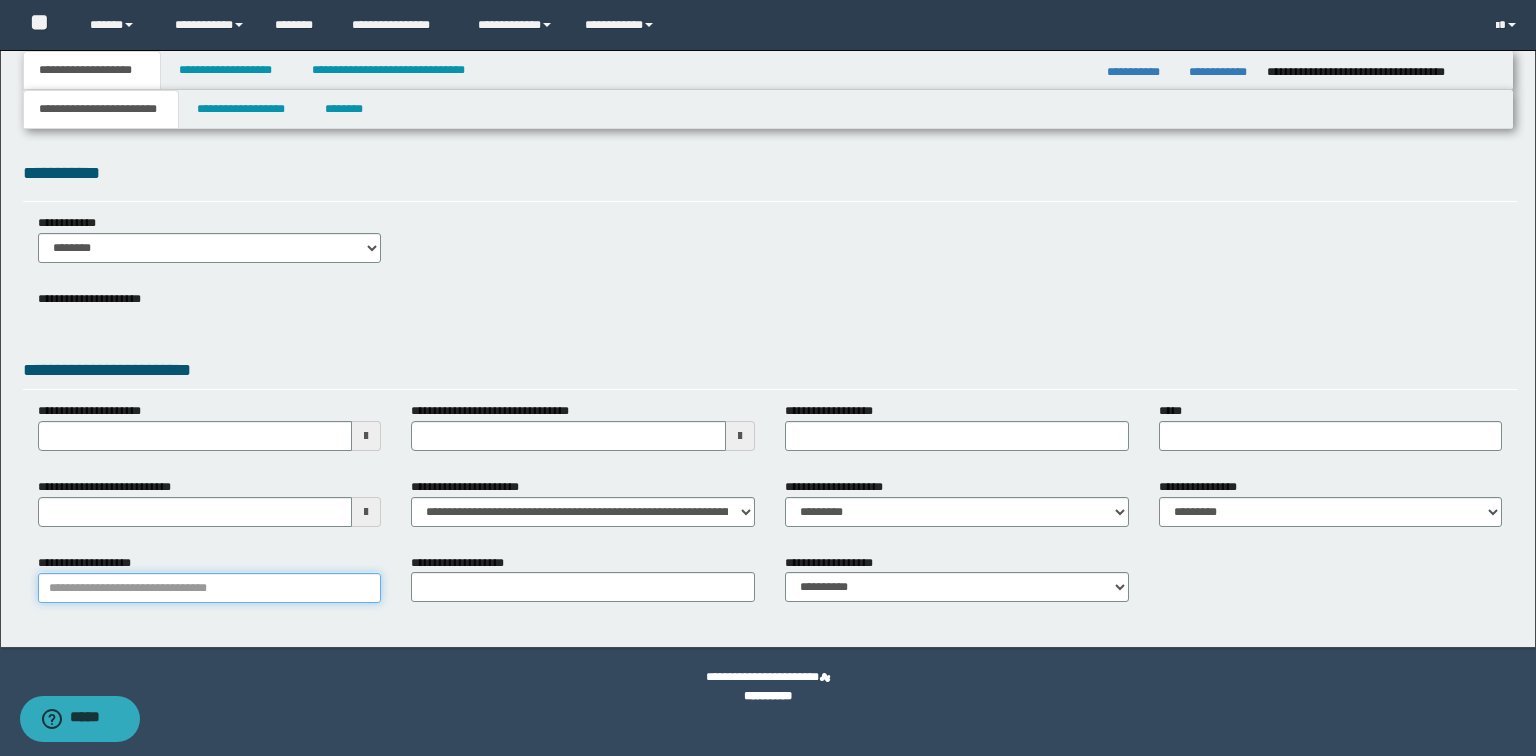 click on "**********" at bounding box center [210, 588] 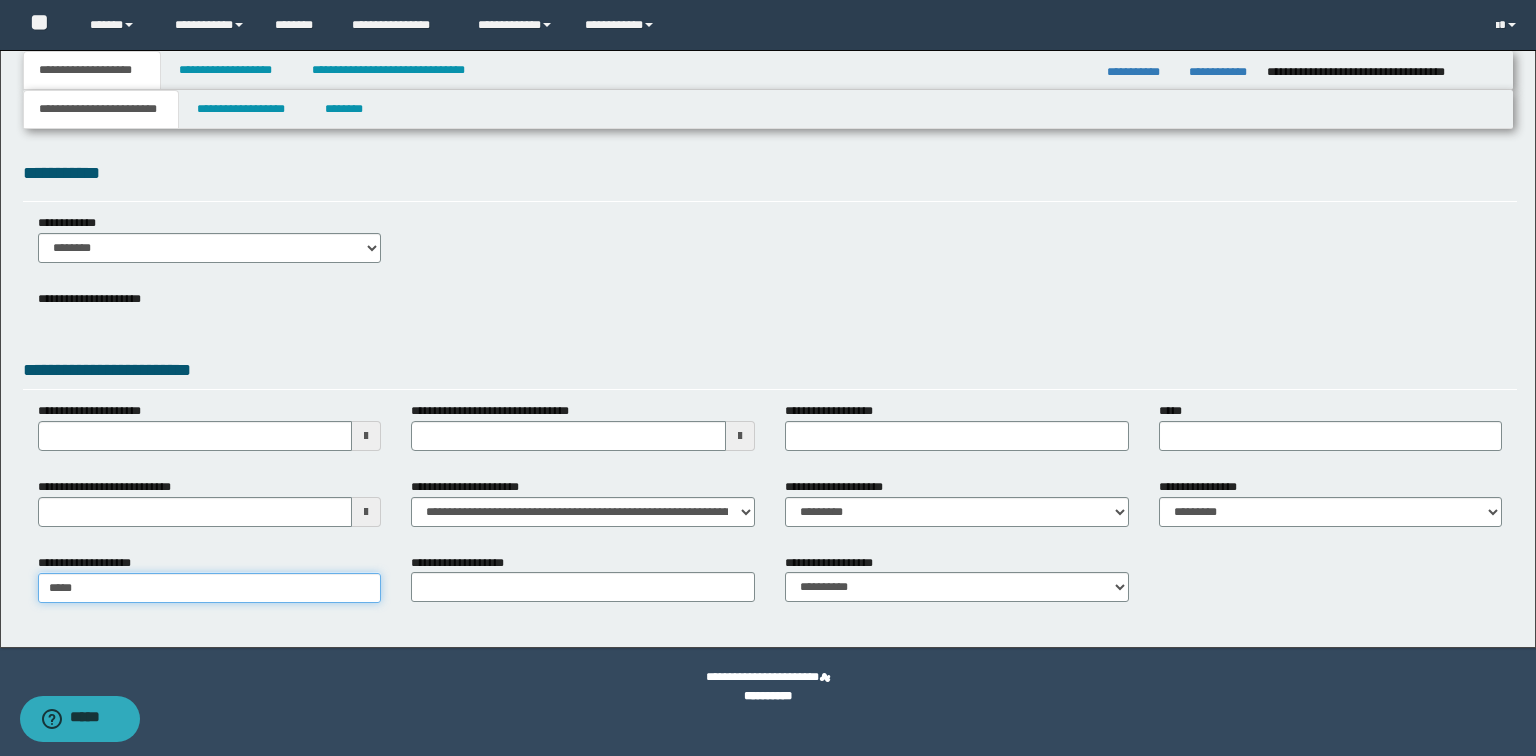 type on "******" 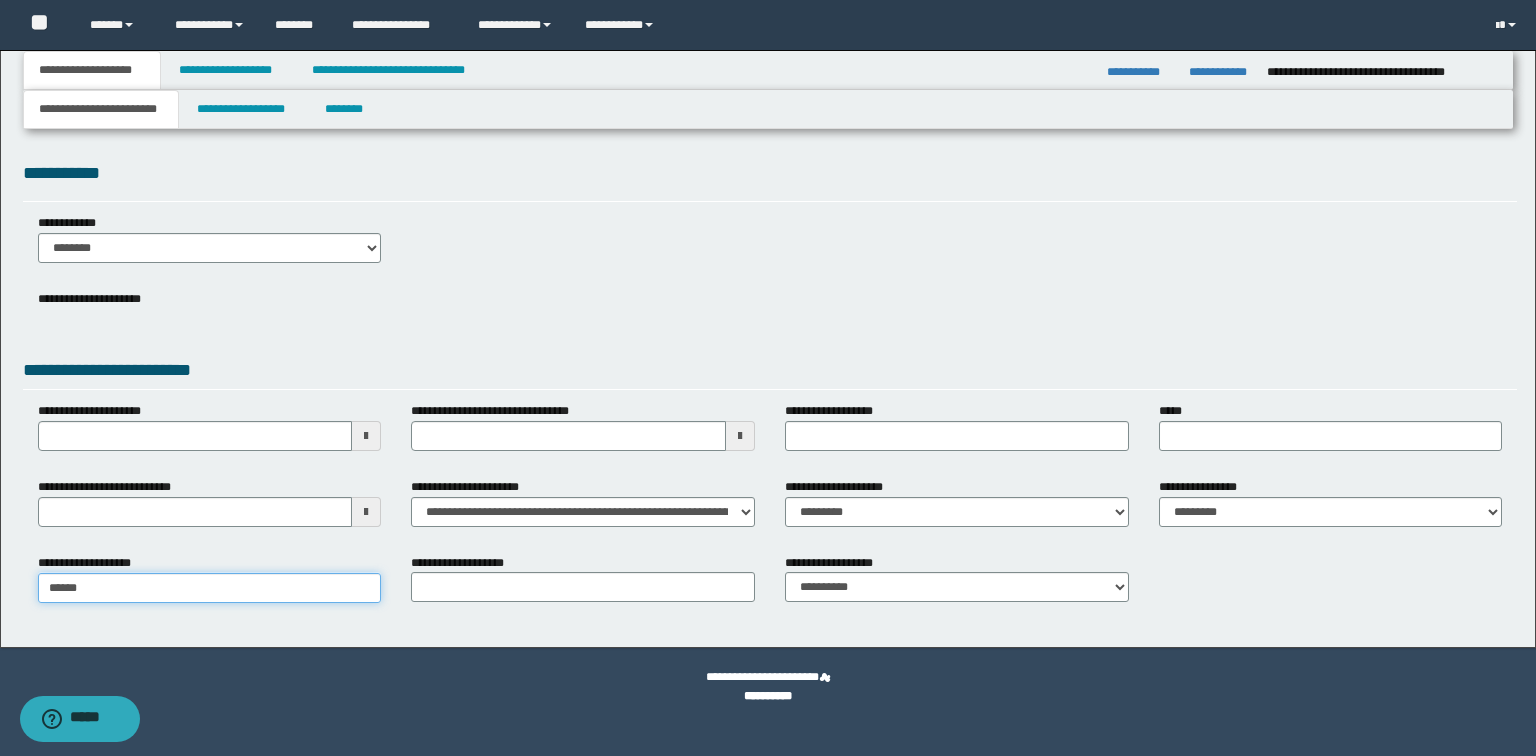 type on "**********" 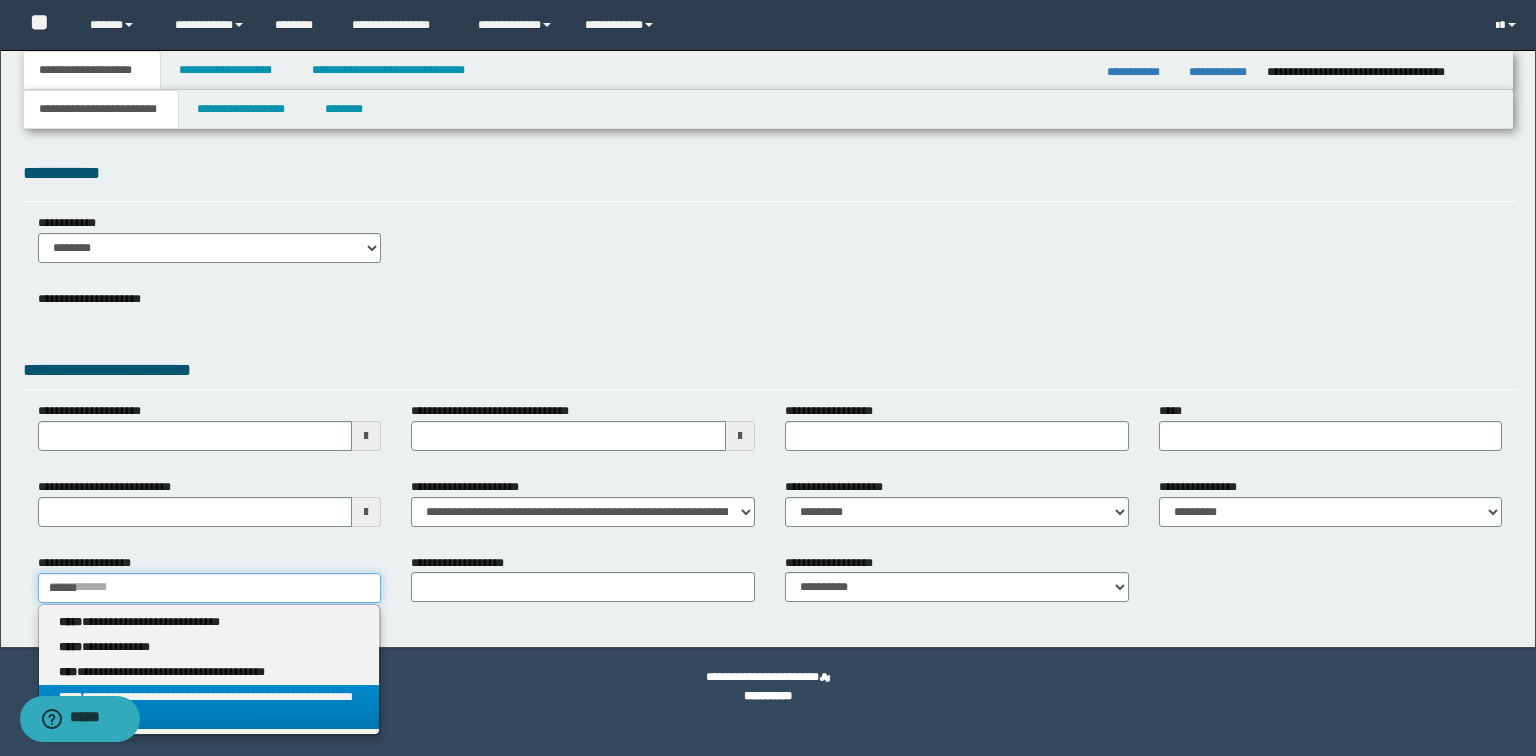 type on "******" 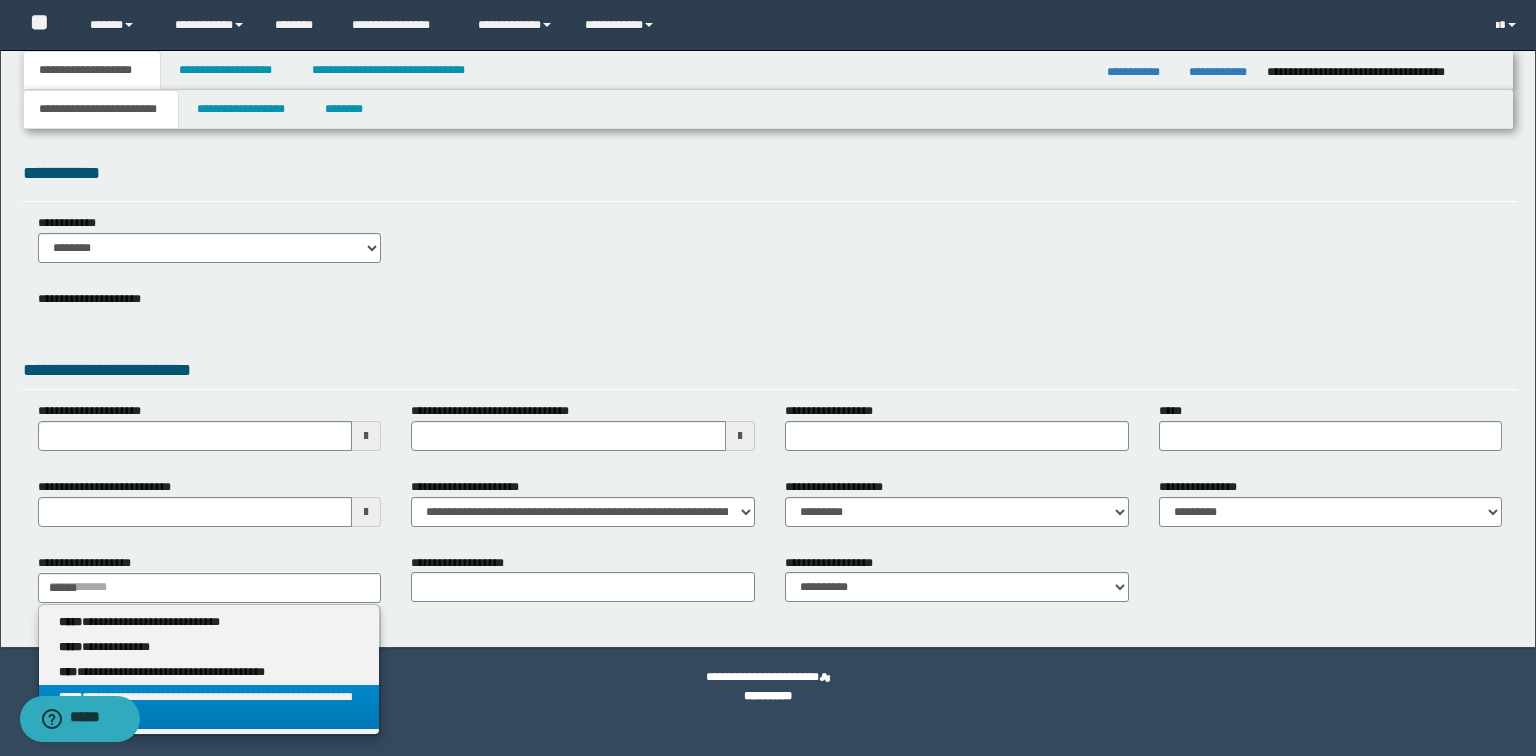click on "**********" at bounding box center (209, 707) 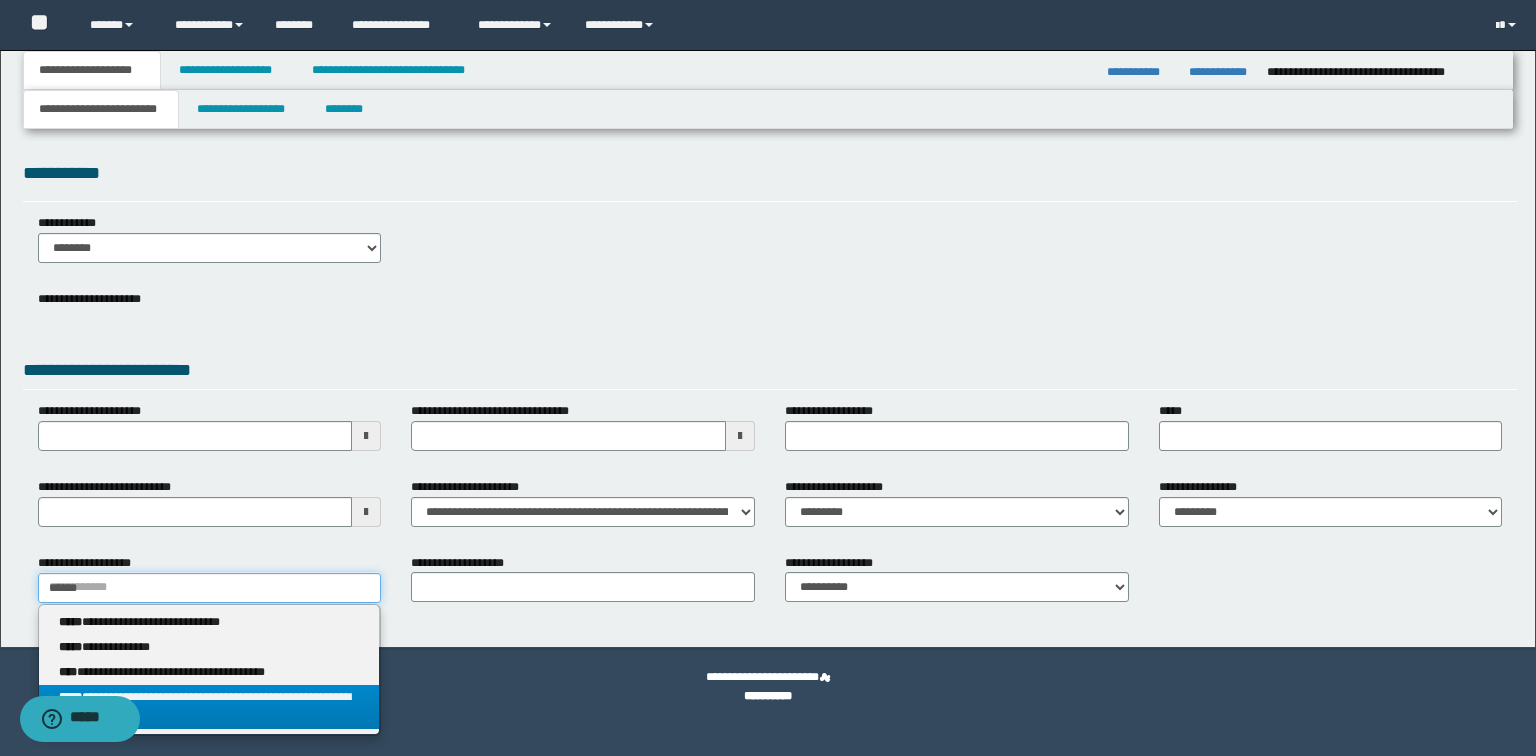type 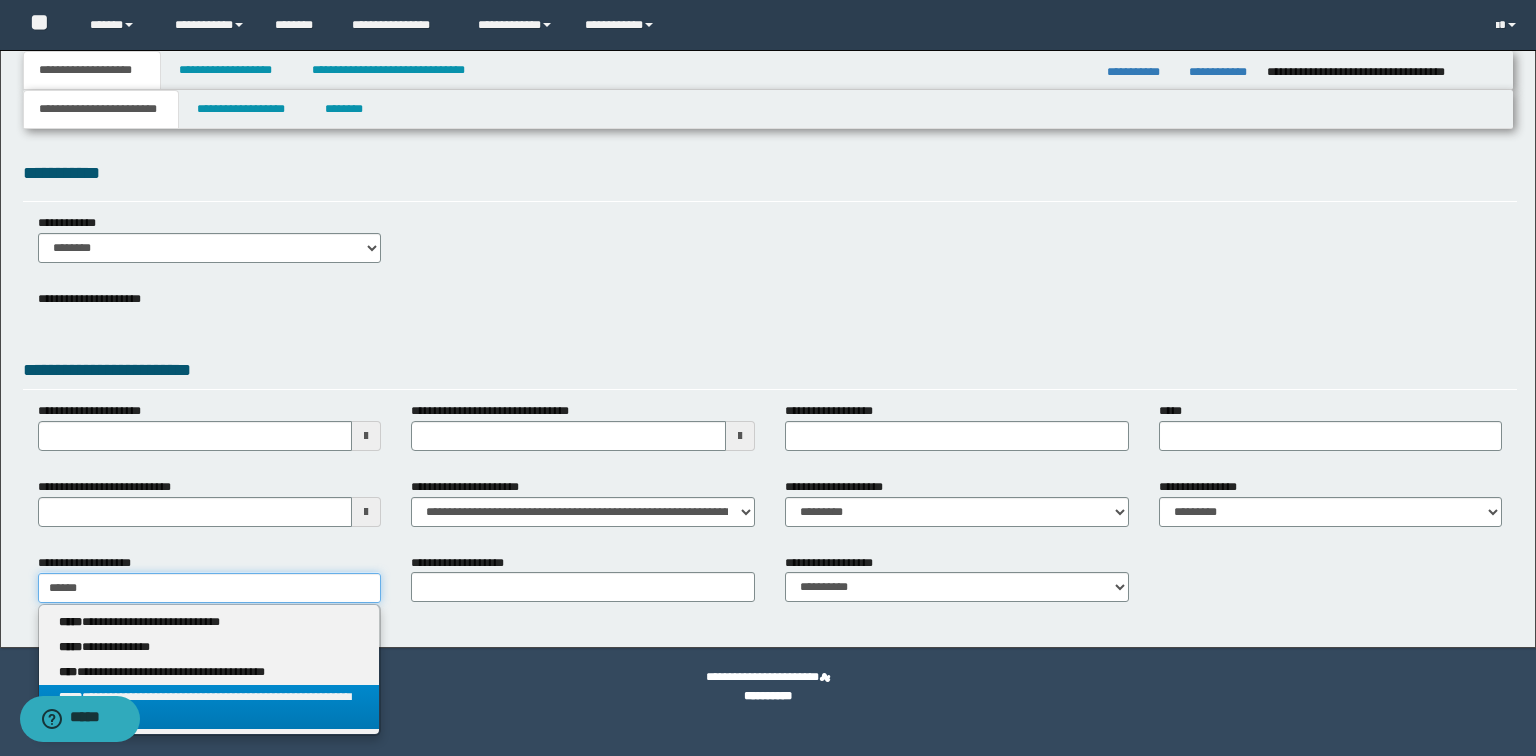 type on "**********" 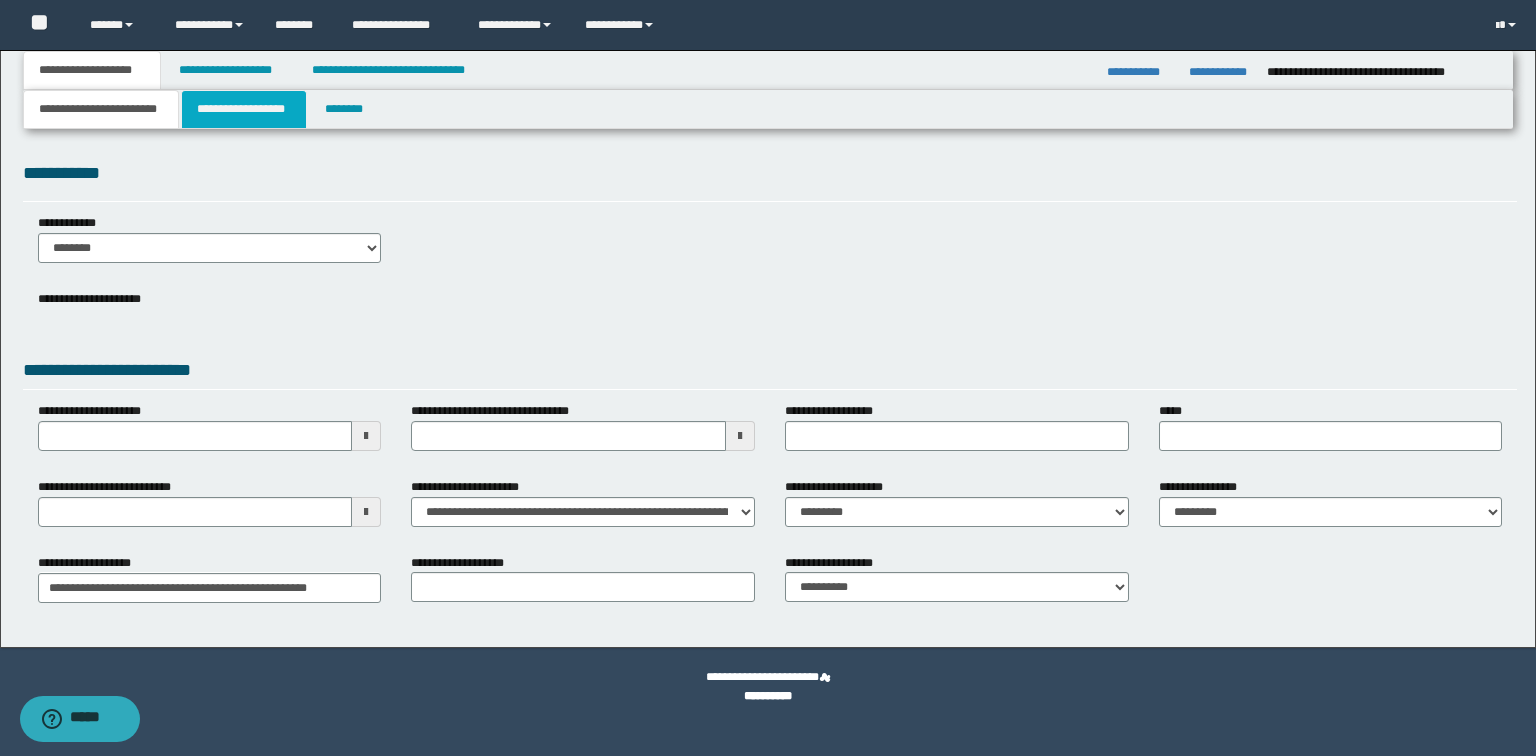 click on "**********" at bounding box center (244, 109) 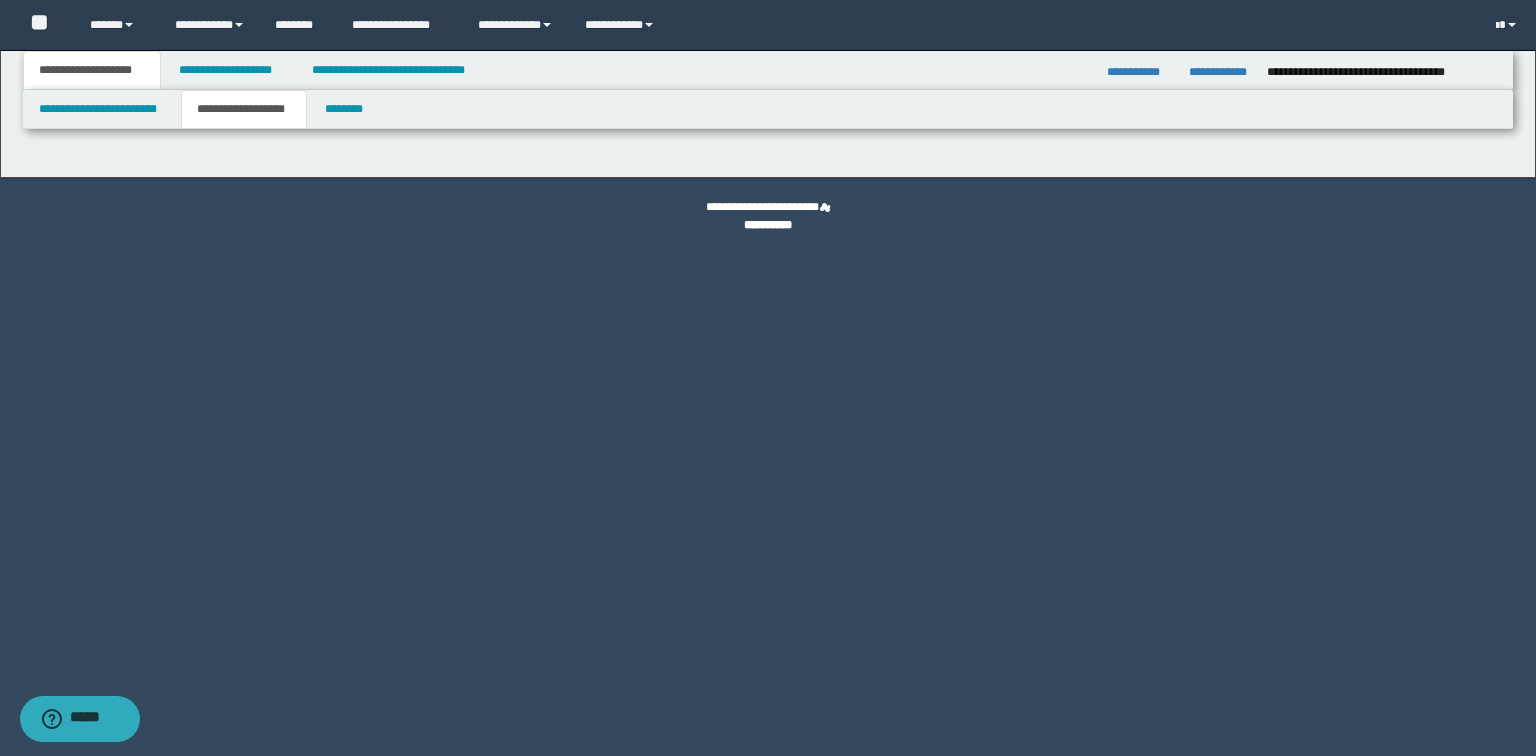 type on "********" 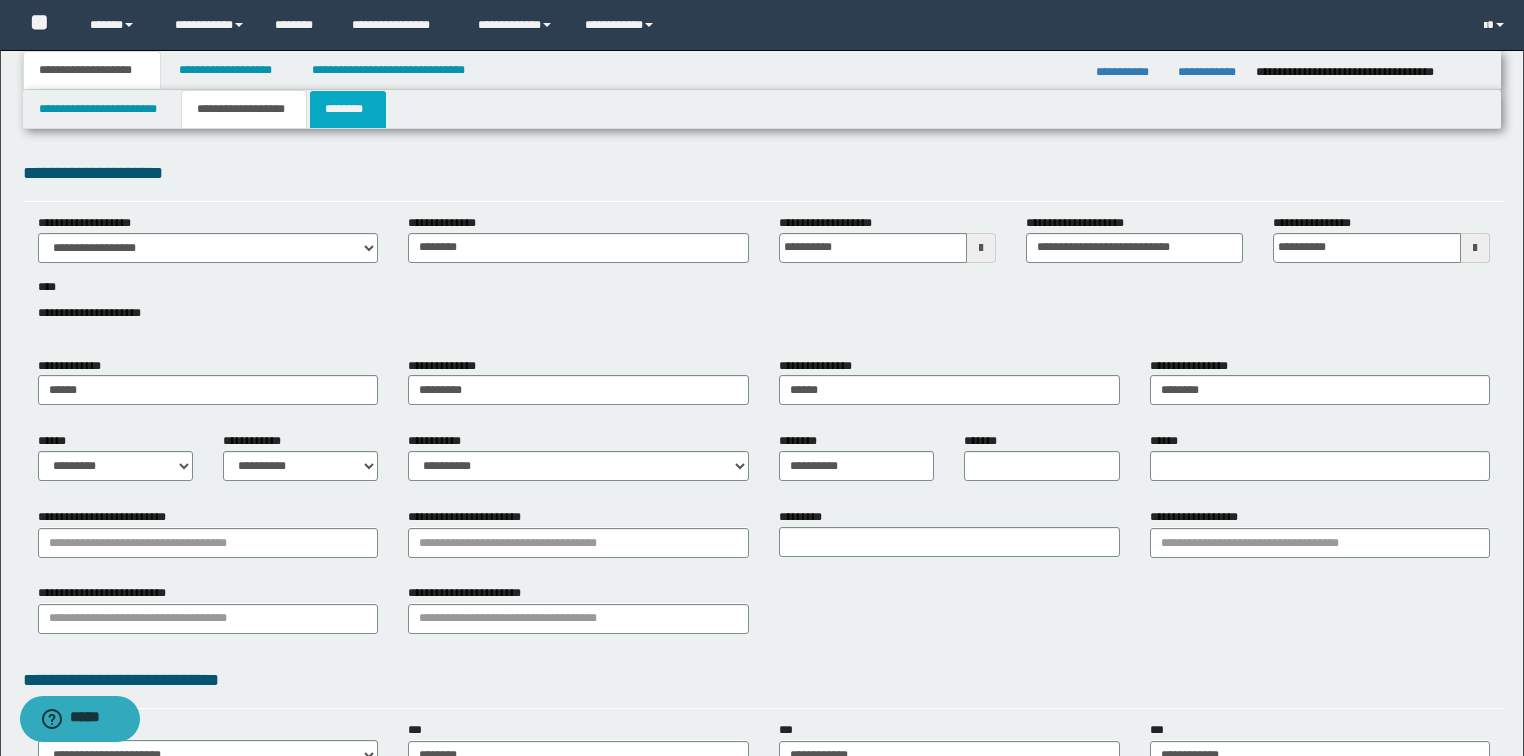 click on "********" at bounding box center (348, 109) 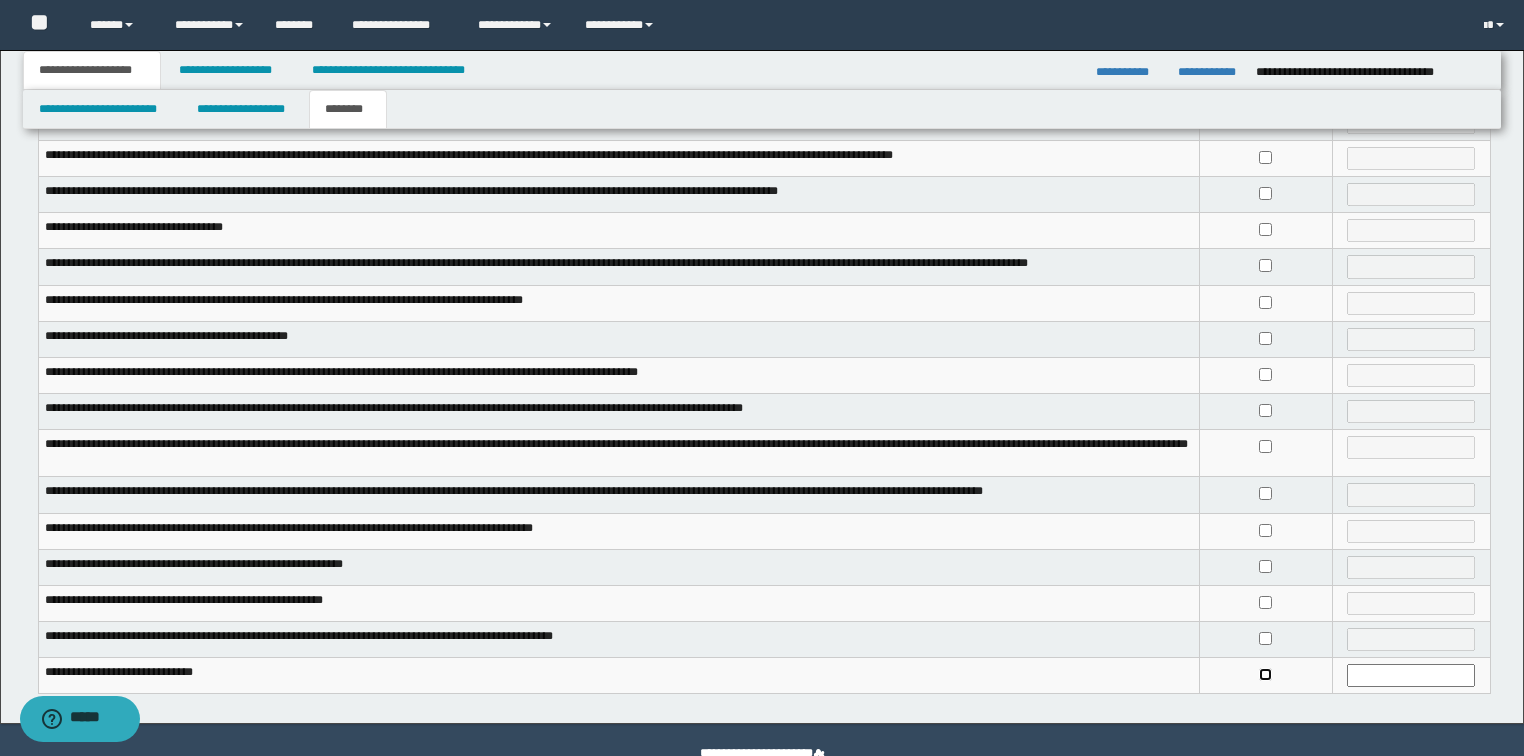 scroll, scrollTop: 193, scrollLeft: 0, axis: vertical 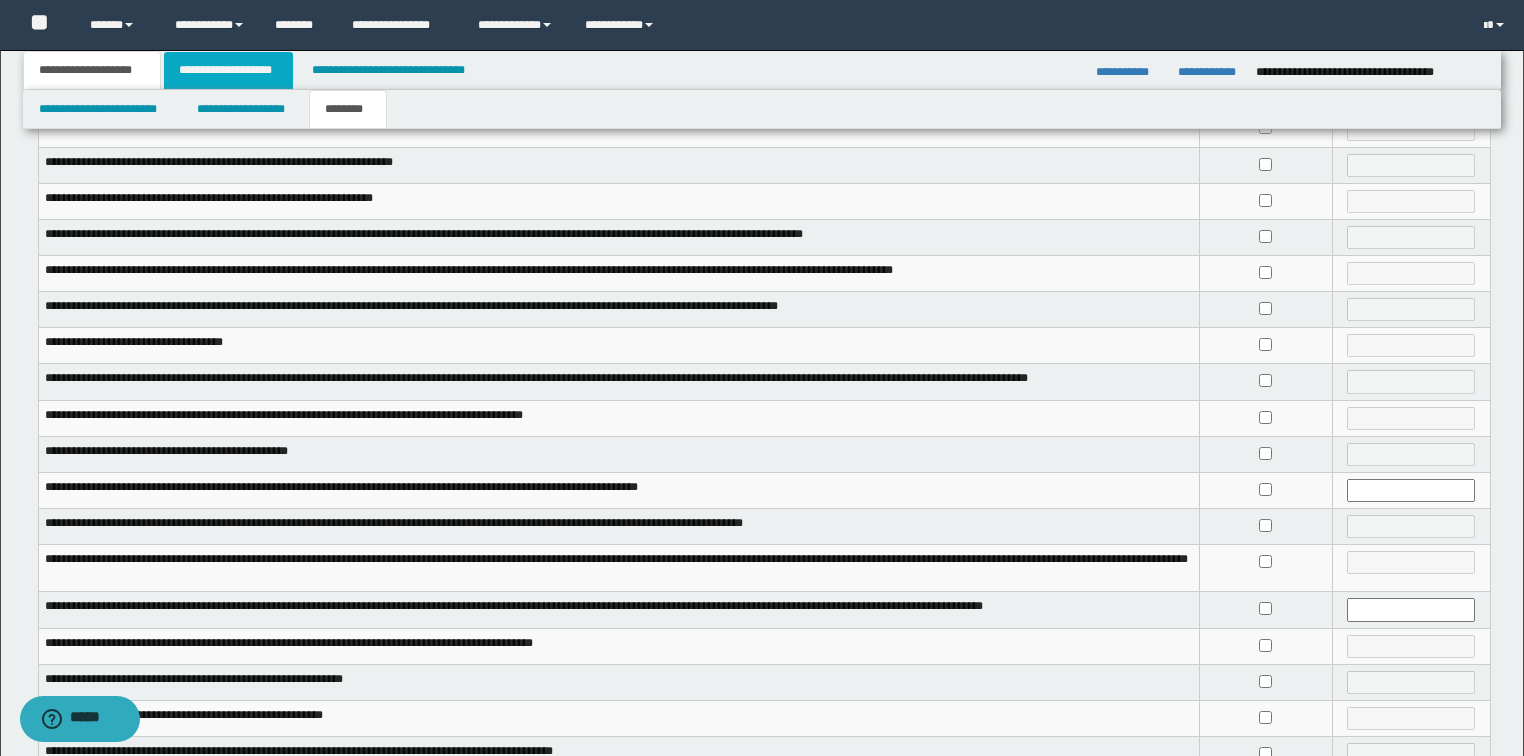 click on "**********" at bounding box center (228, 70) 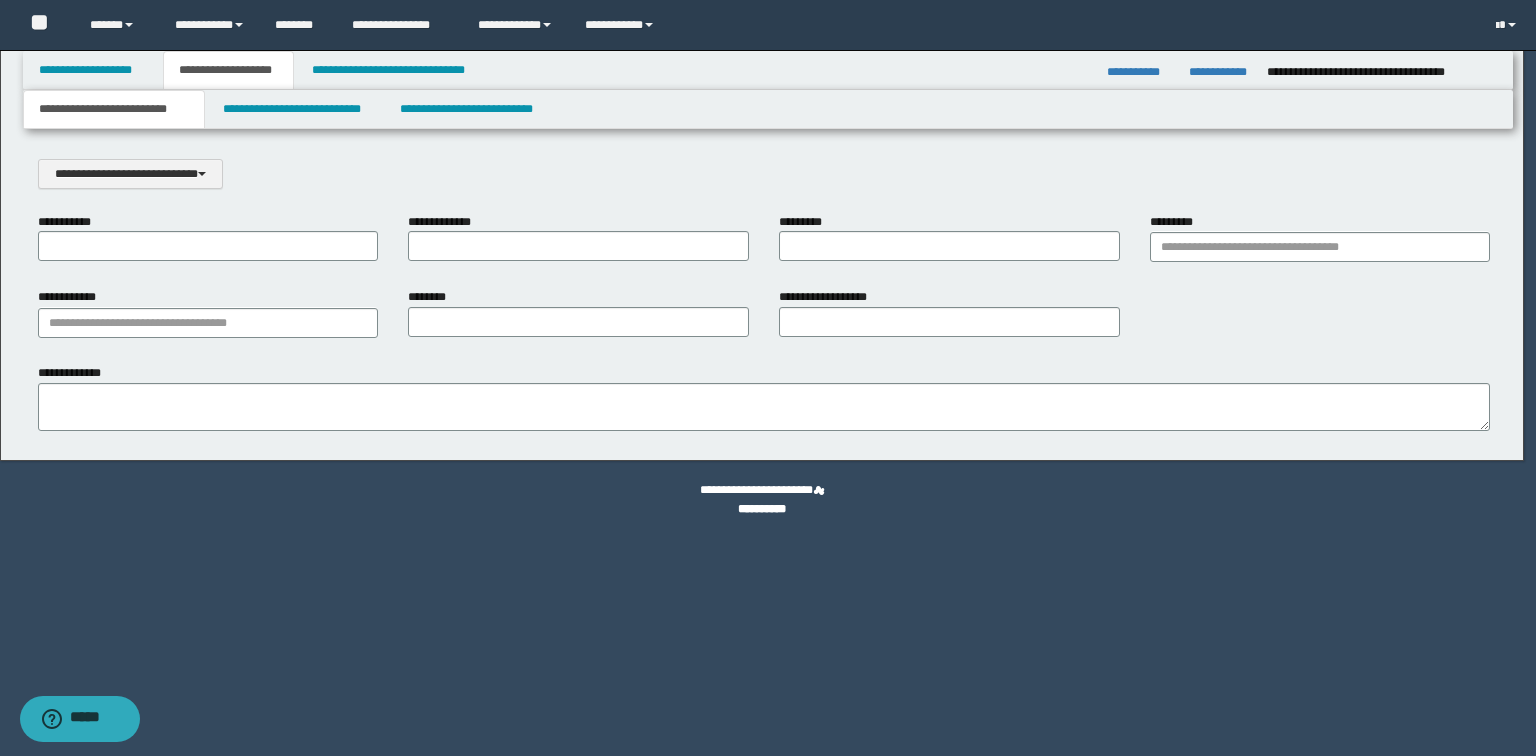 scroll, scrollTop: 0, scrollLeft: 0, axis: both 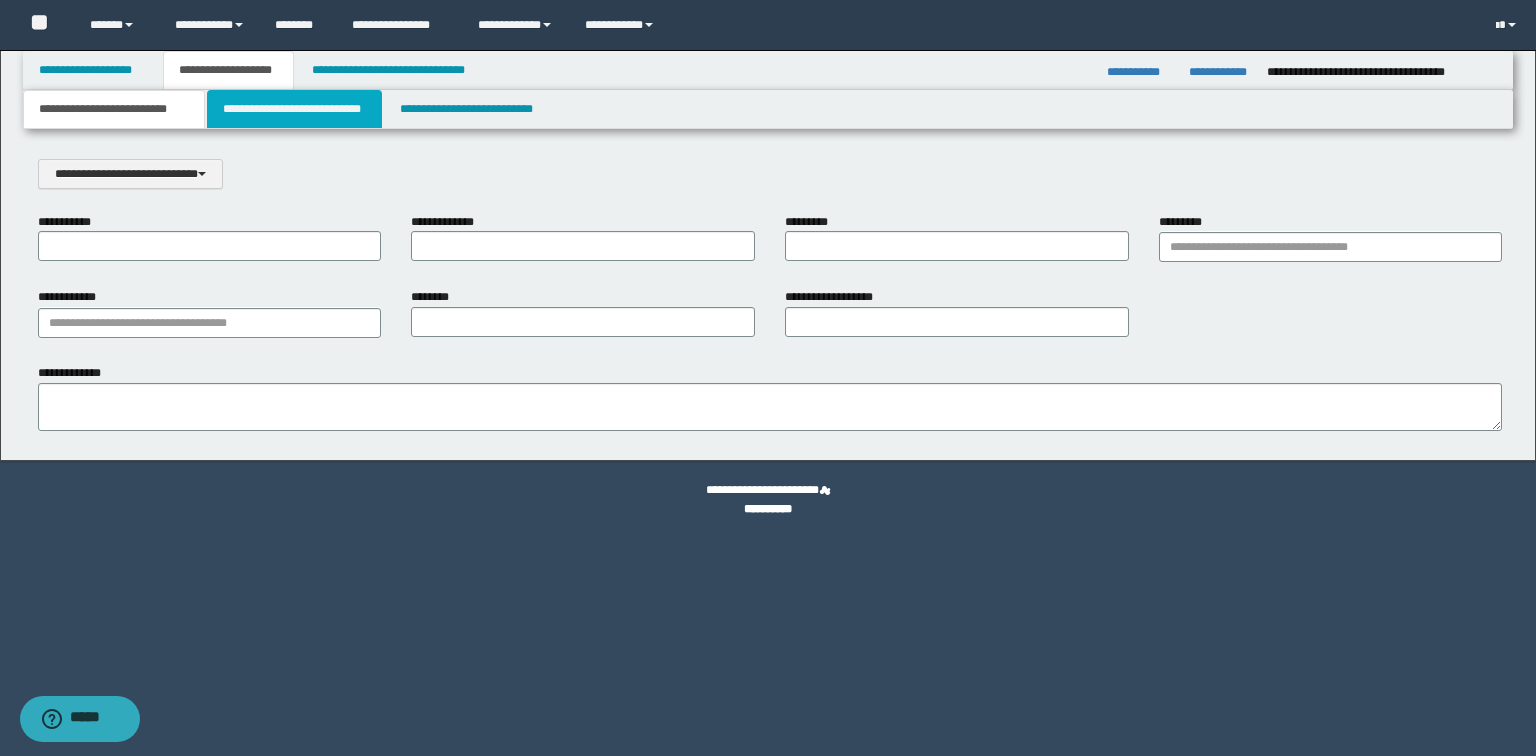 click on "**********" at bounding box center [294, 109] 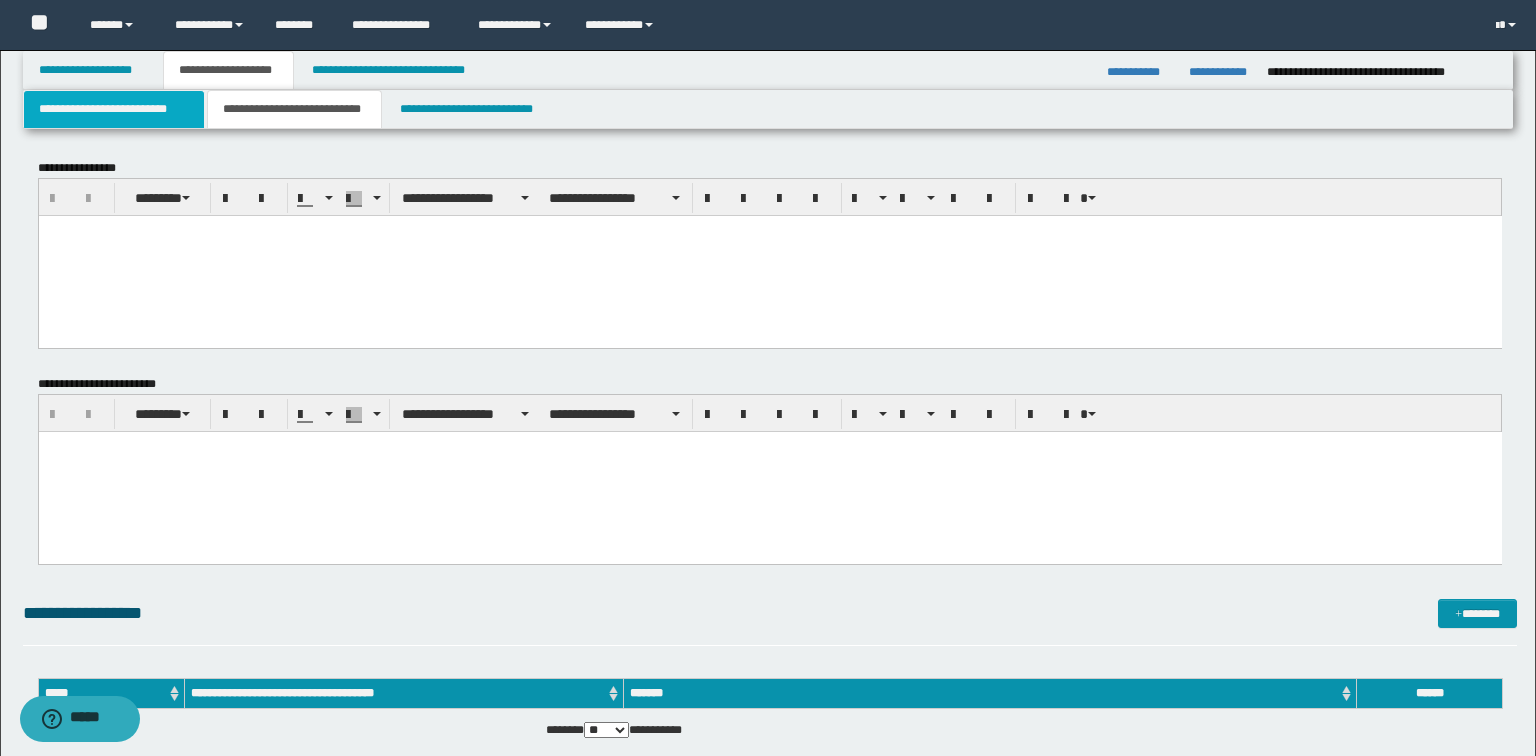 scroll, scrollTop: 0, scrollLeft: 0, axis: both 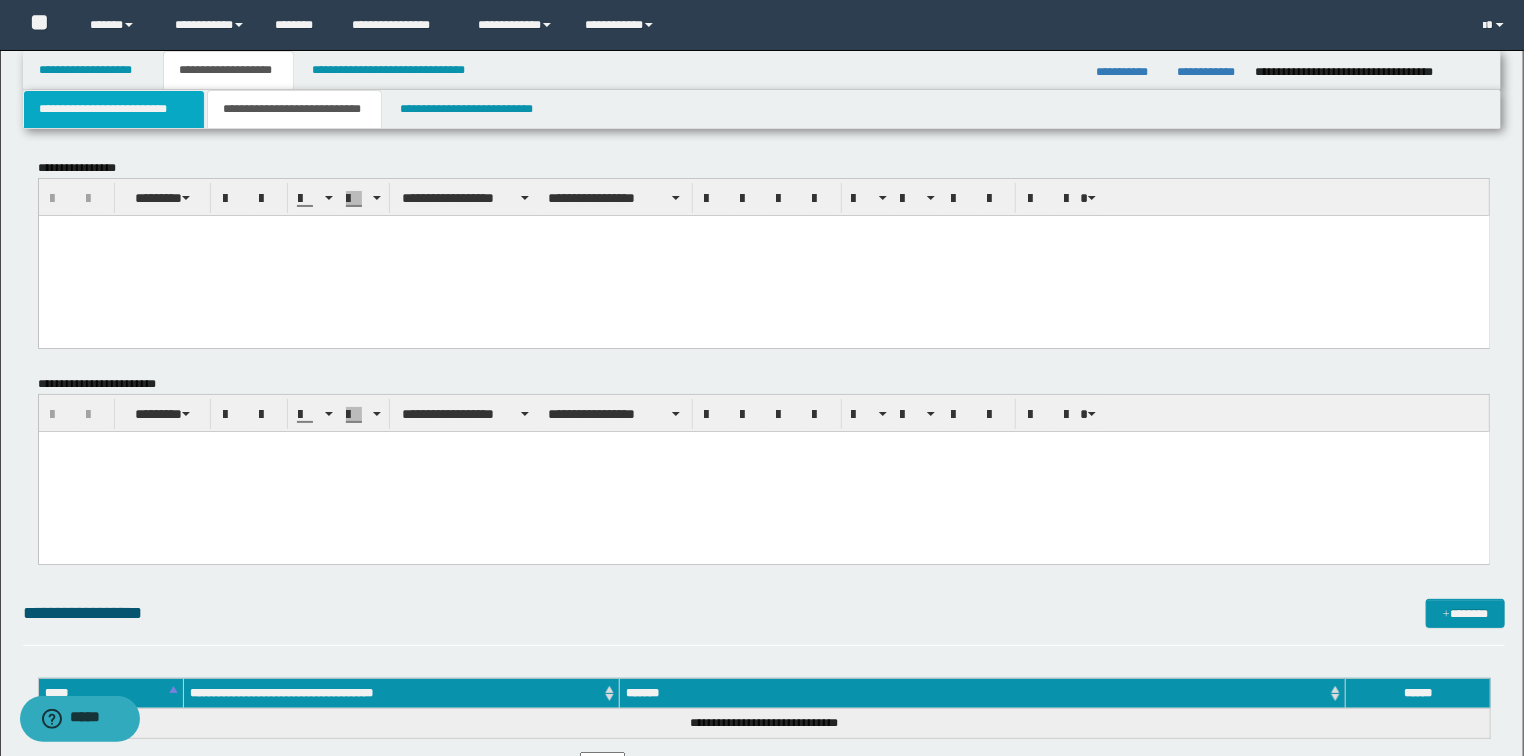 click on "**********" at bounding box center (114, 109) 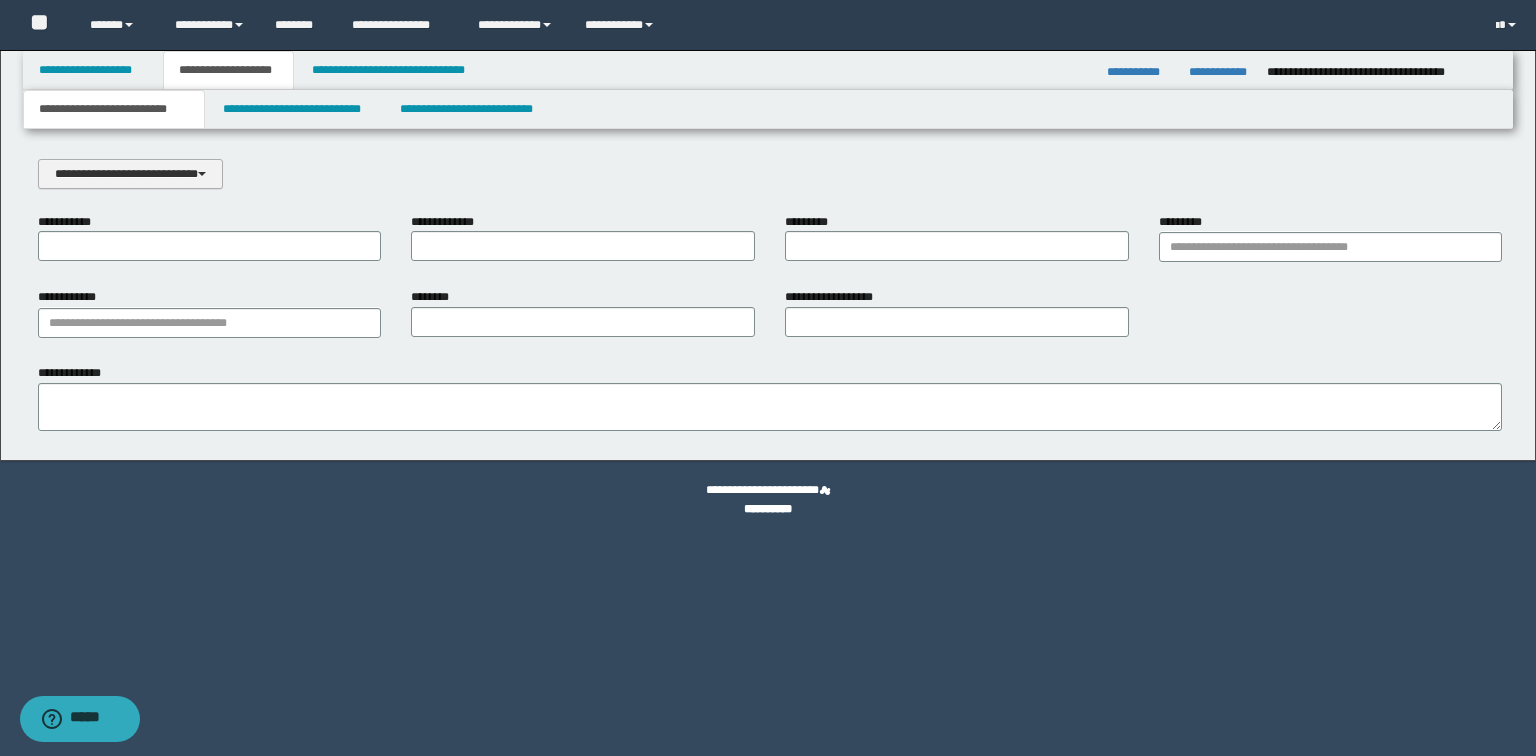 click on "**********" at bounding box center (130, 174) 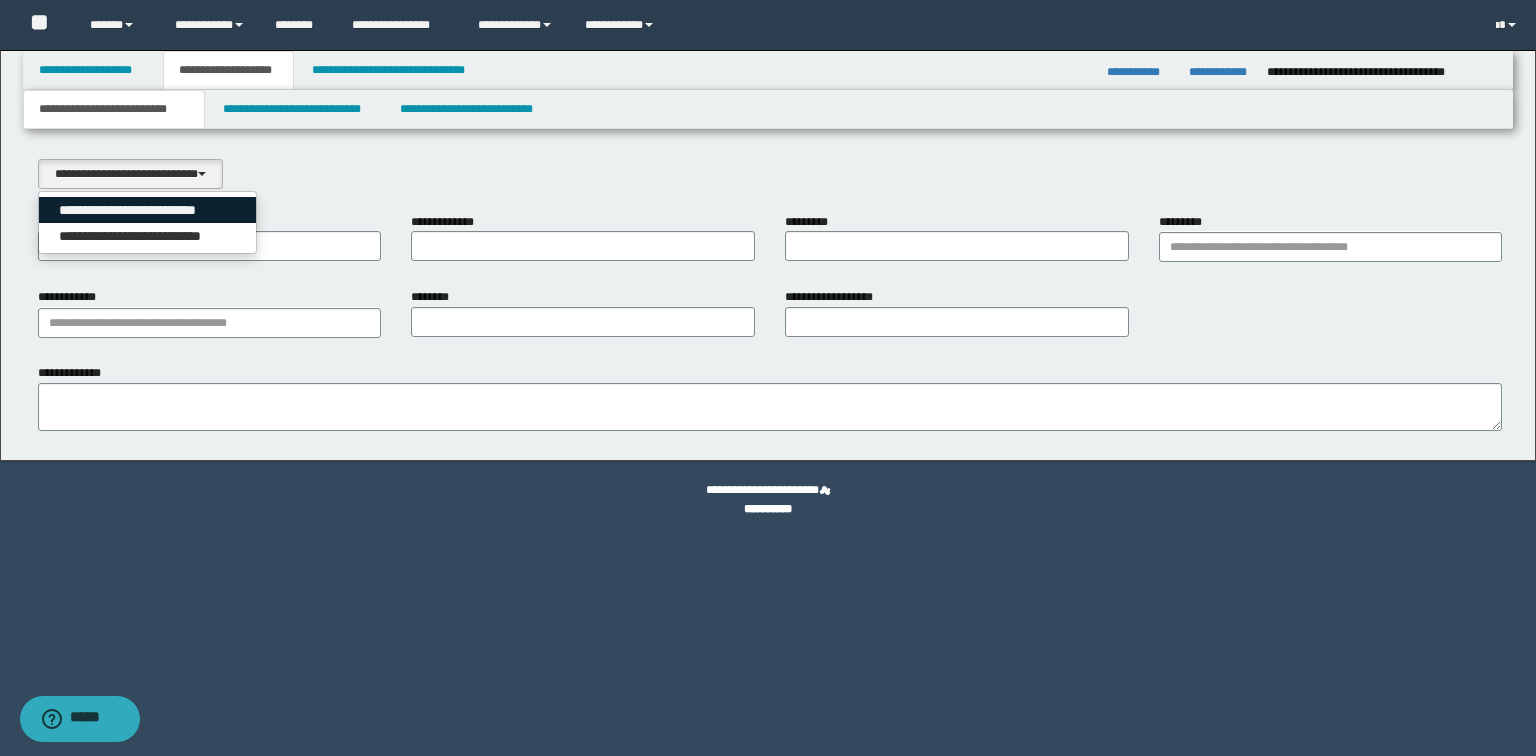 click on "**********" at bounding box center [148, 210] 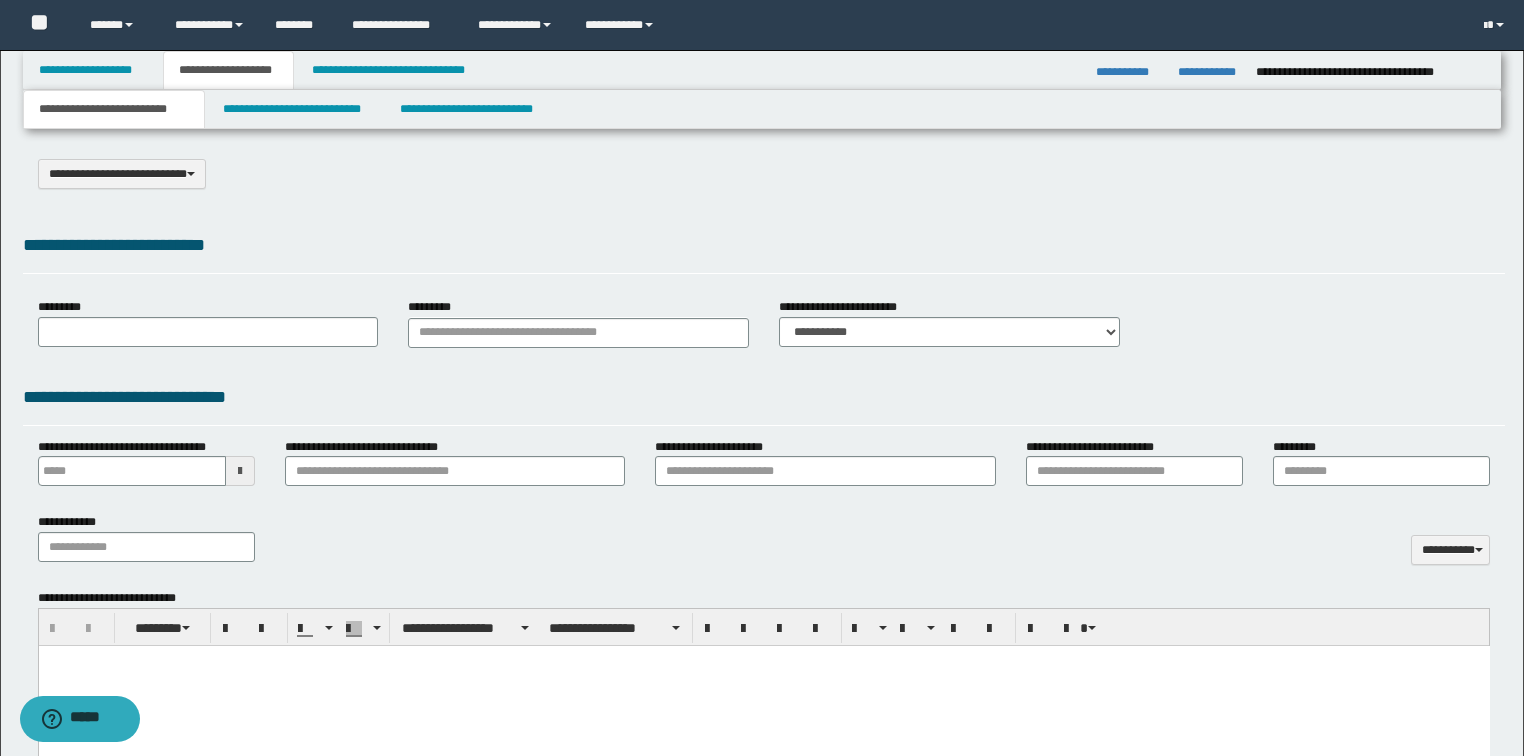 select on "*" 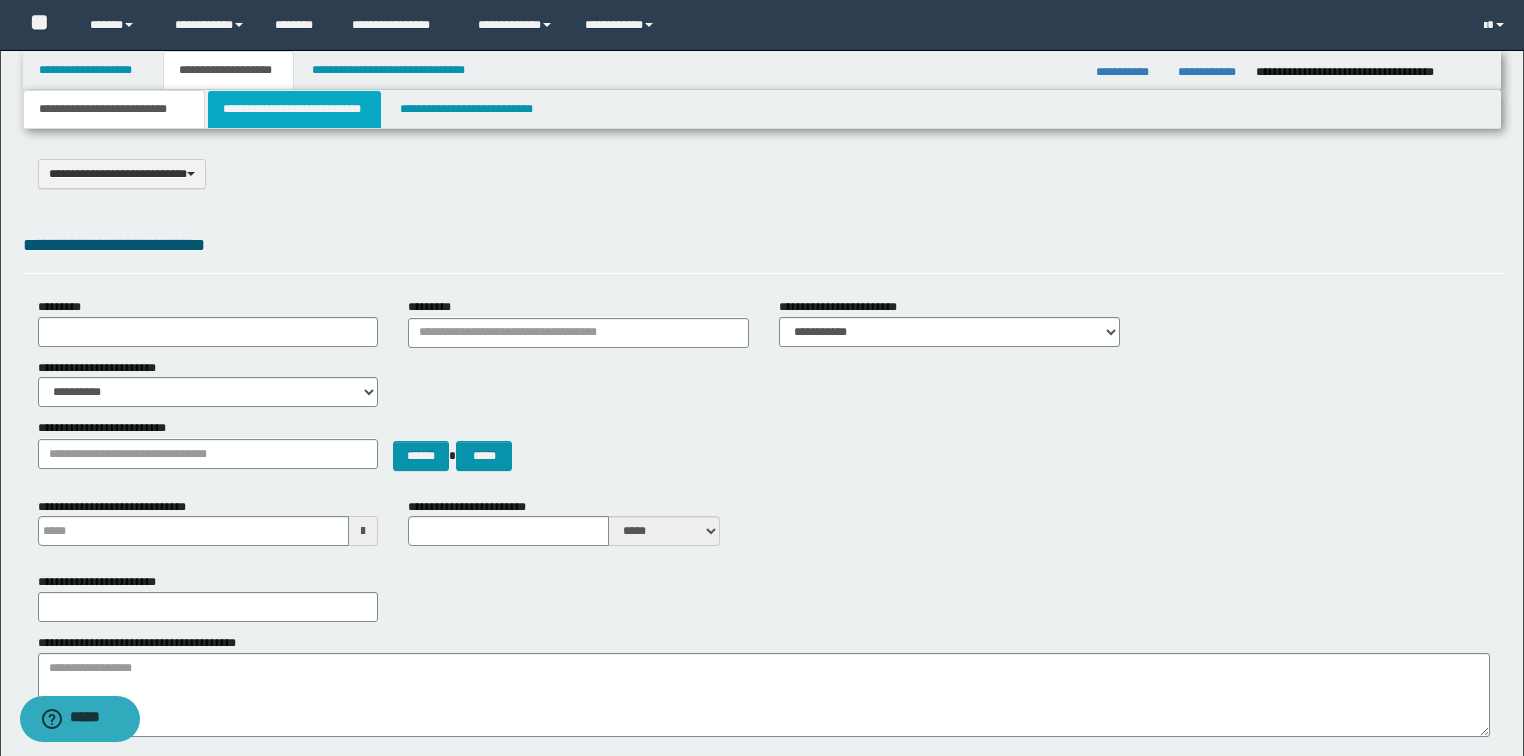 click on "**********" at bounding box center [294, 109] 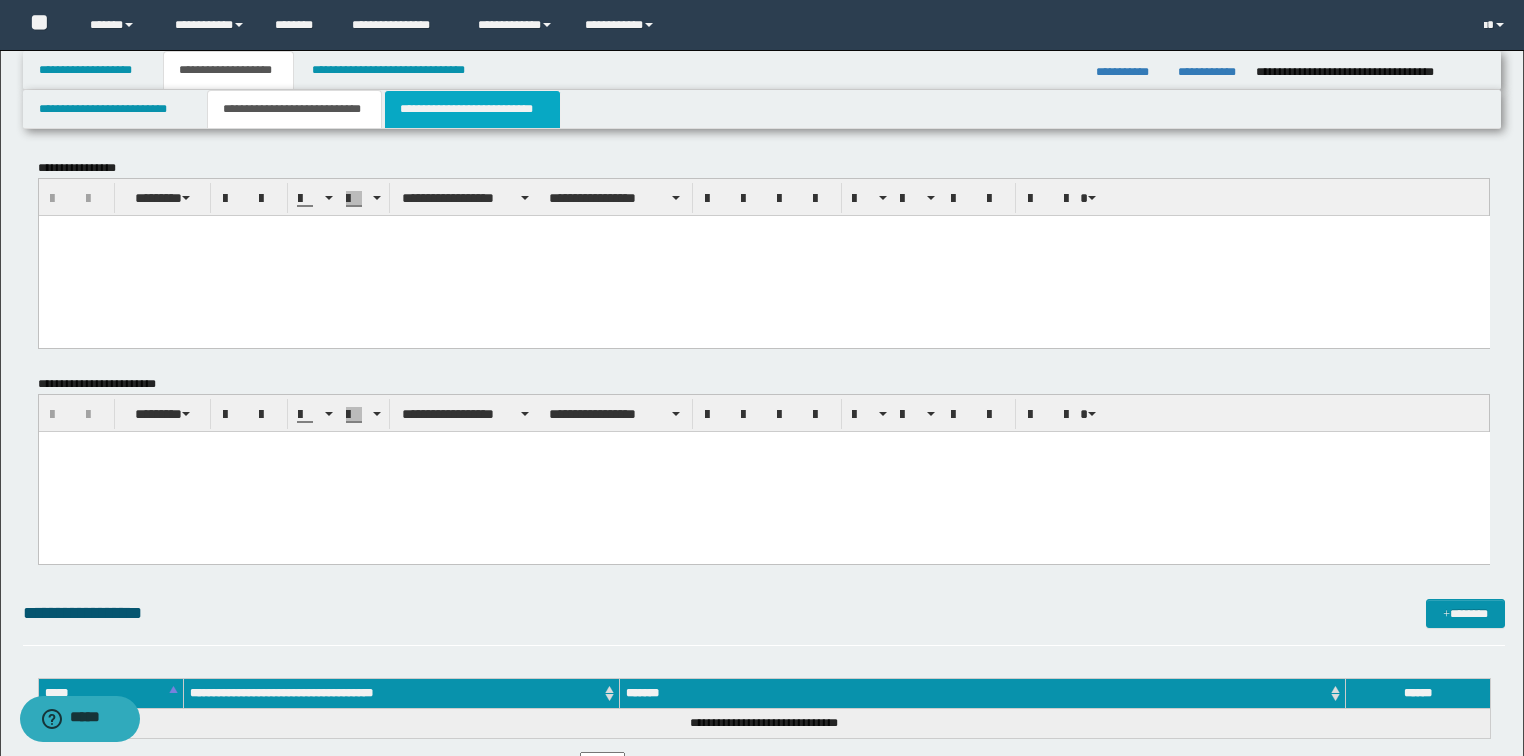 click on "**********" at bounding box center [472, 109] 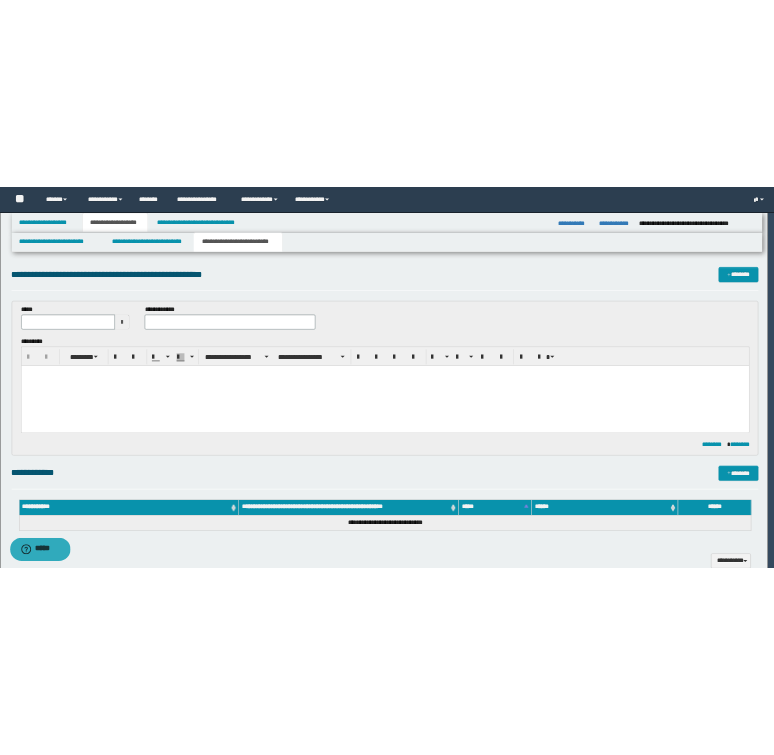 scroll, scrollTop: 0, scrollLeft: 0, axis: both 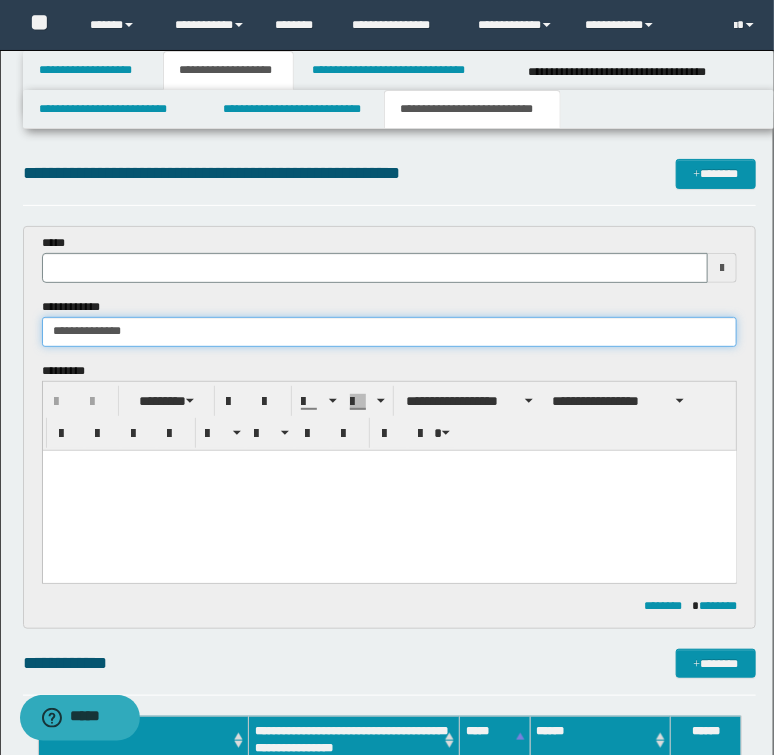 type on "**********" 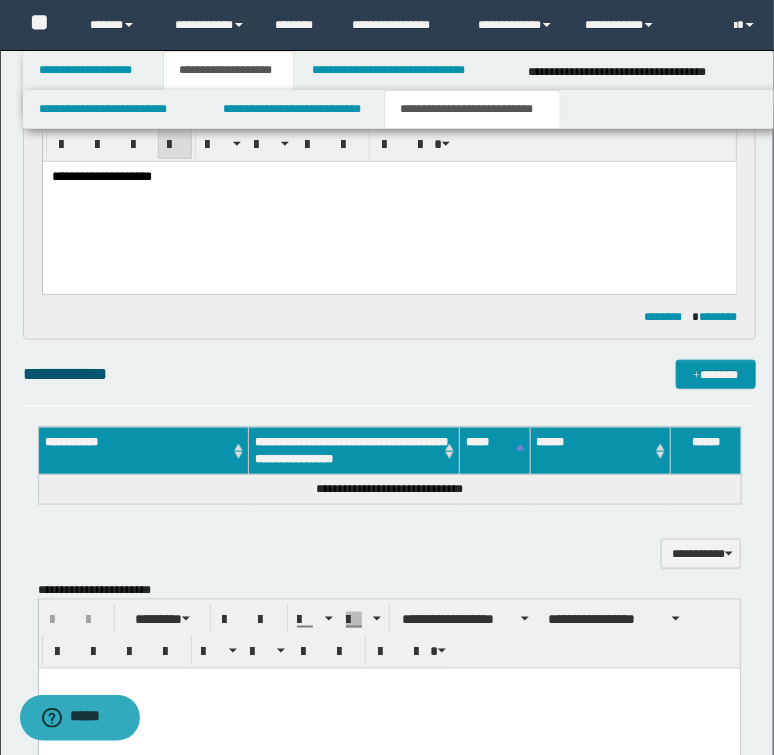 scroll, scrollTop: 400, scrollLeft: 0, axis: vertical 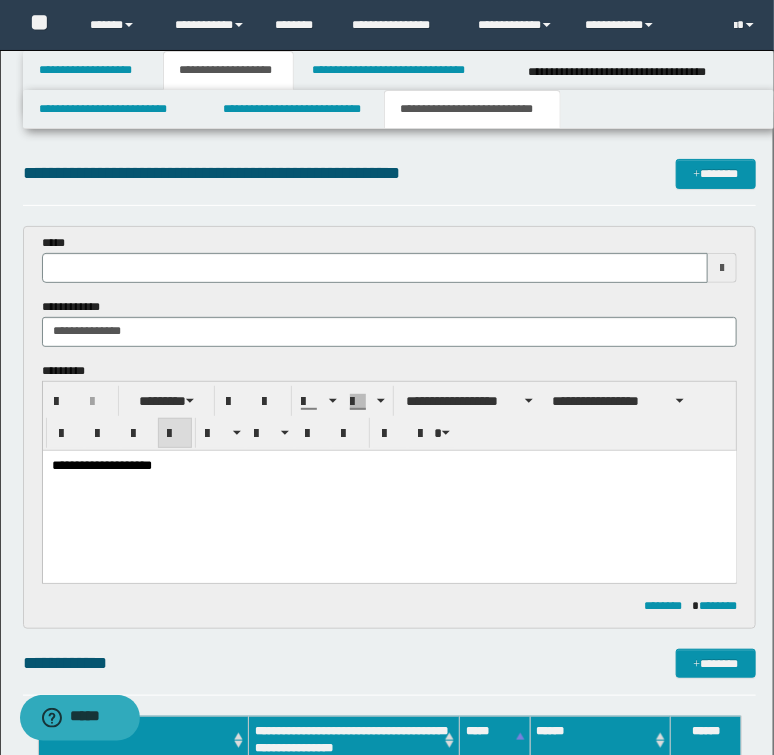 type 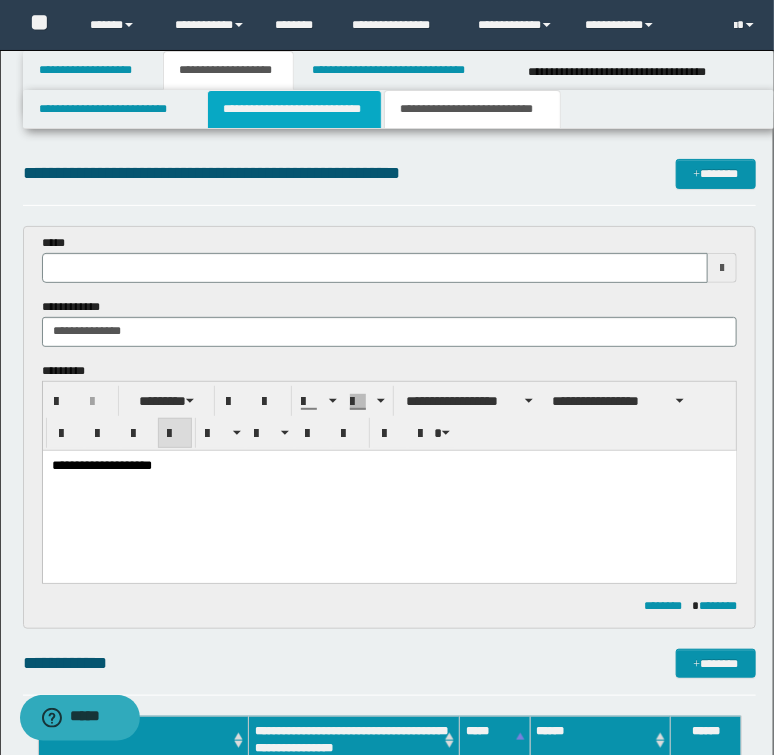 click on "**********" at bounding box center (294, 109) 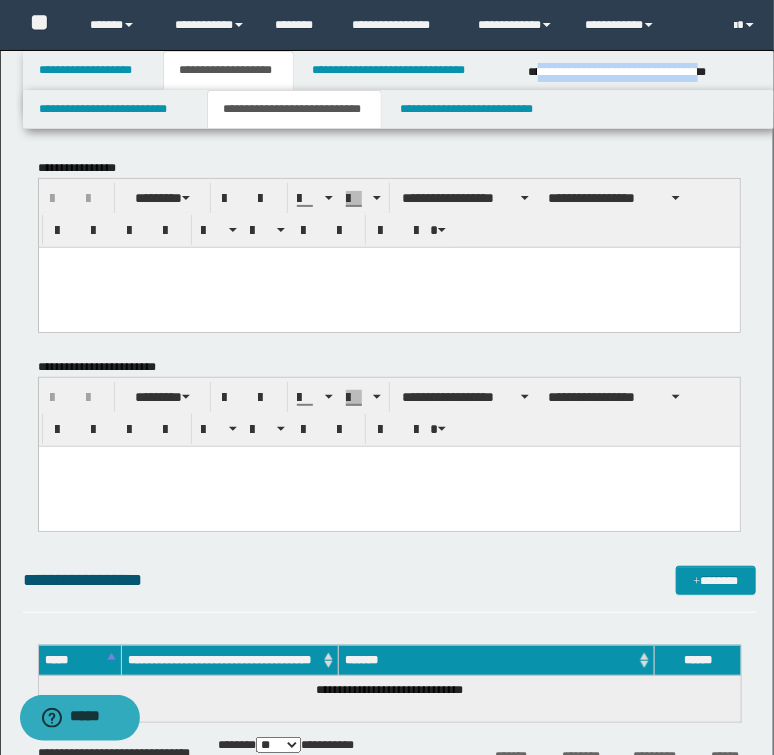 drag, startPoint x: 538, startPoint y: 71, endPoint x: 756, endPoint y: 76, distance: 218.05733 